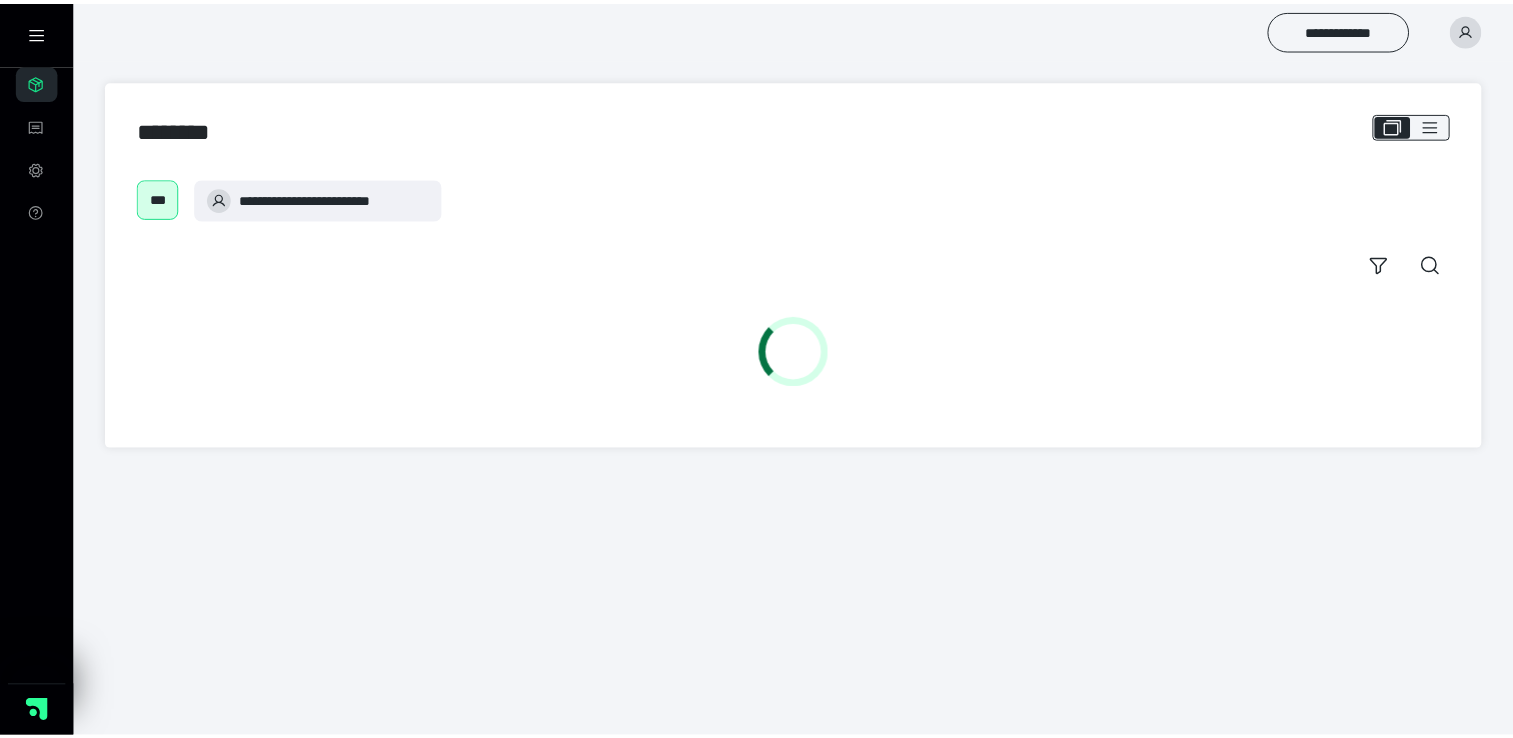 scroll, scrollTop: 0, scrollLeft: 0, axis: both 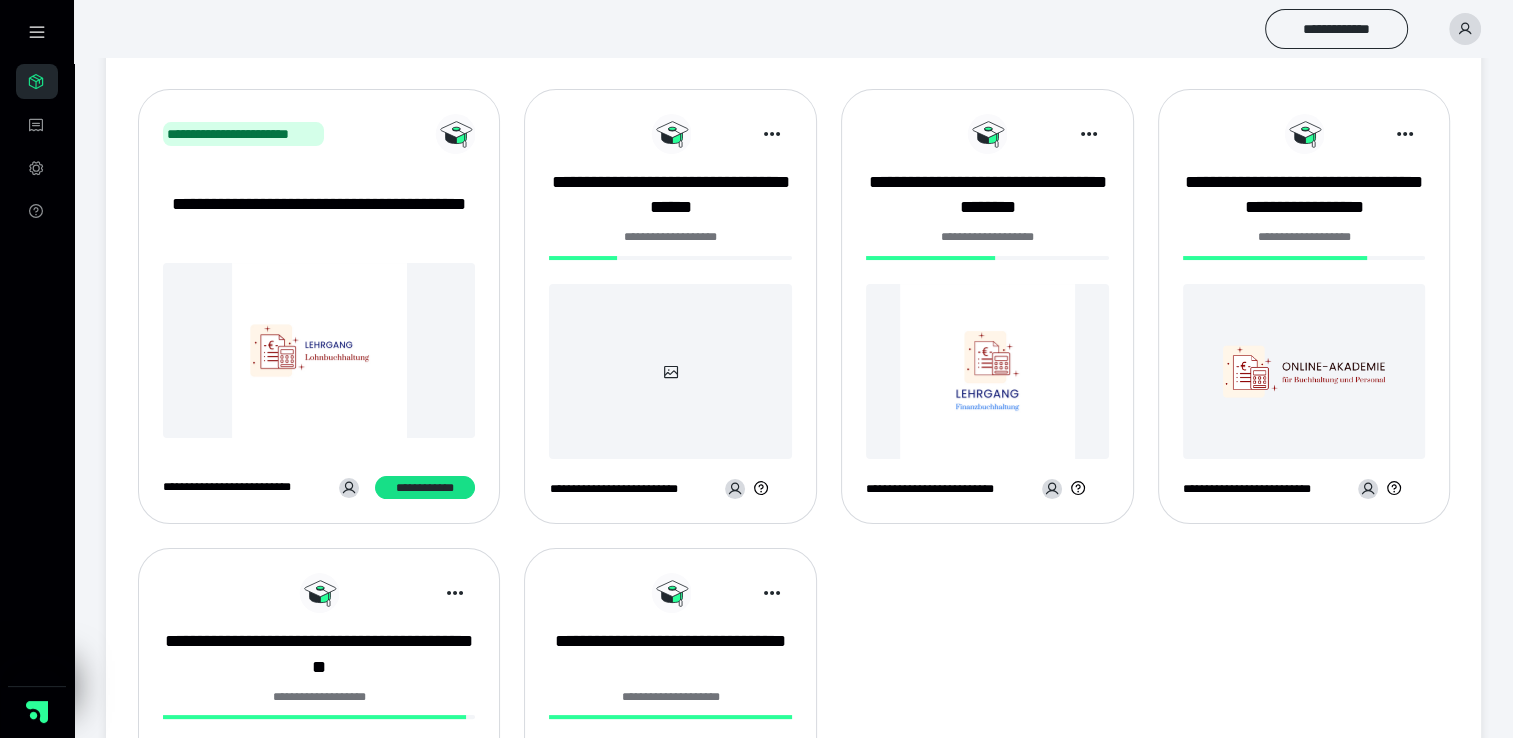 click at bounding box center [670, 371] 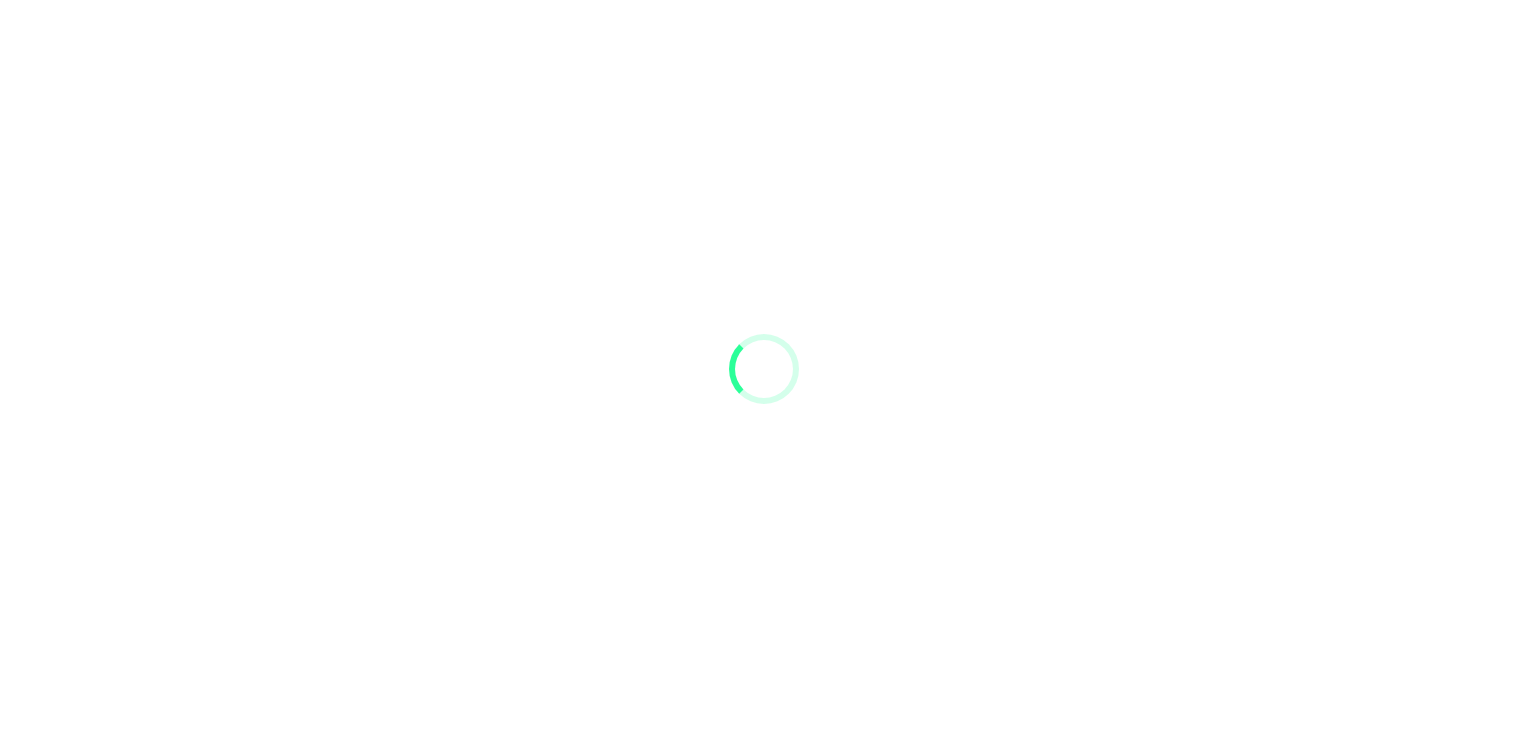scroll, scrollTop: 0, scrollLeft: 0, axis: both 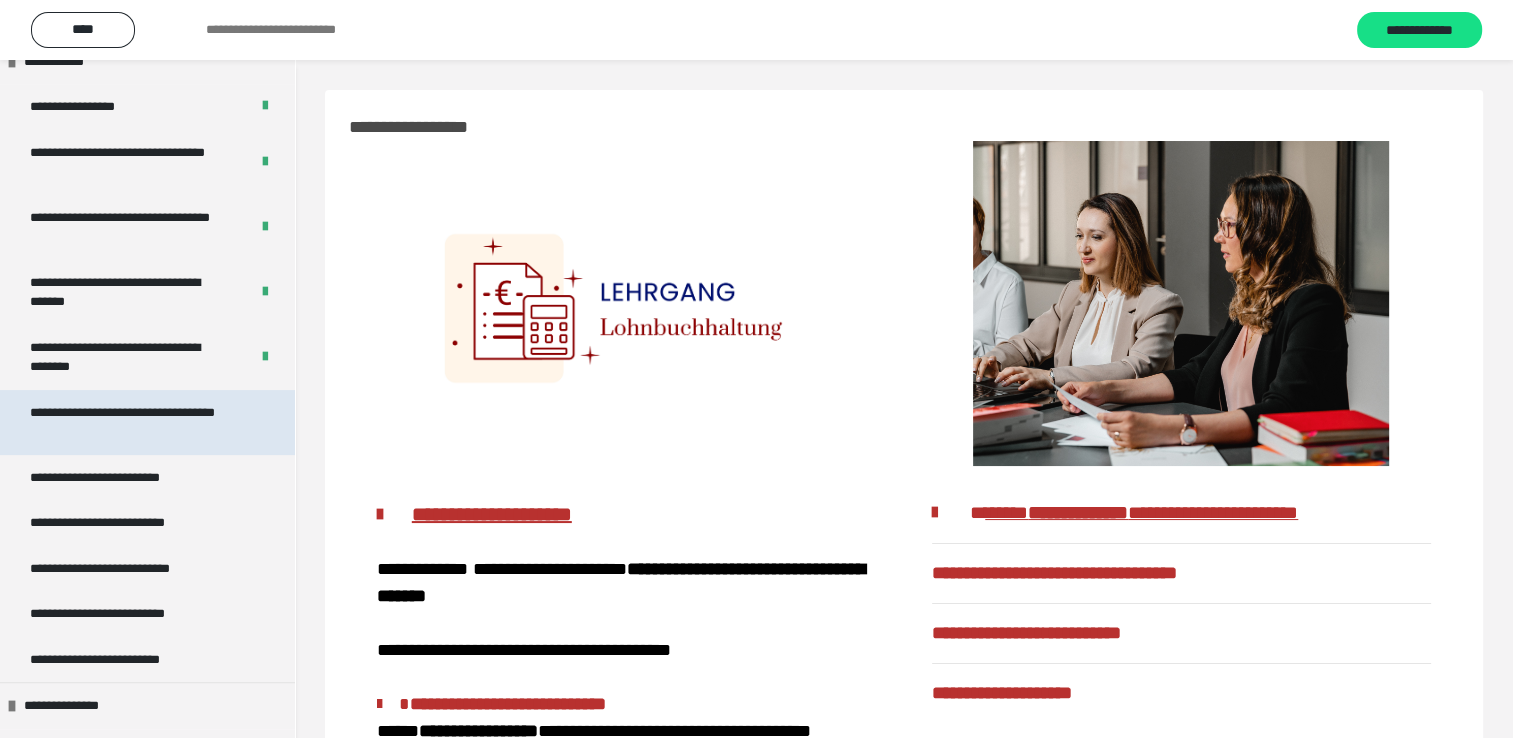 click on "**********" at bounding box center (132, 422) 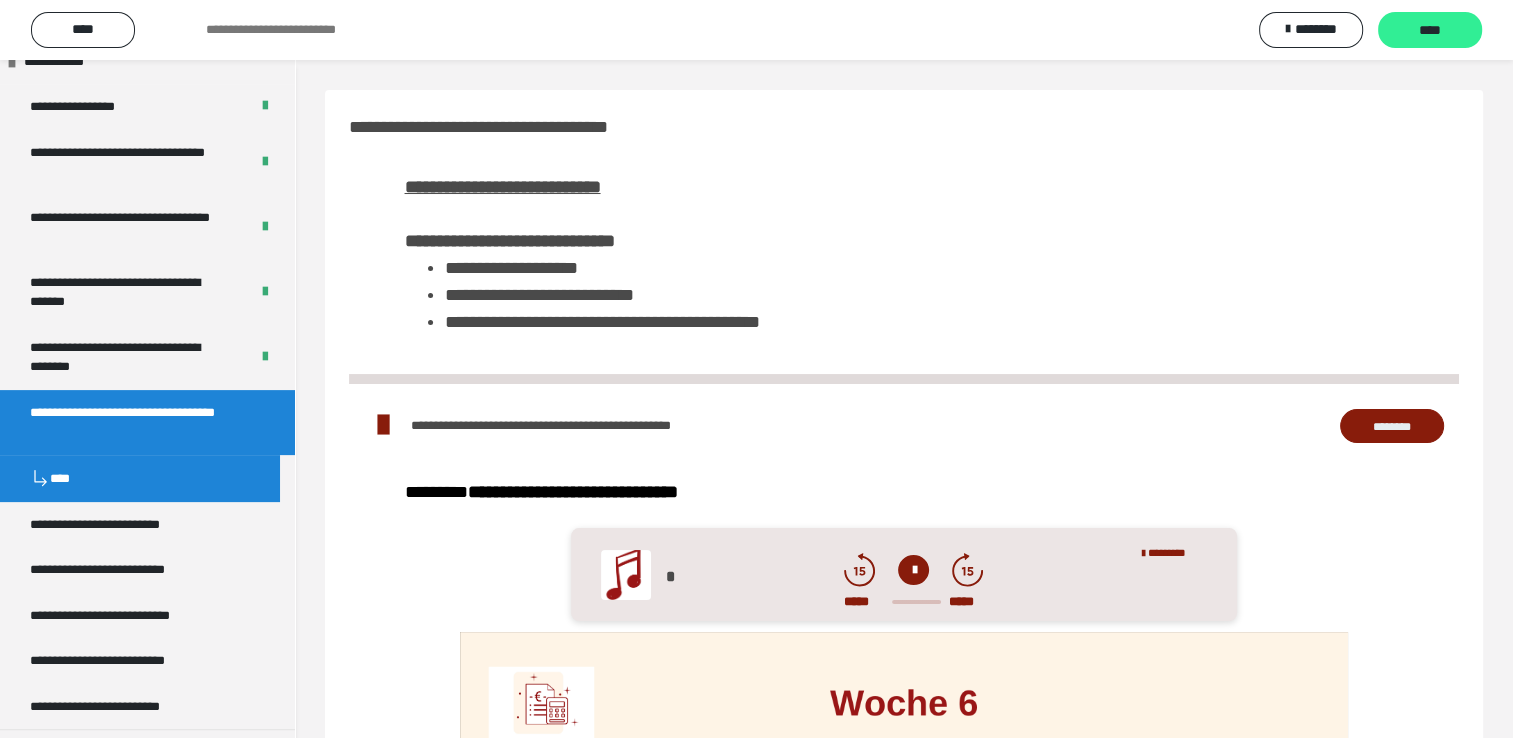 click on "****" at bounding box center (1430, 31) 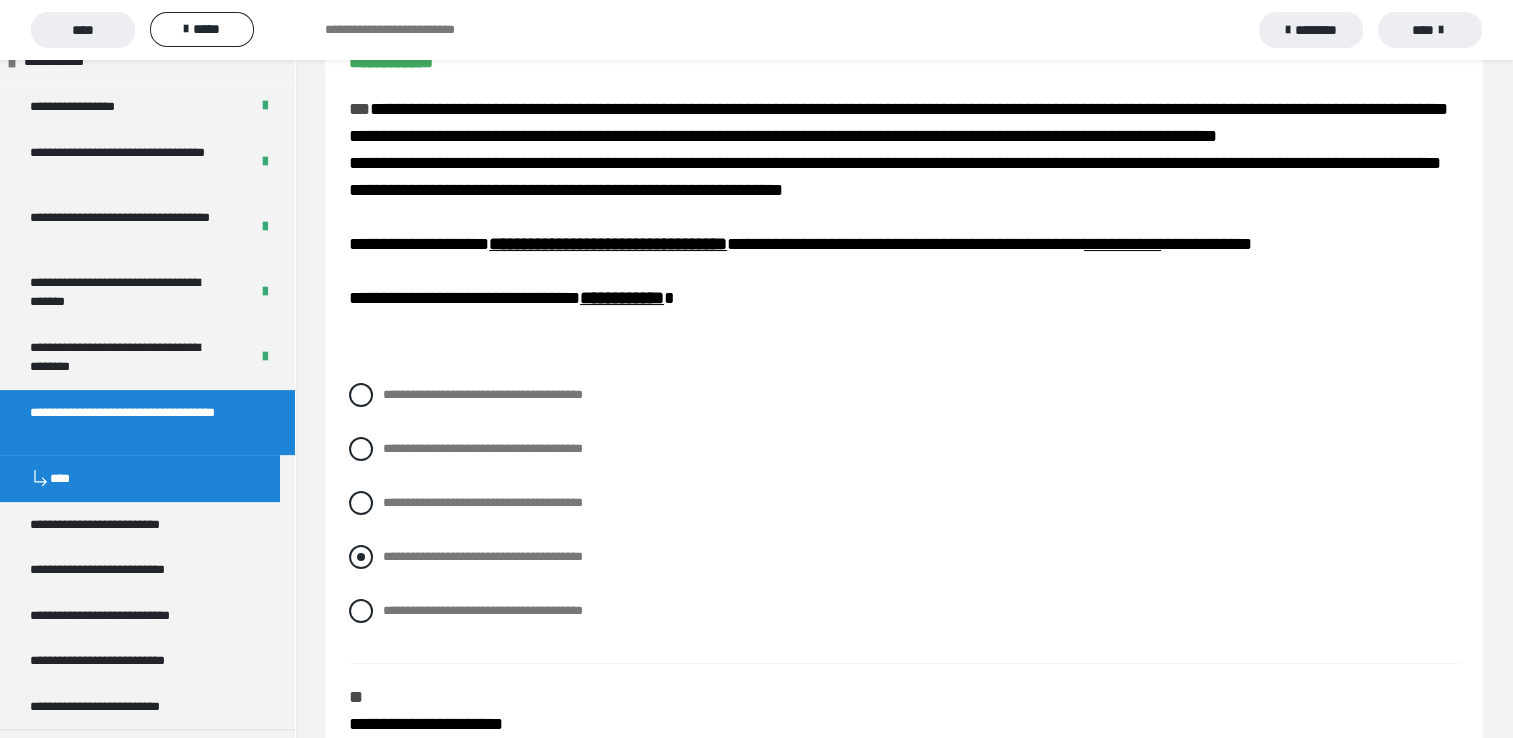 scroll, scrollTop: 300, scrollLeft: 0, axis: vertical 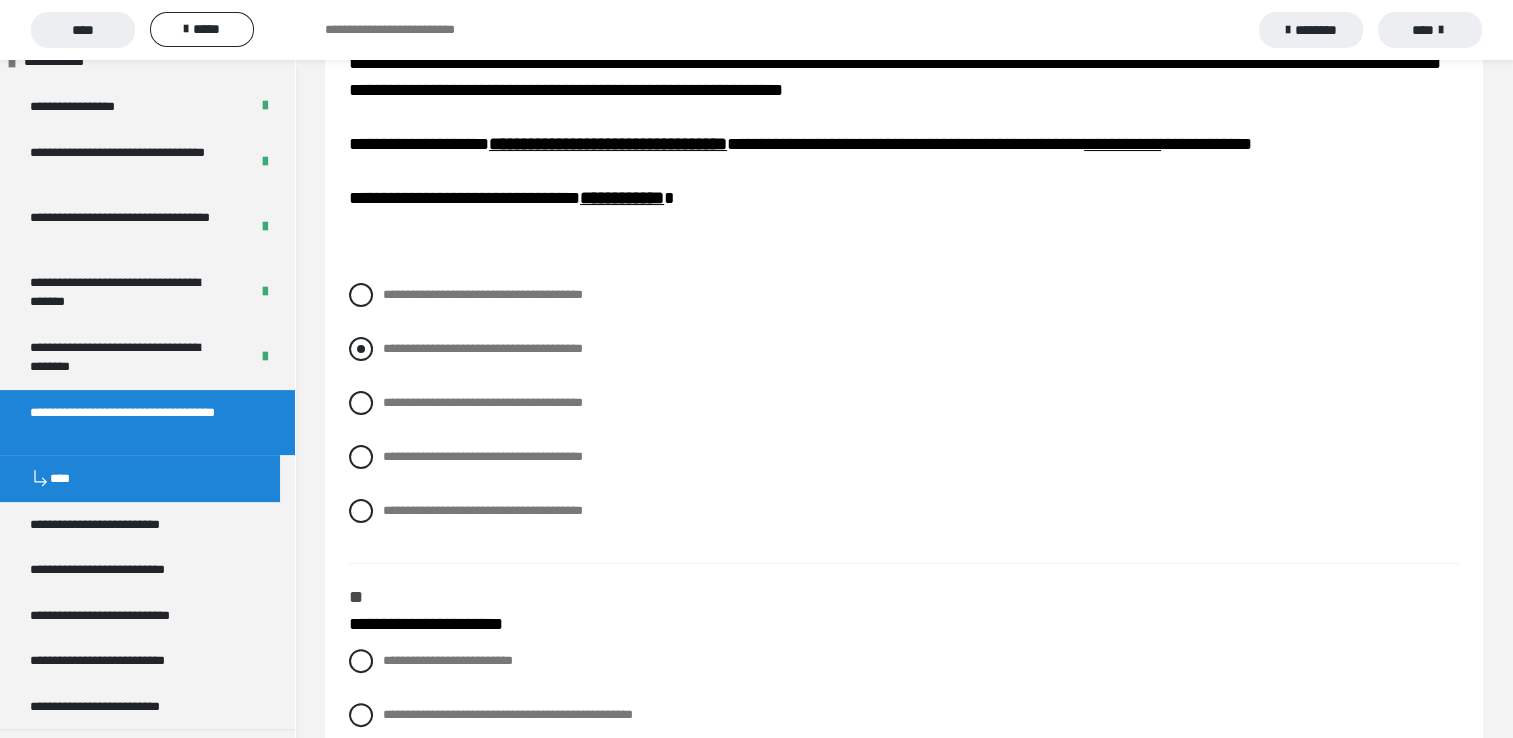 click at bounding box center [361, 349] 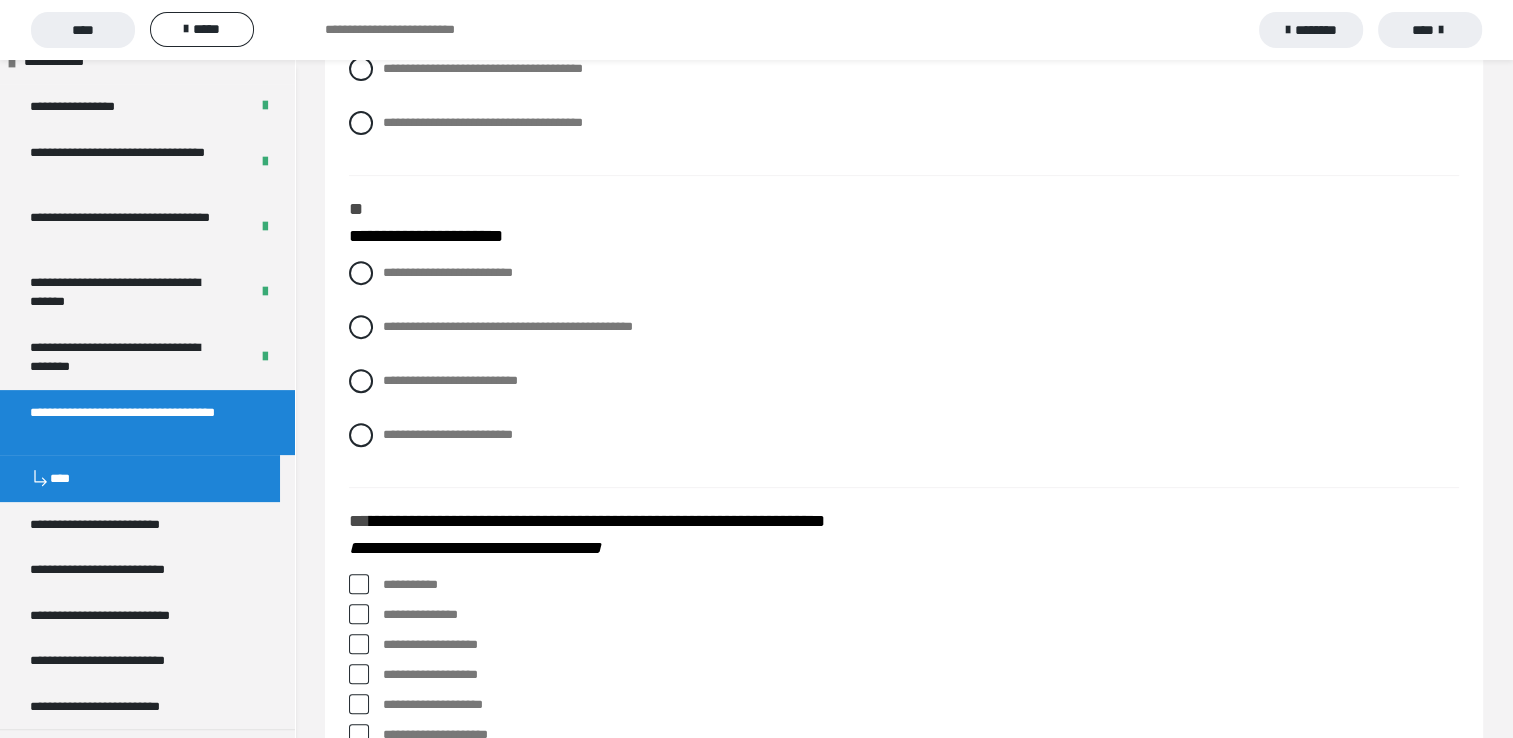 scroll, scrollTop: 700, scrollLeft: 0, axis: vertical 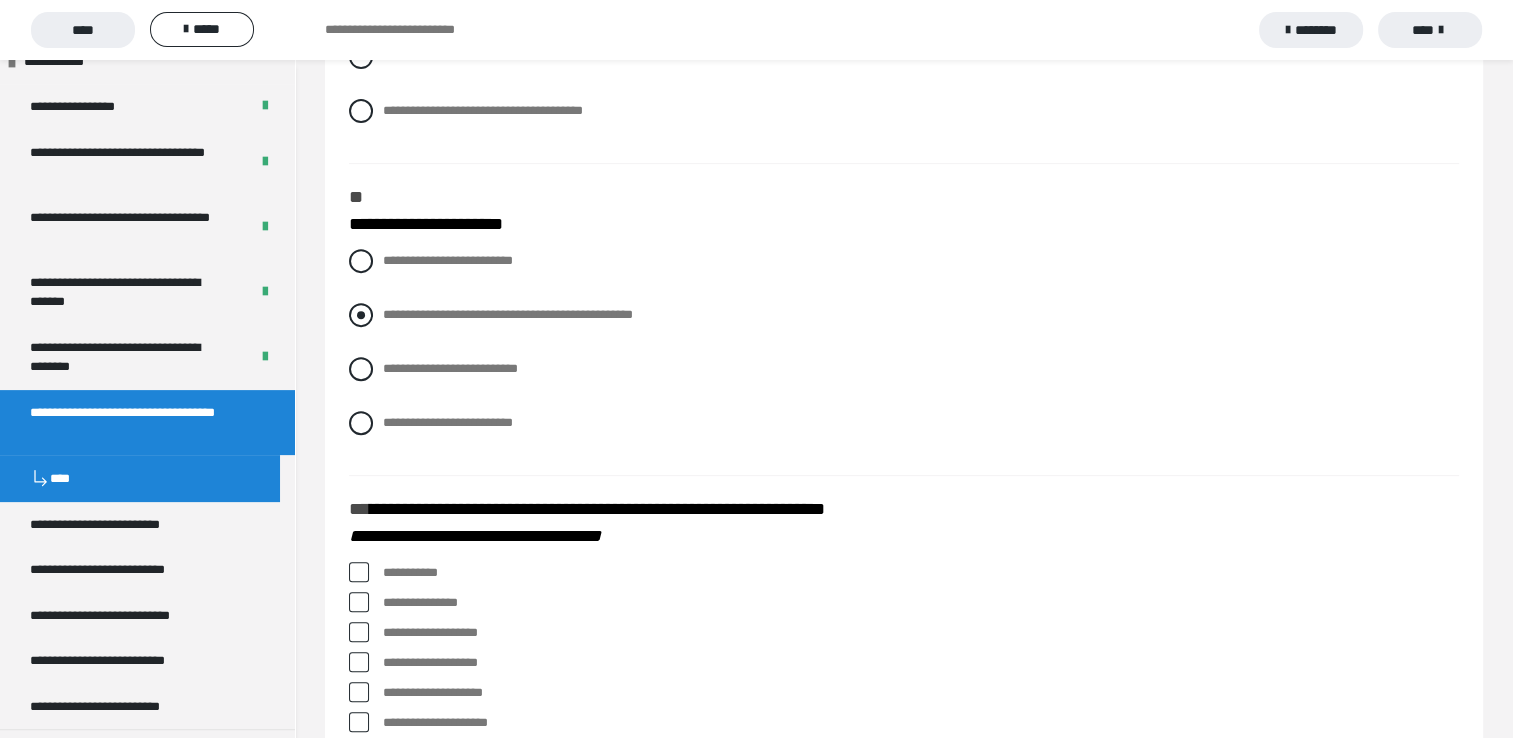 click at bounding box center [361, 315] 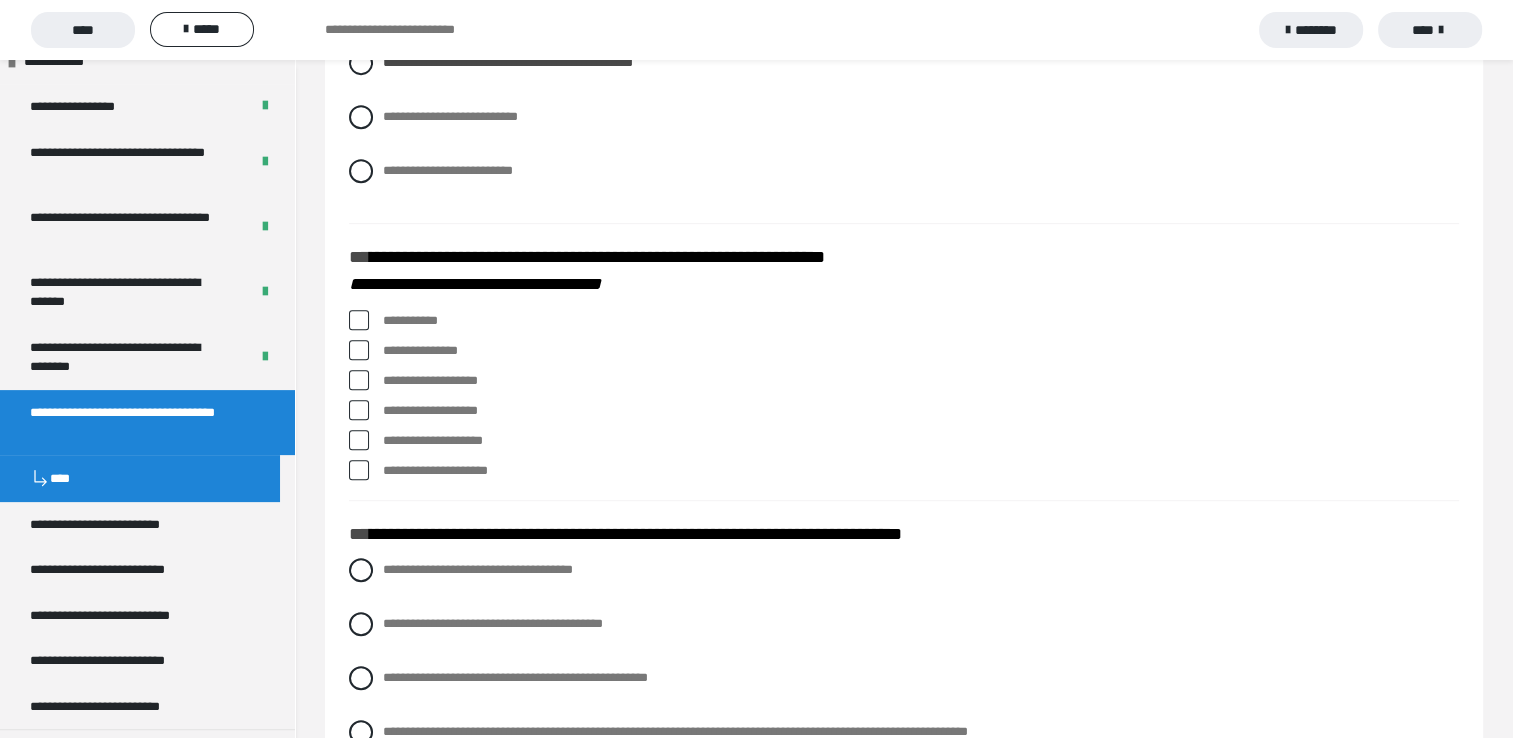 scroll, scrollTop: 1000, scrollLeft: 0, axis: vertical 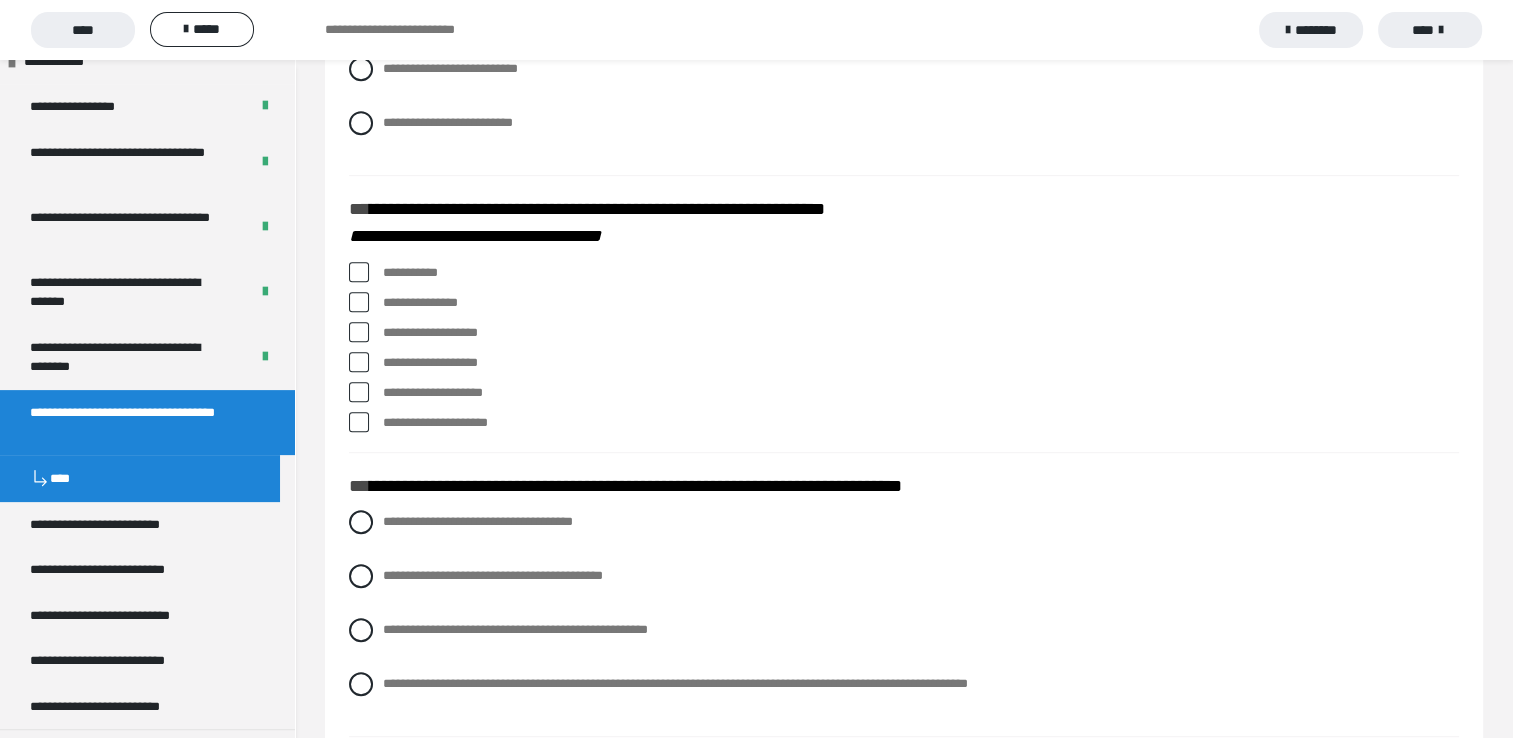 click at bounding box center (359, 332) 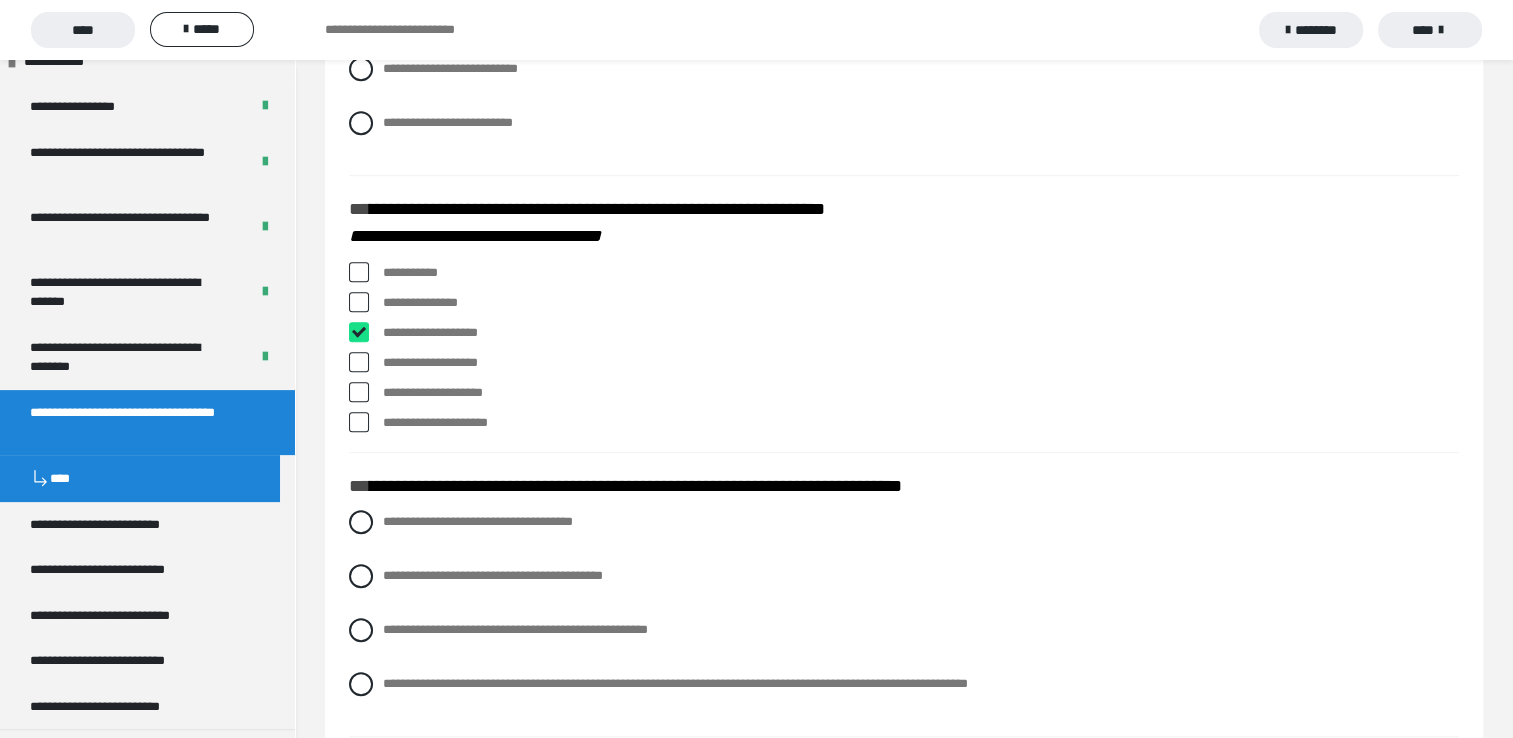 checkbox on "****" 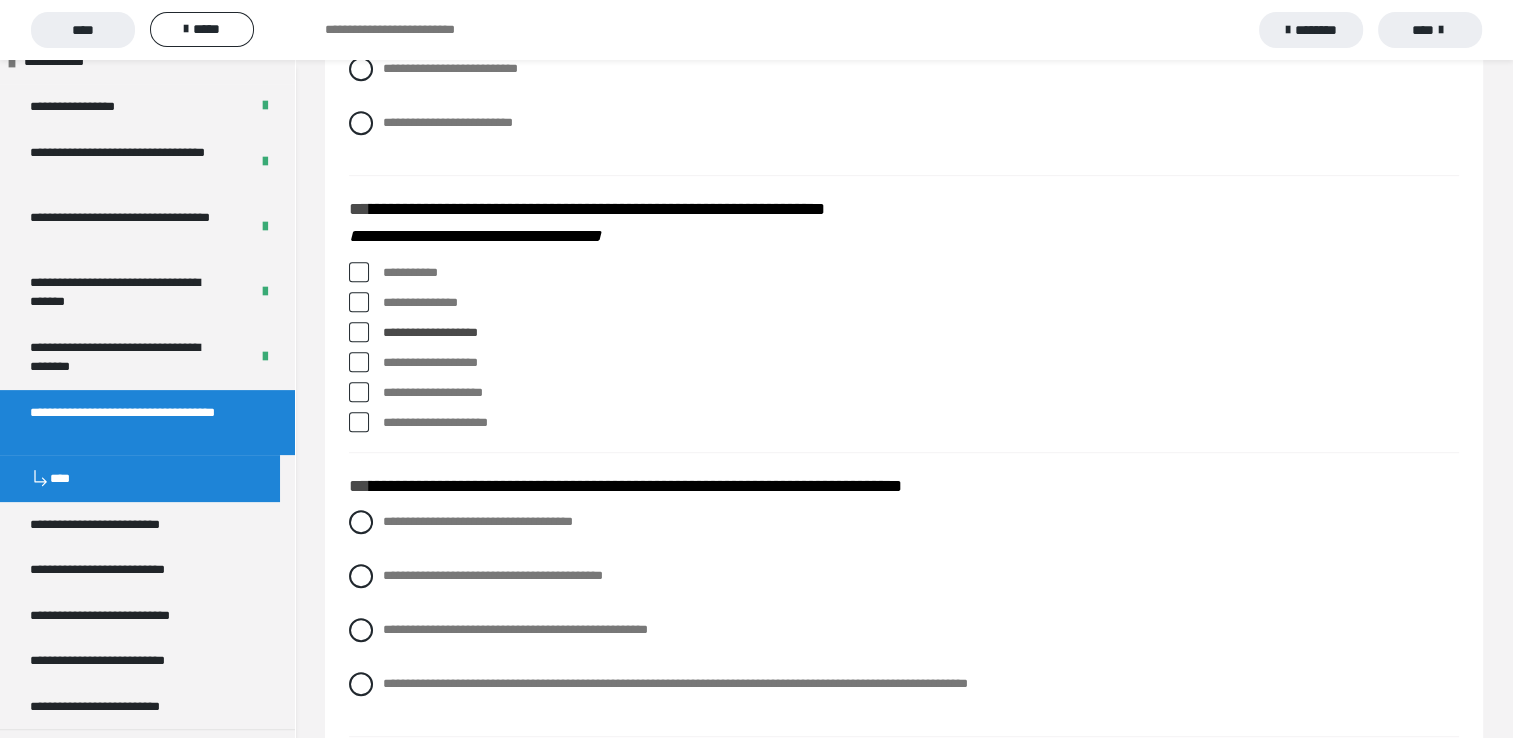 click at bounding box center (359, 422) 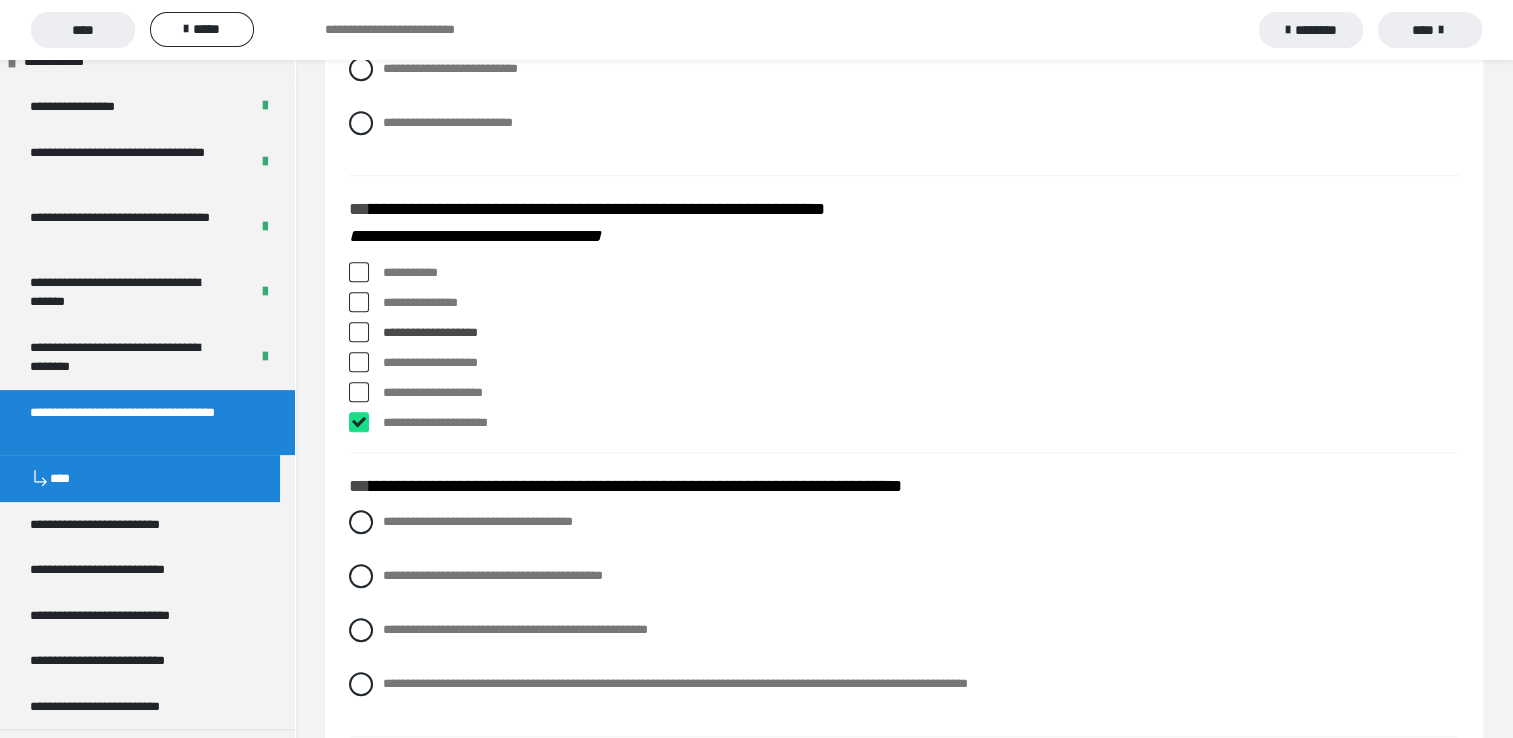 checkbox on "****" 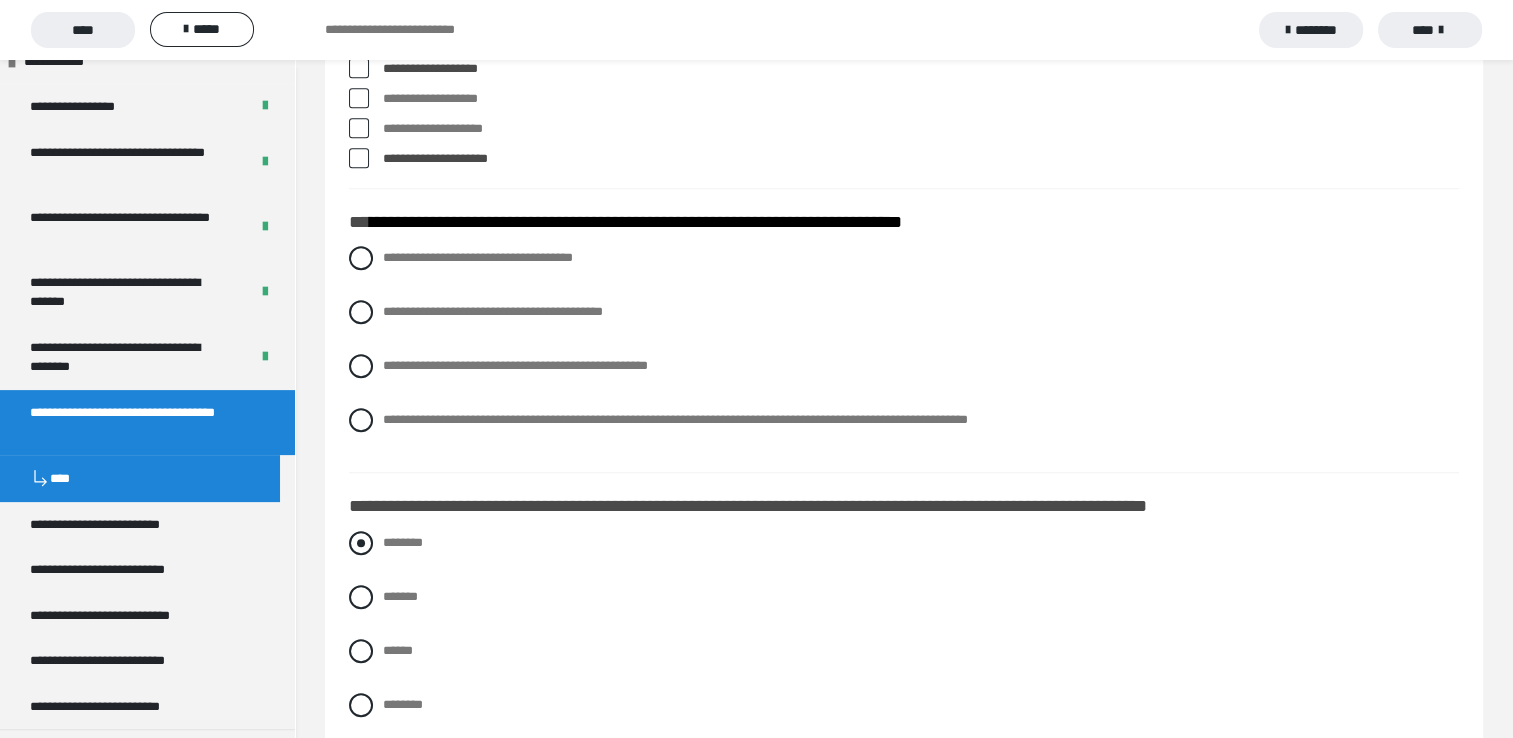 scroll, scrollTop: 1300, scrollLeft: 0, axis: vertical 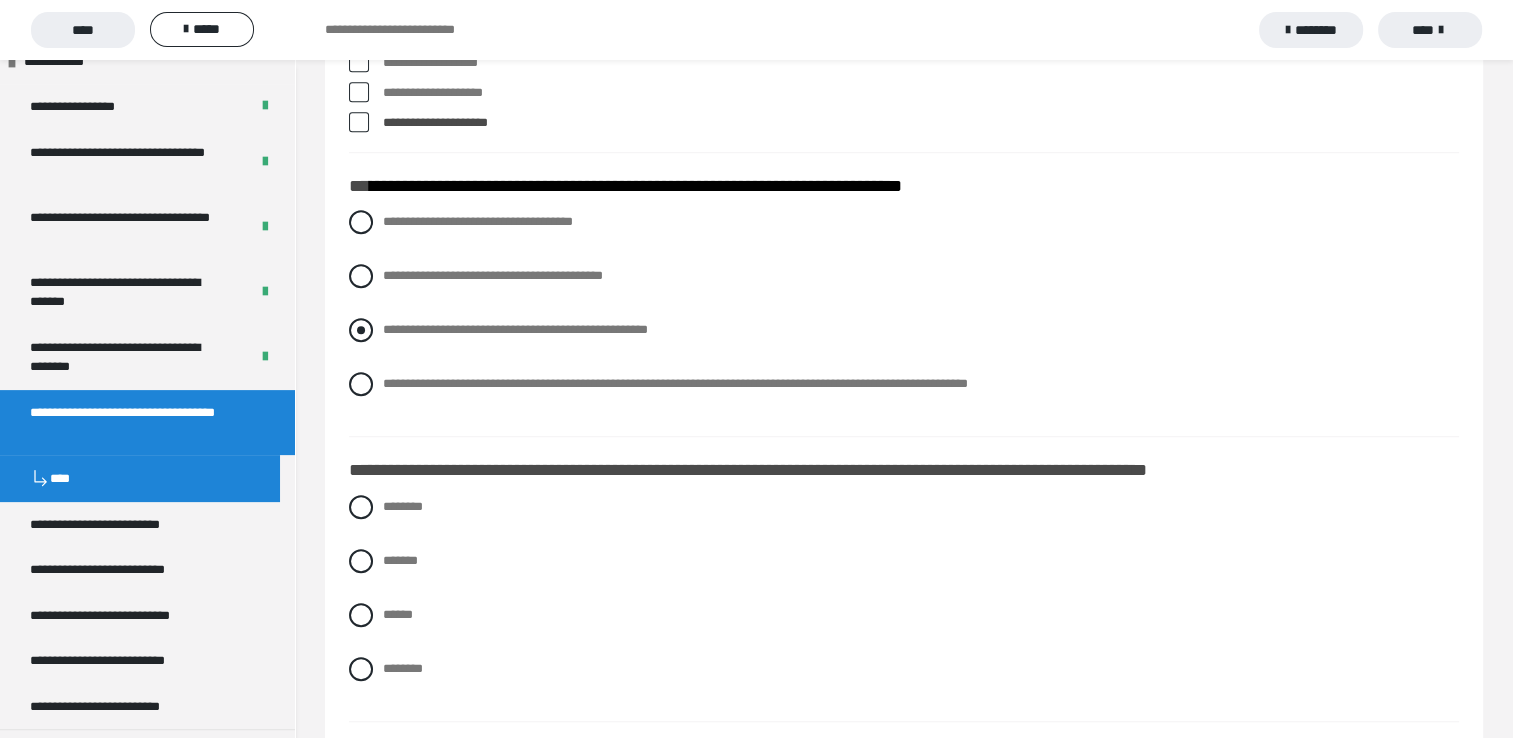 click at bounding box center [361, 330] 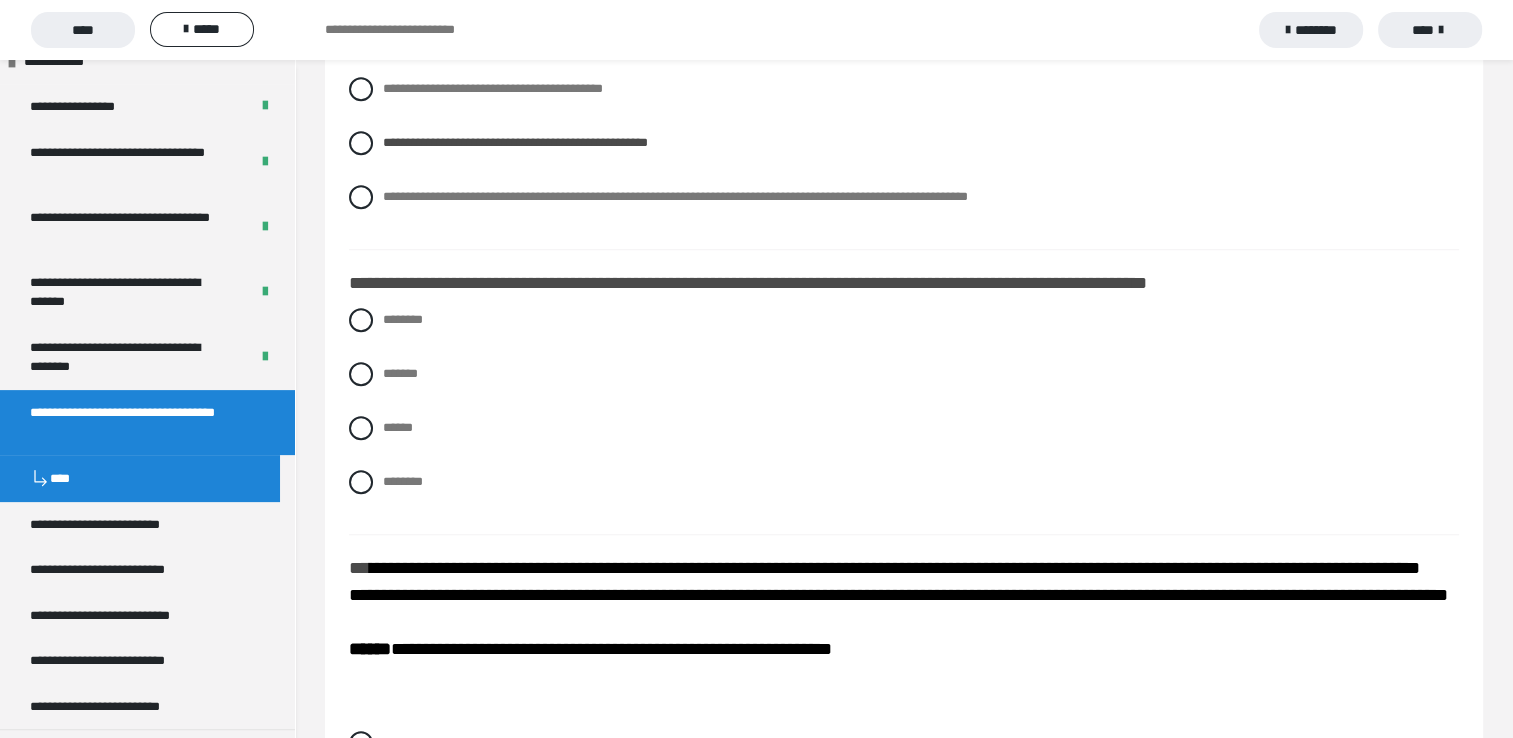 scroll, scrollTop: 1500, scrollLeft: 0, axis: vertical 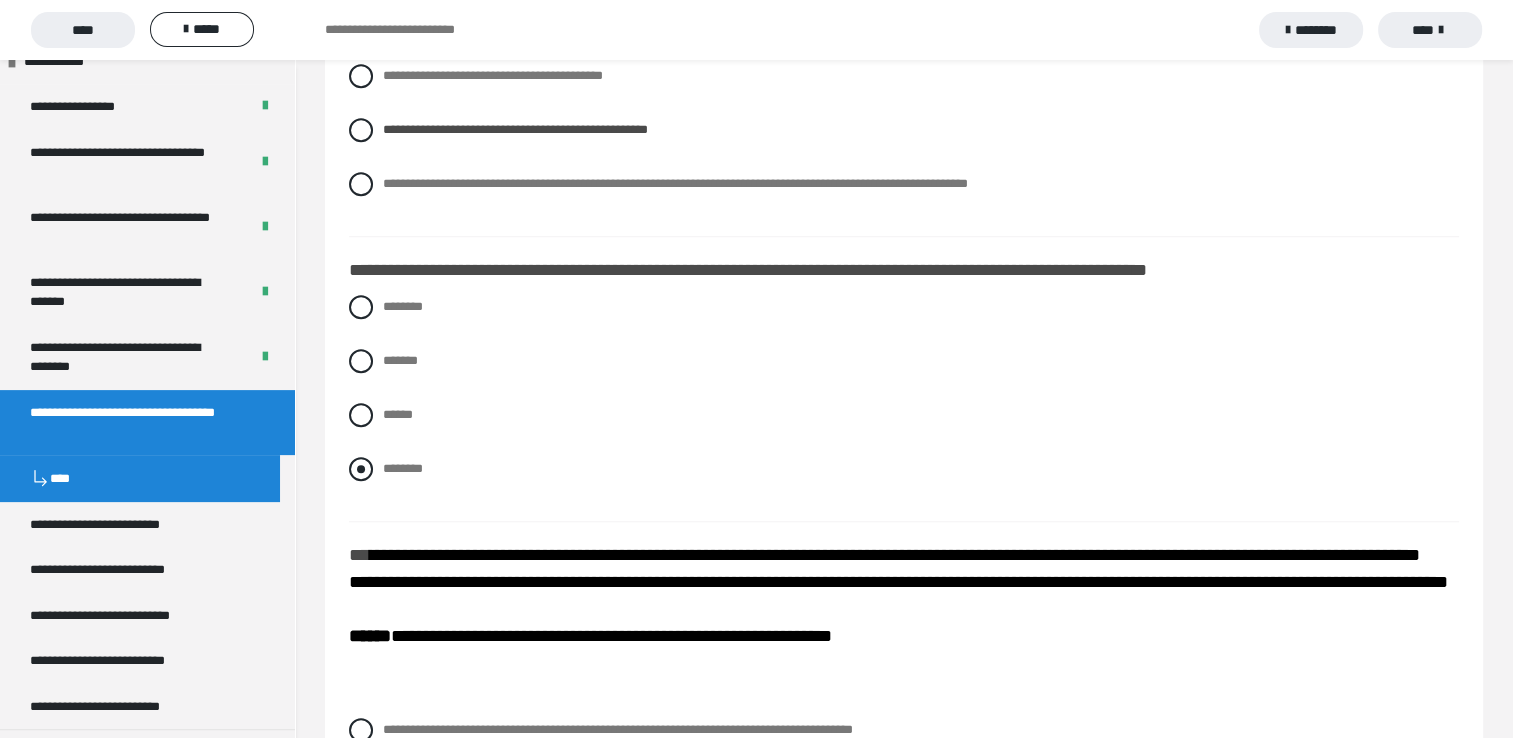 click at bounding box center [361, 469] 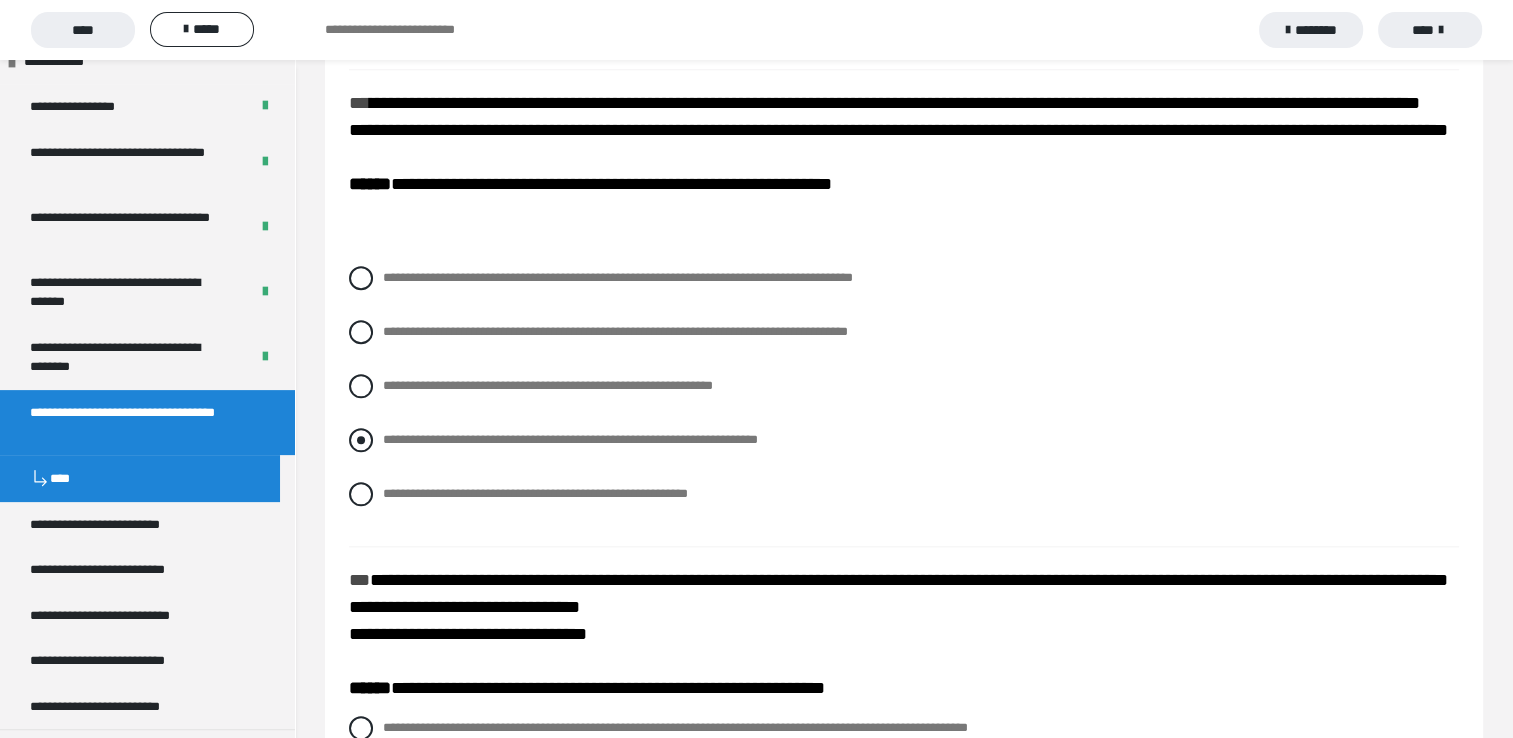 scroll, scrollTop: 2000, scrollLeft: 0, axis: vertical 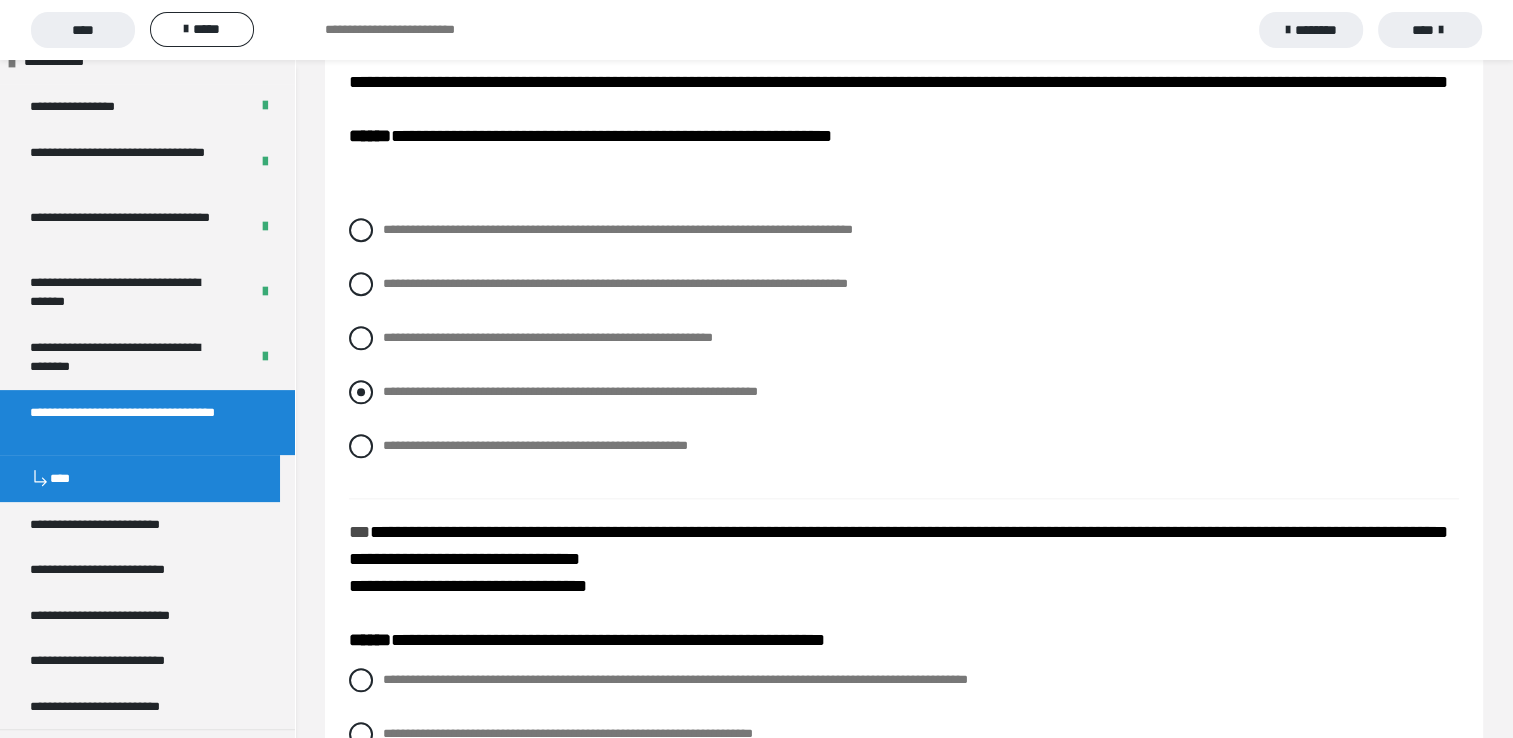 click at bounding box center (361, 392) 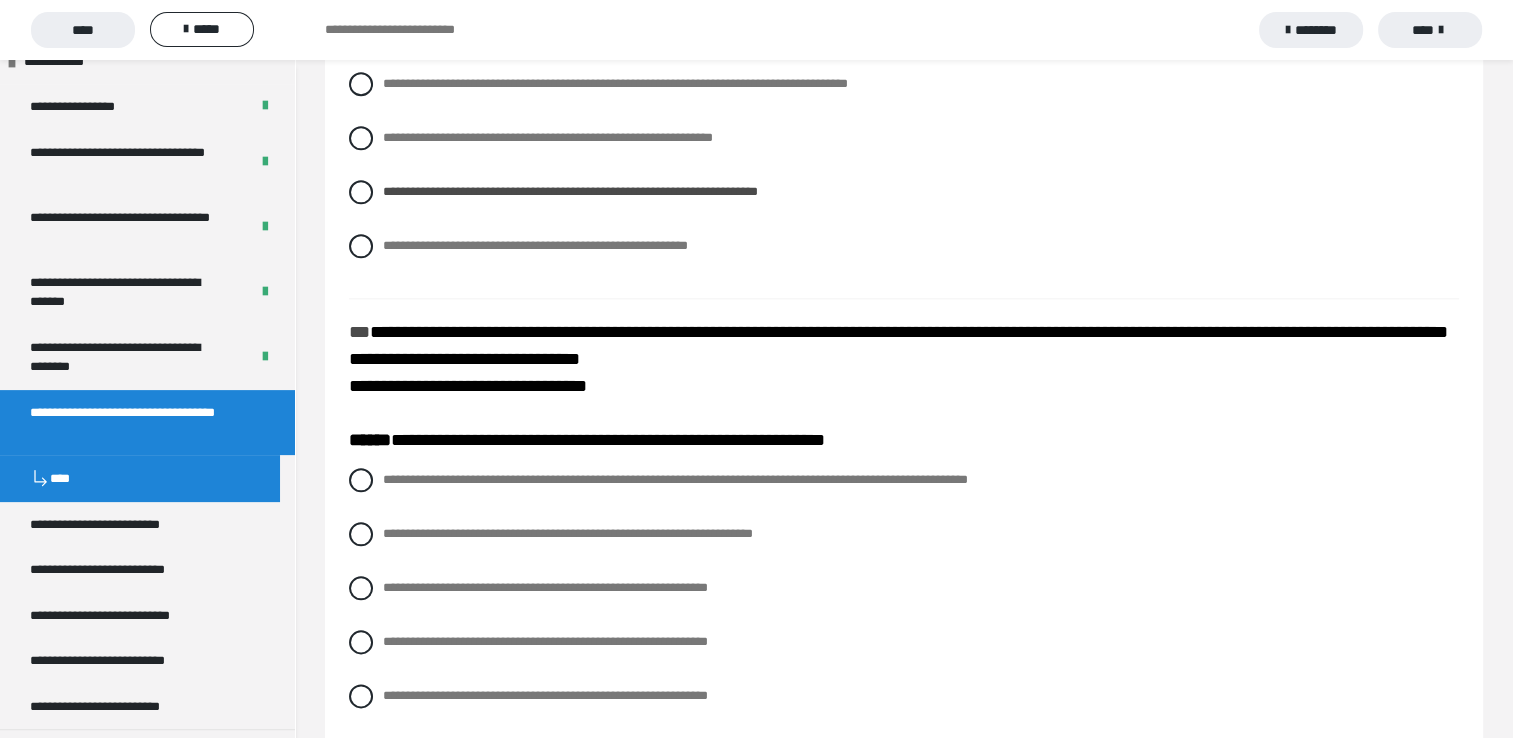 scroll, scrollTop: 2300, scrollLeft: 0, axis: vertical 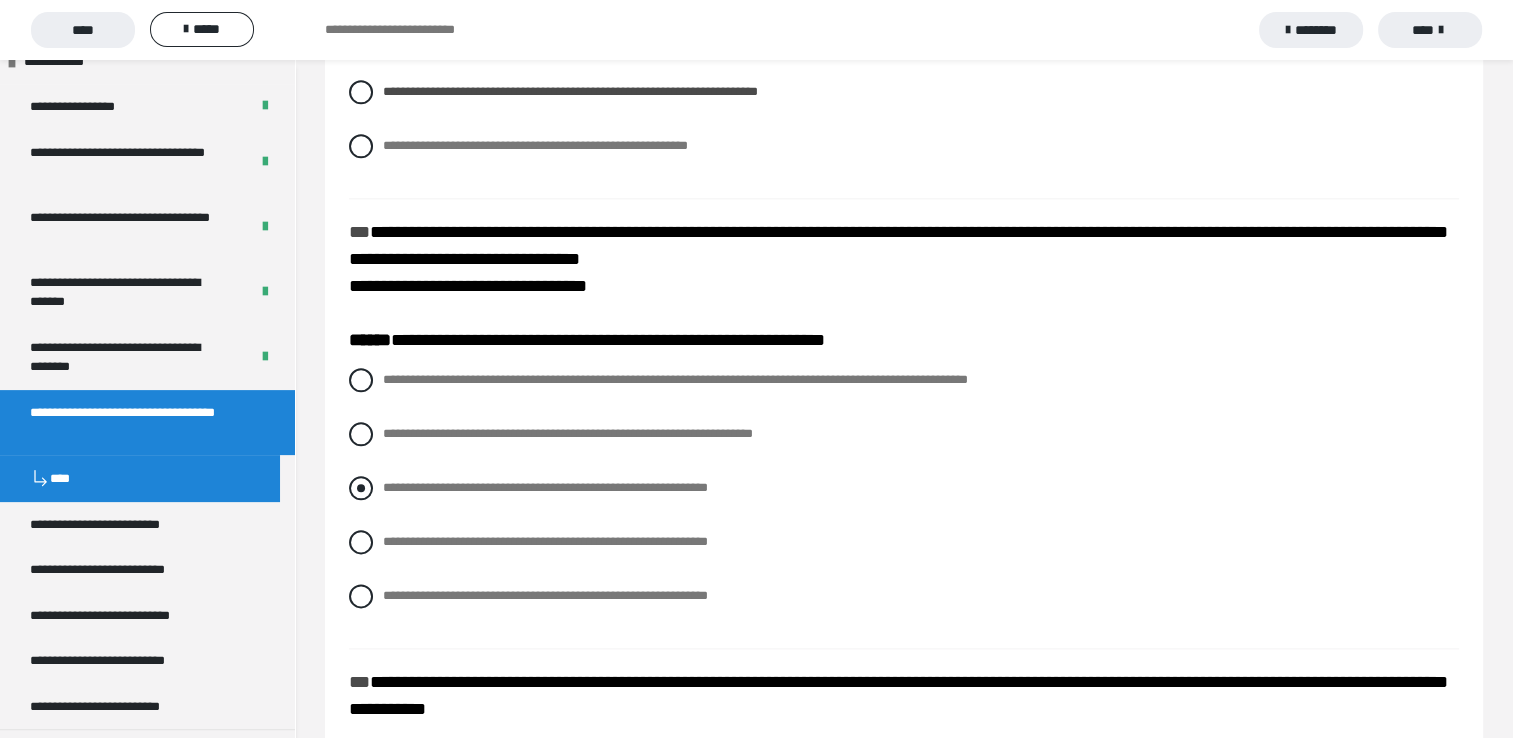 click at bounding box center [361, 488] 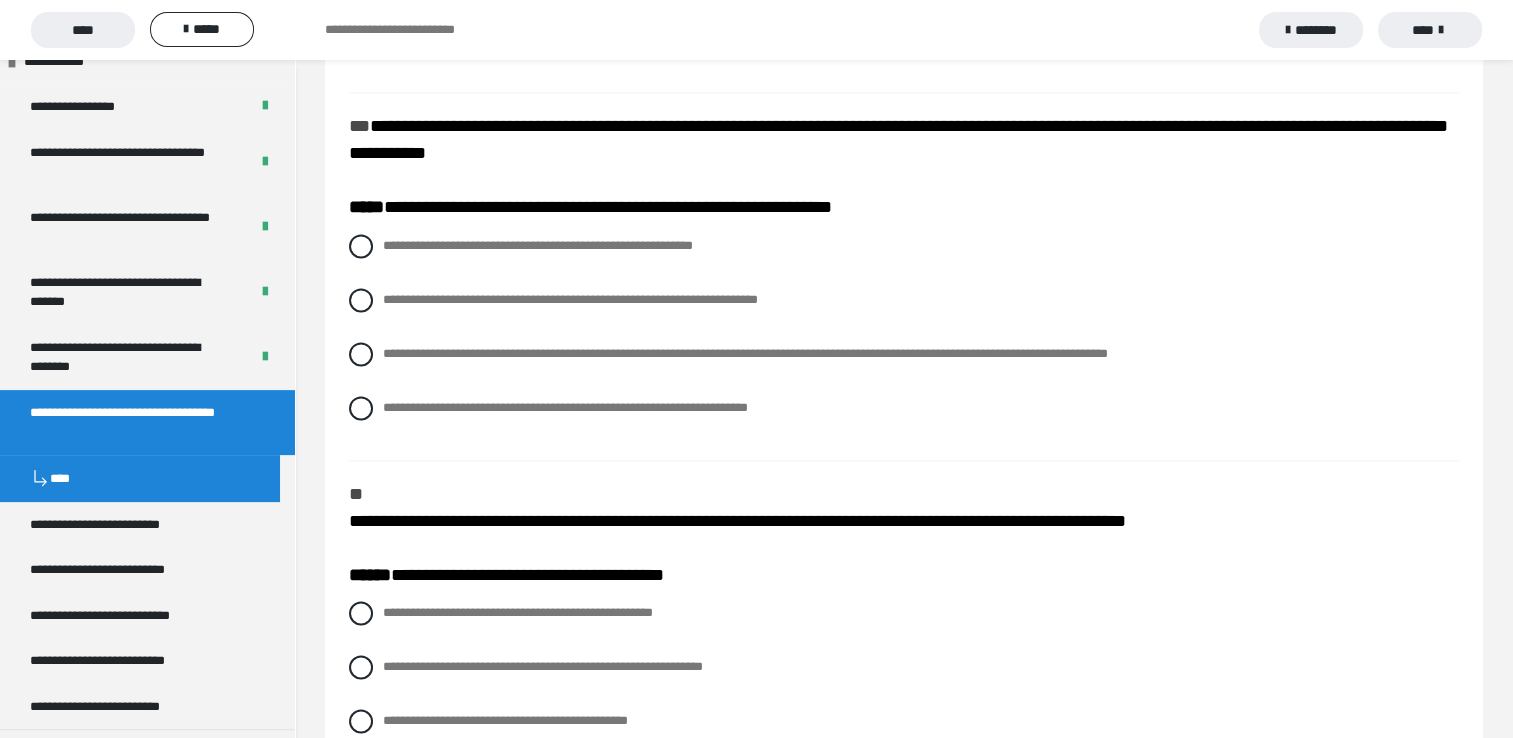 scroll, scrollTop: 2825, scrollLeft: 0, axis: vertical 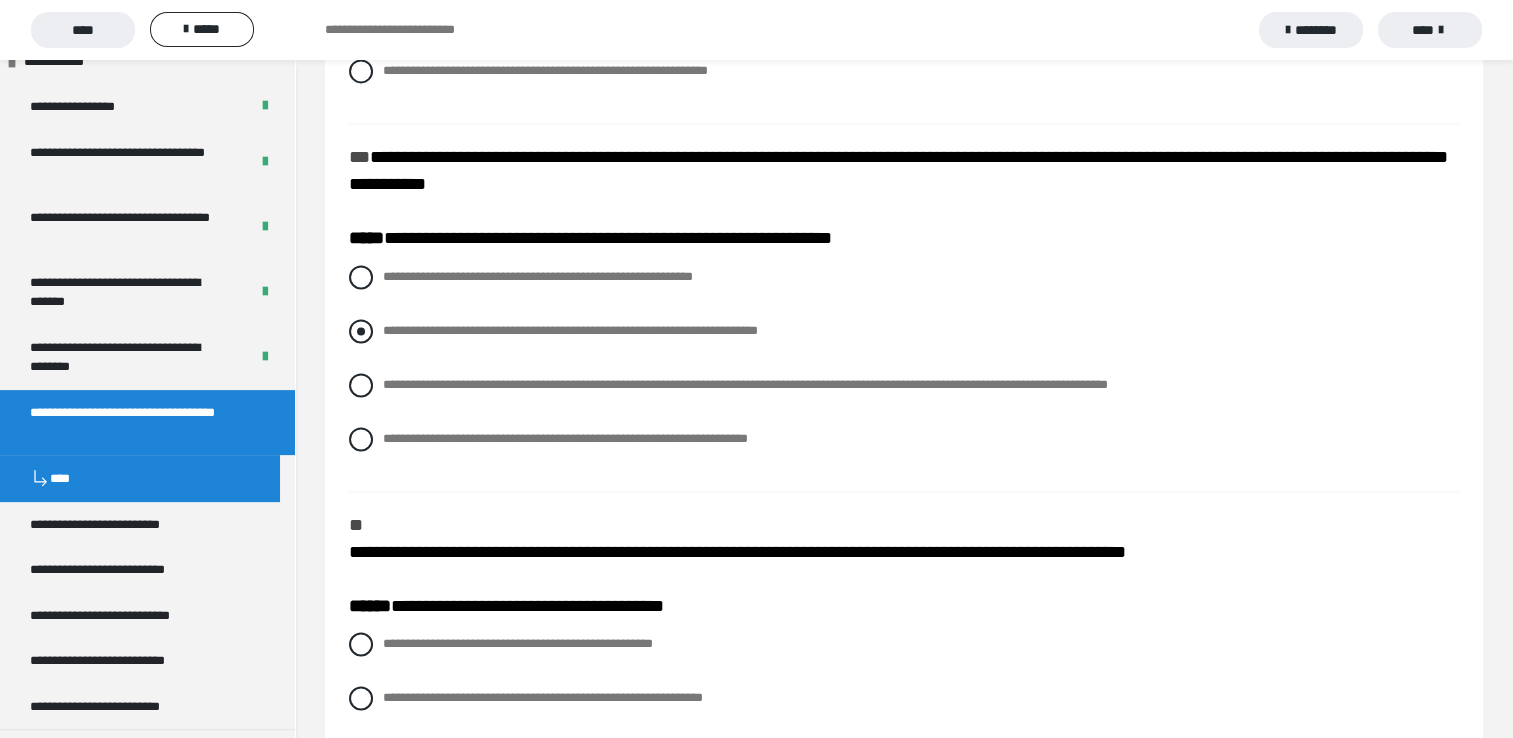 click at bounding box center (361, 331) 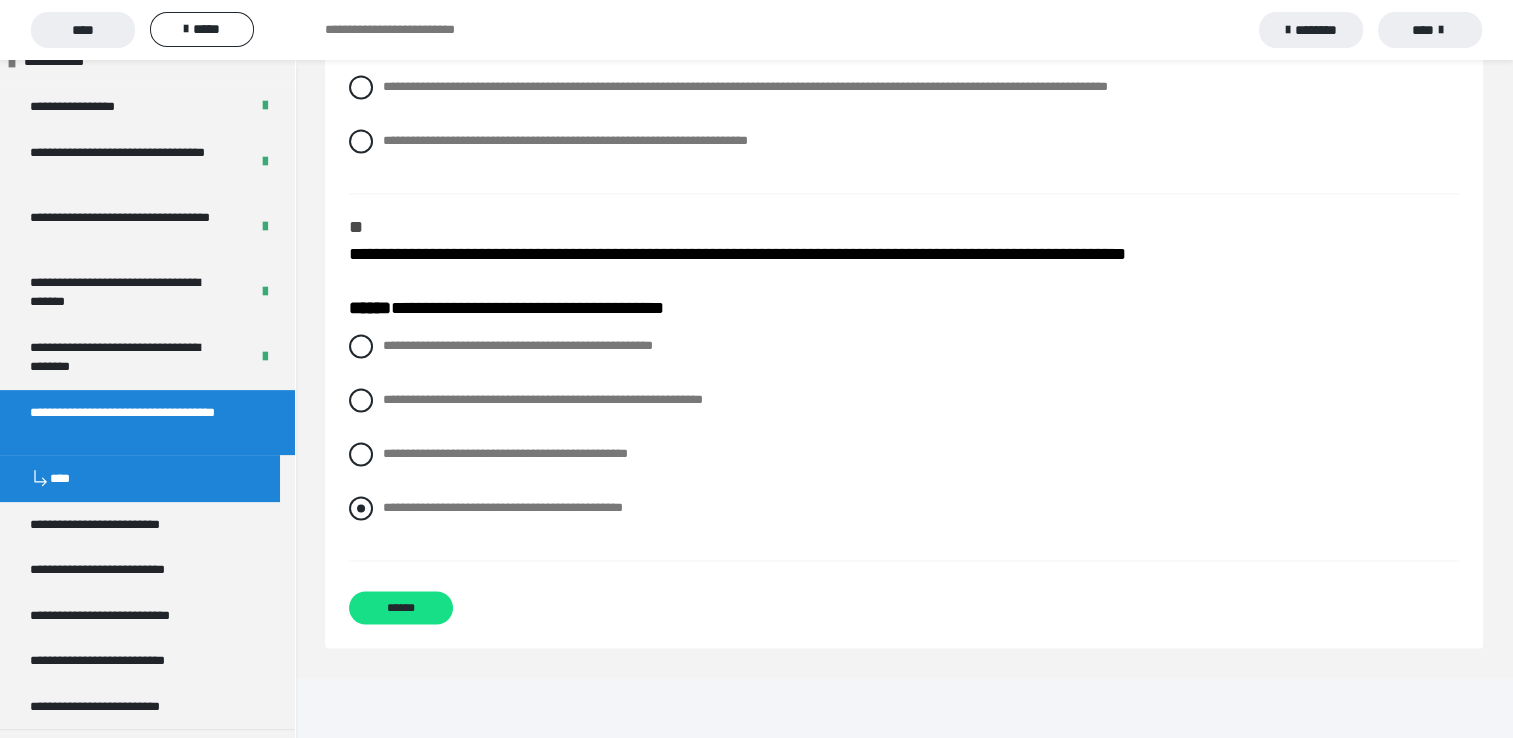 scroll, scrollTop: 3125, scrollLeft: 0, axis: vertical 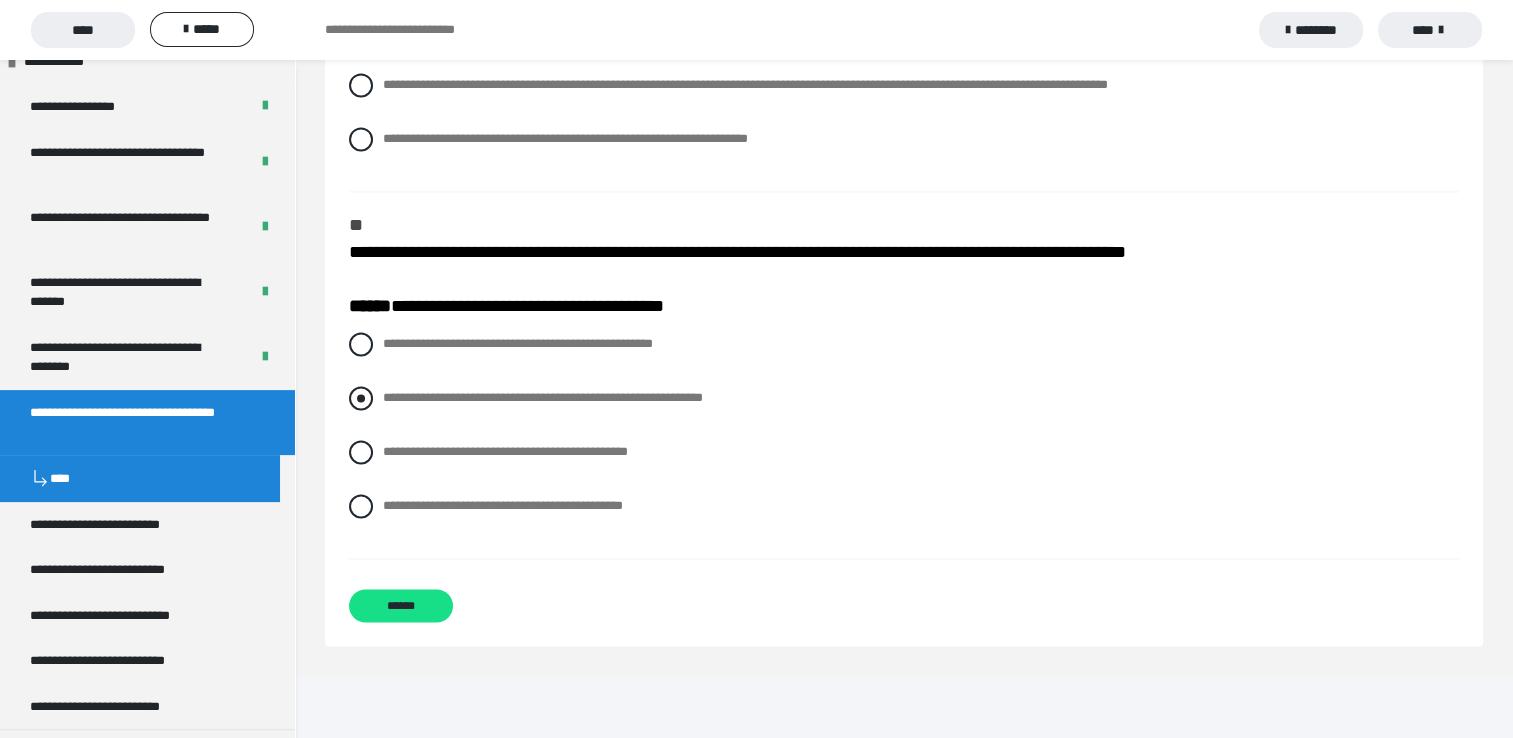 click at bounding box center (361, 398) 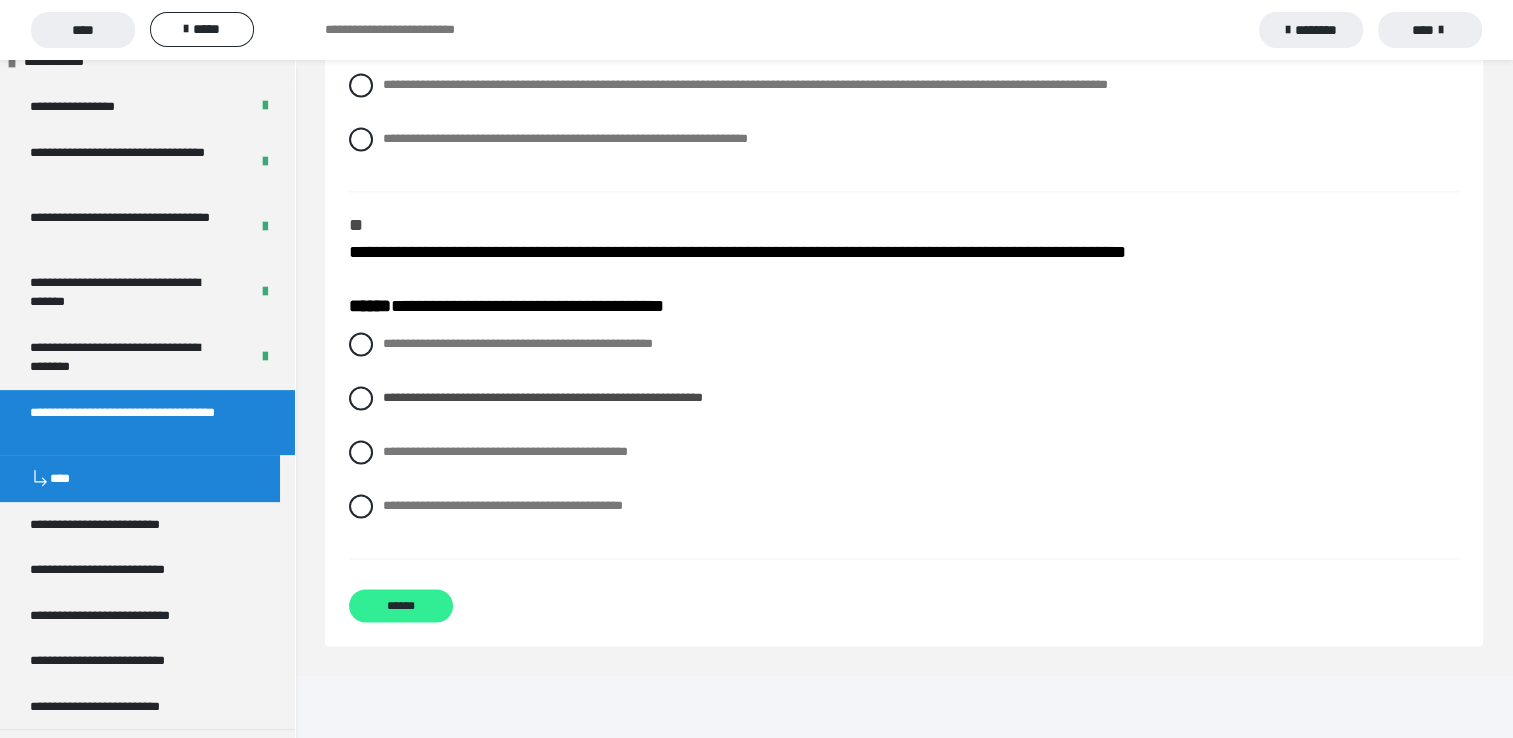 click on "******" at bounding box center (401, 605) 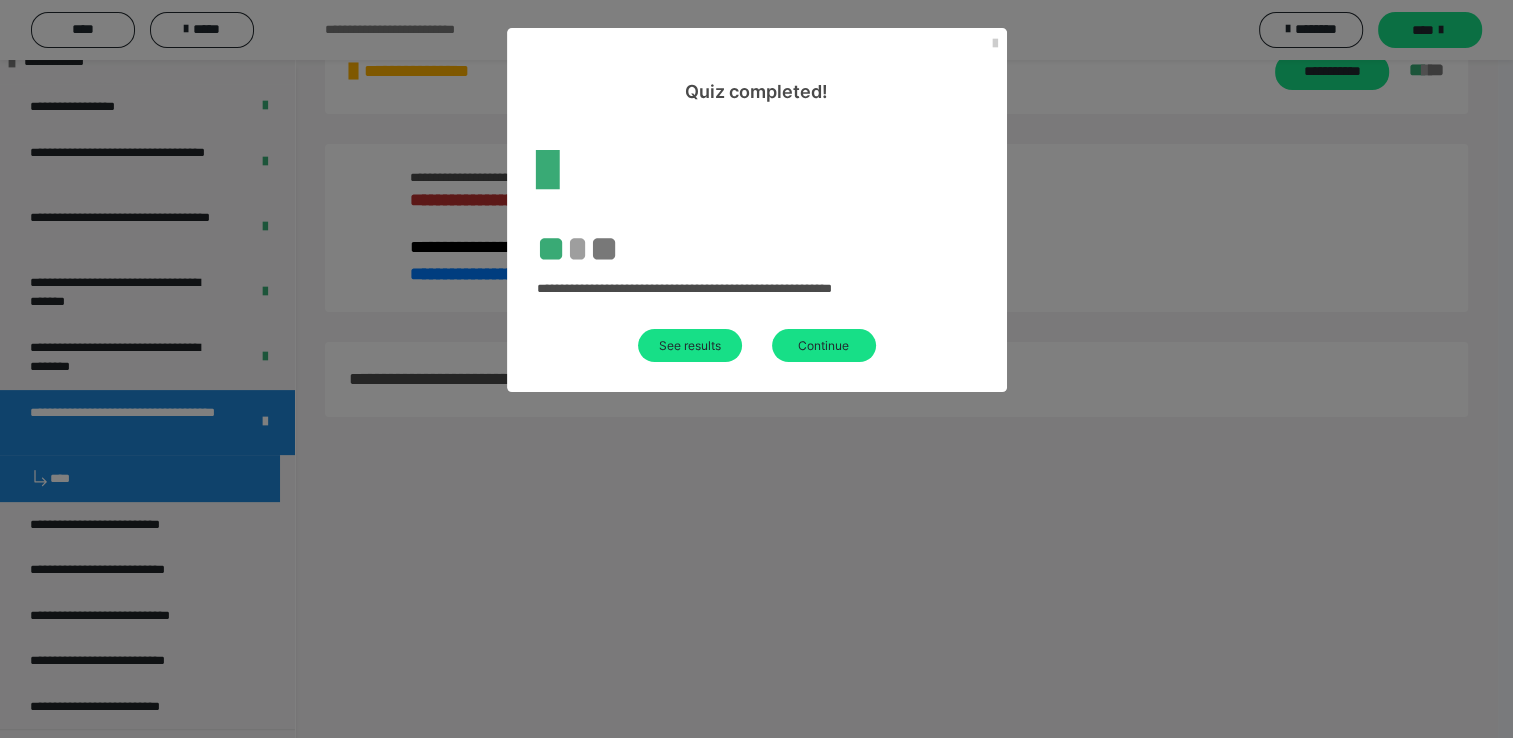 scroll, scrollTop: 601, scrollLeft: 0, axis: vertical 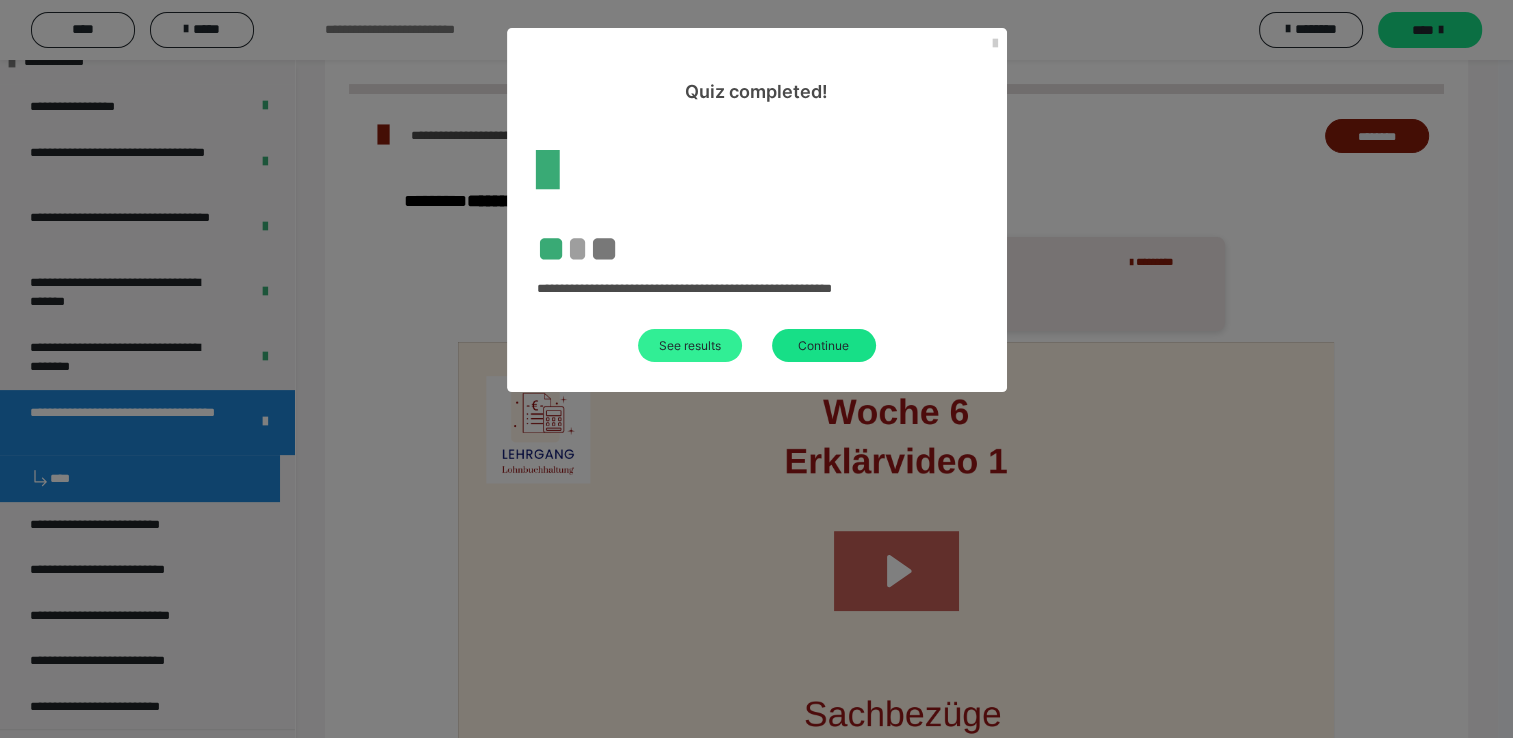 click on "See results" at bounding box center [690, 345] 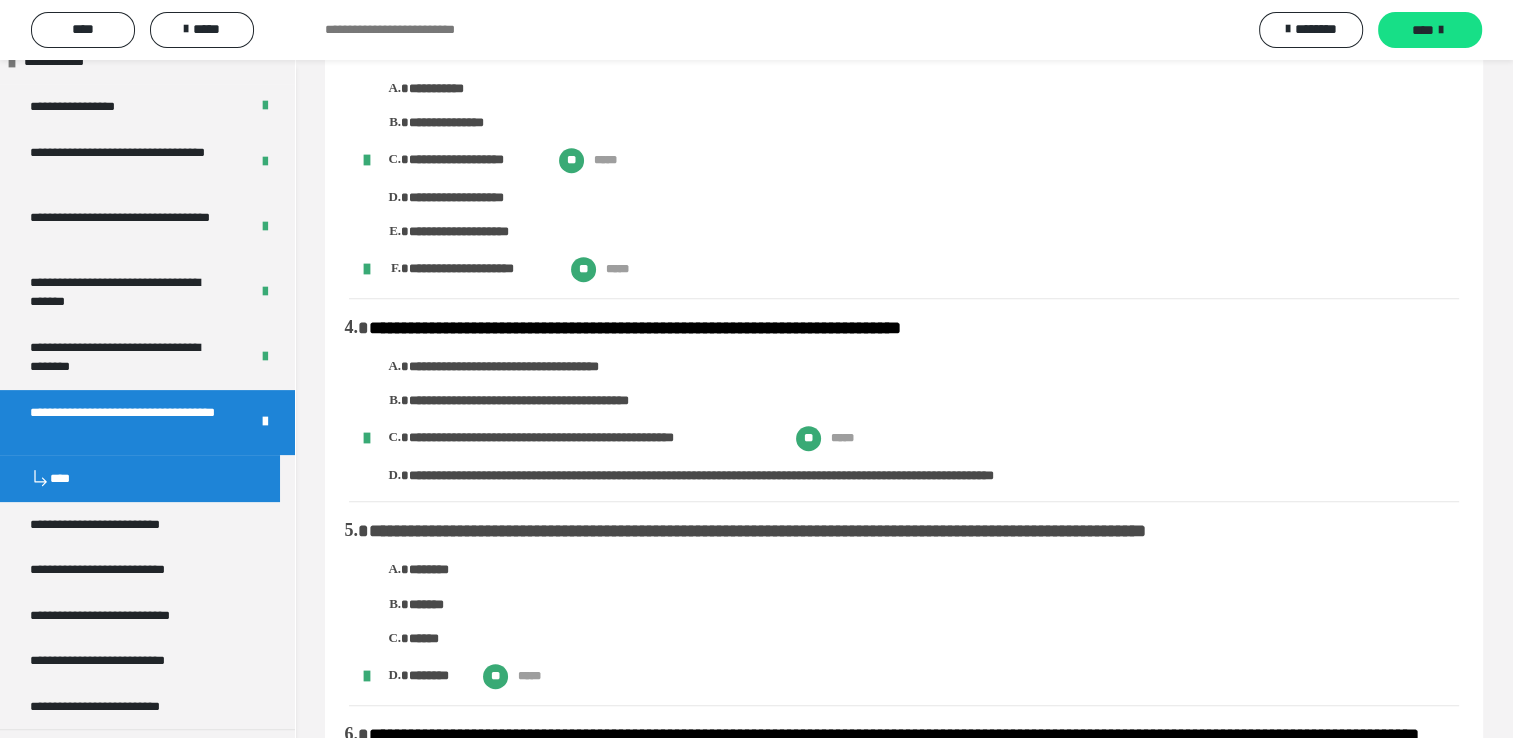 scroll, scrollTop: 800, scrollLeft: 0, axis: vertical 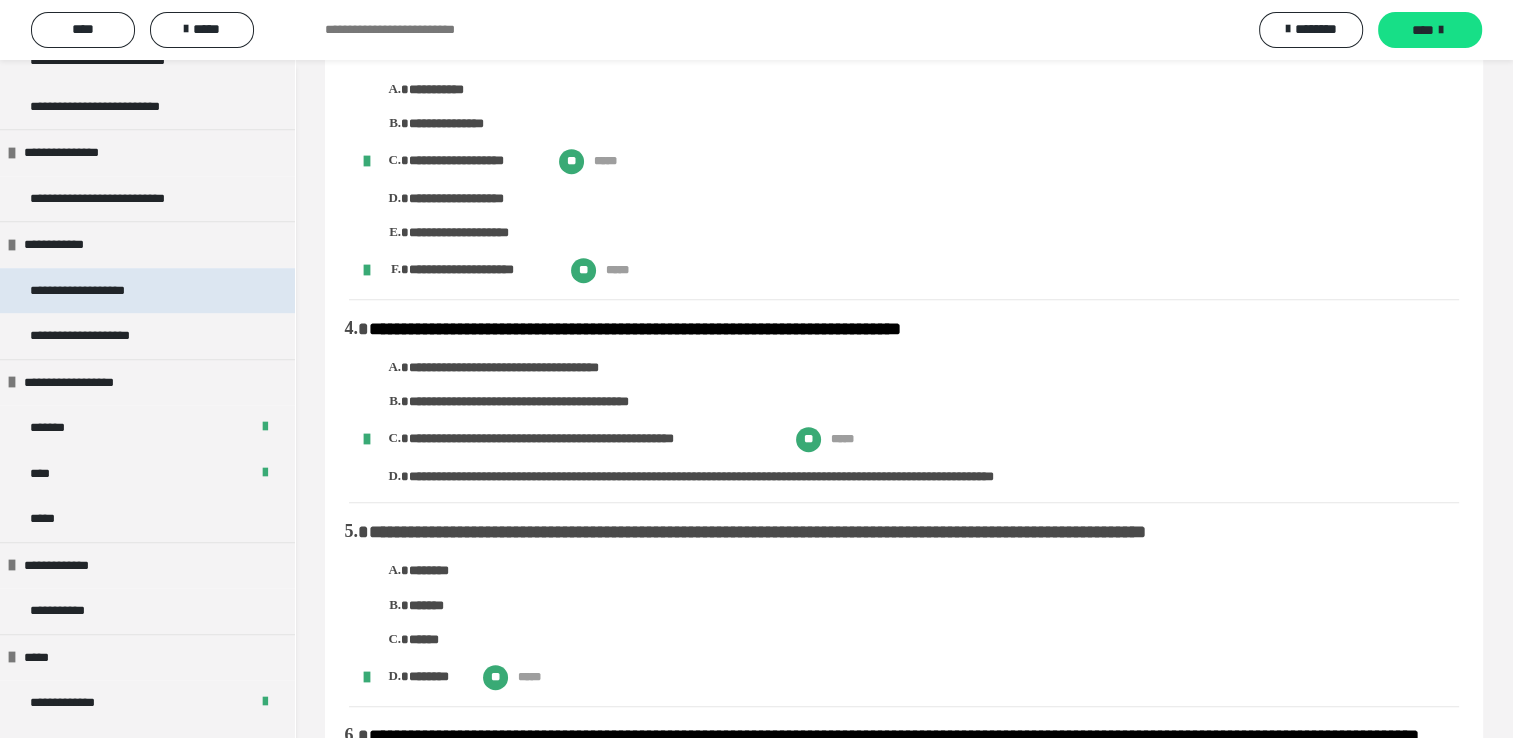 click on "**********" at bounding box center (89, 291) 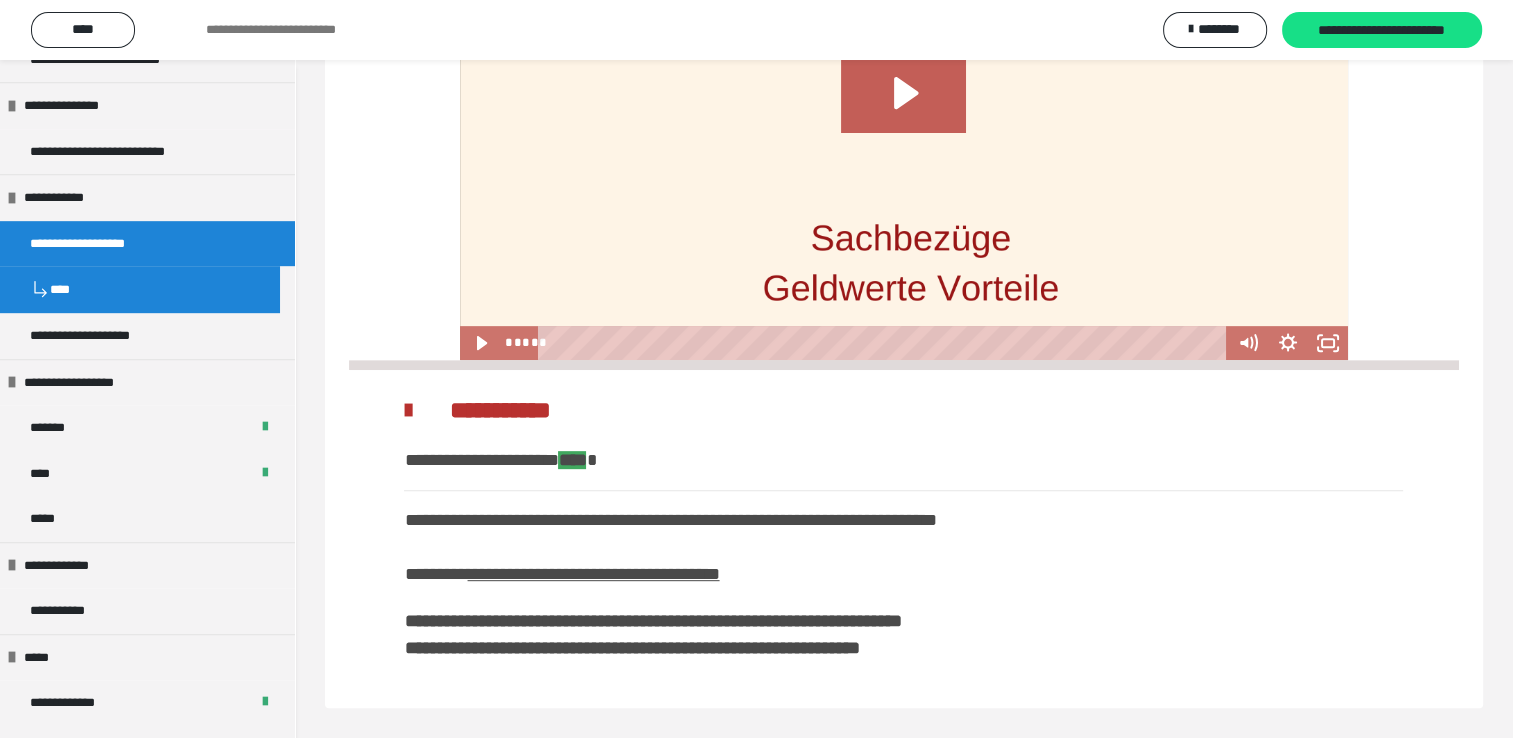 scroll, scrollTop: 771, scrollLeft: 0, axis: vertical 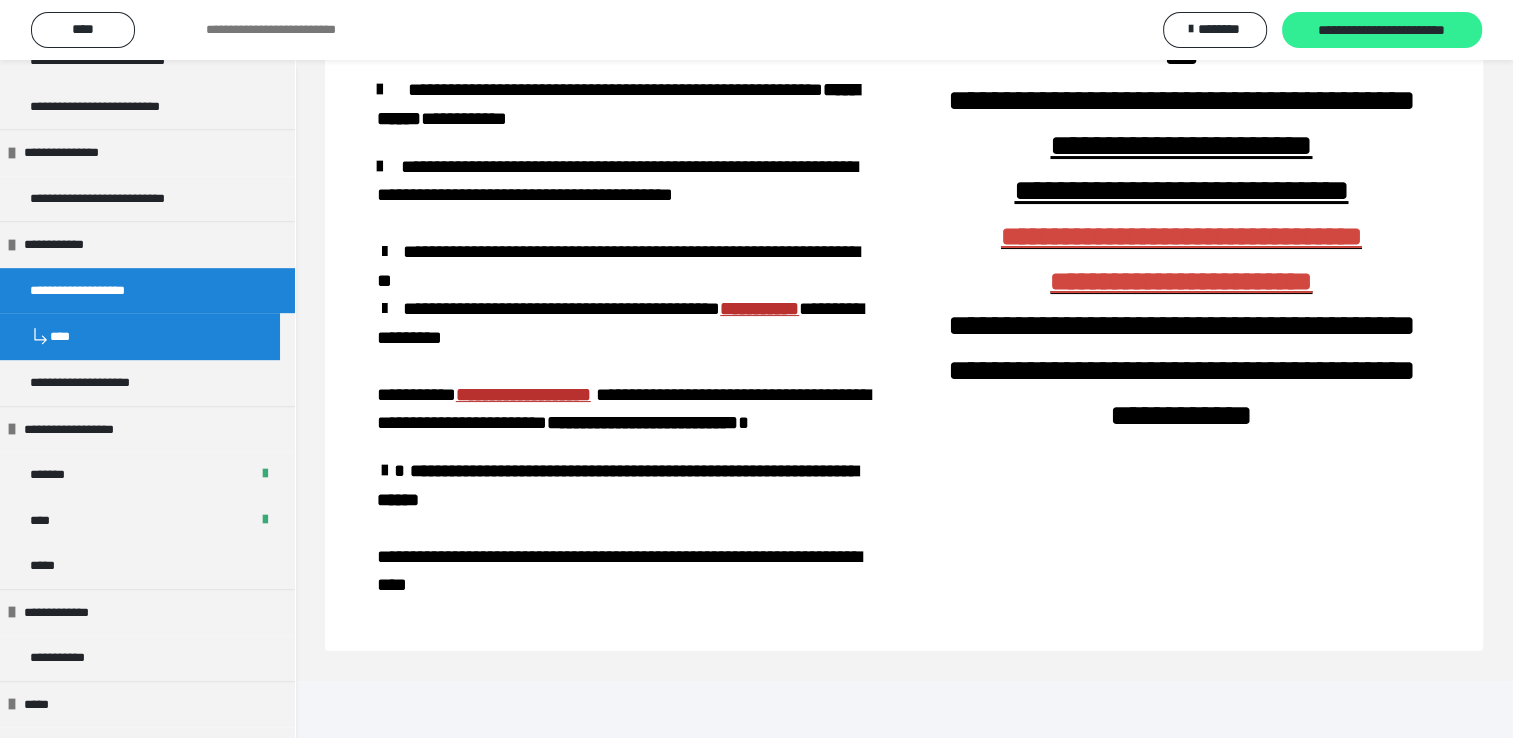 click on "**********" at bounding box center (1382, 31) 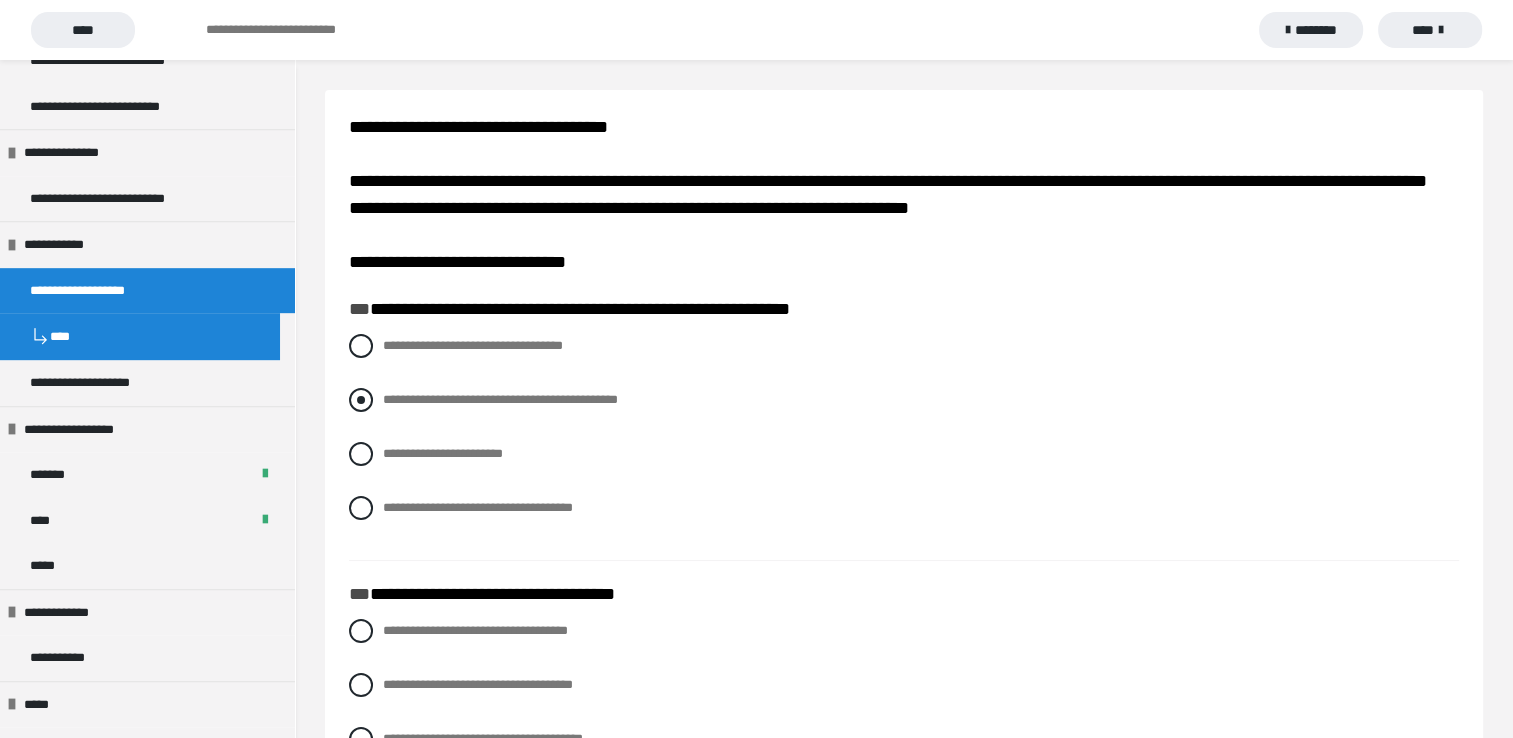 click at bounding box center (361, 400) 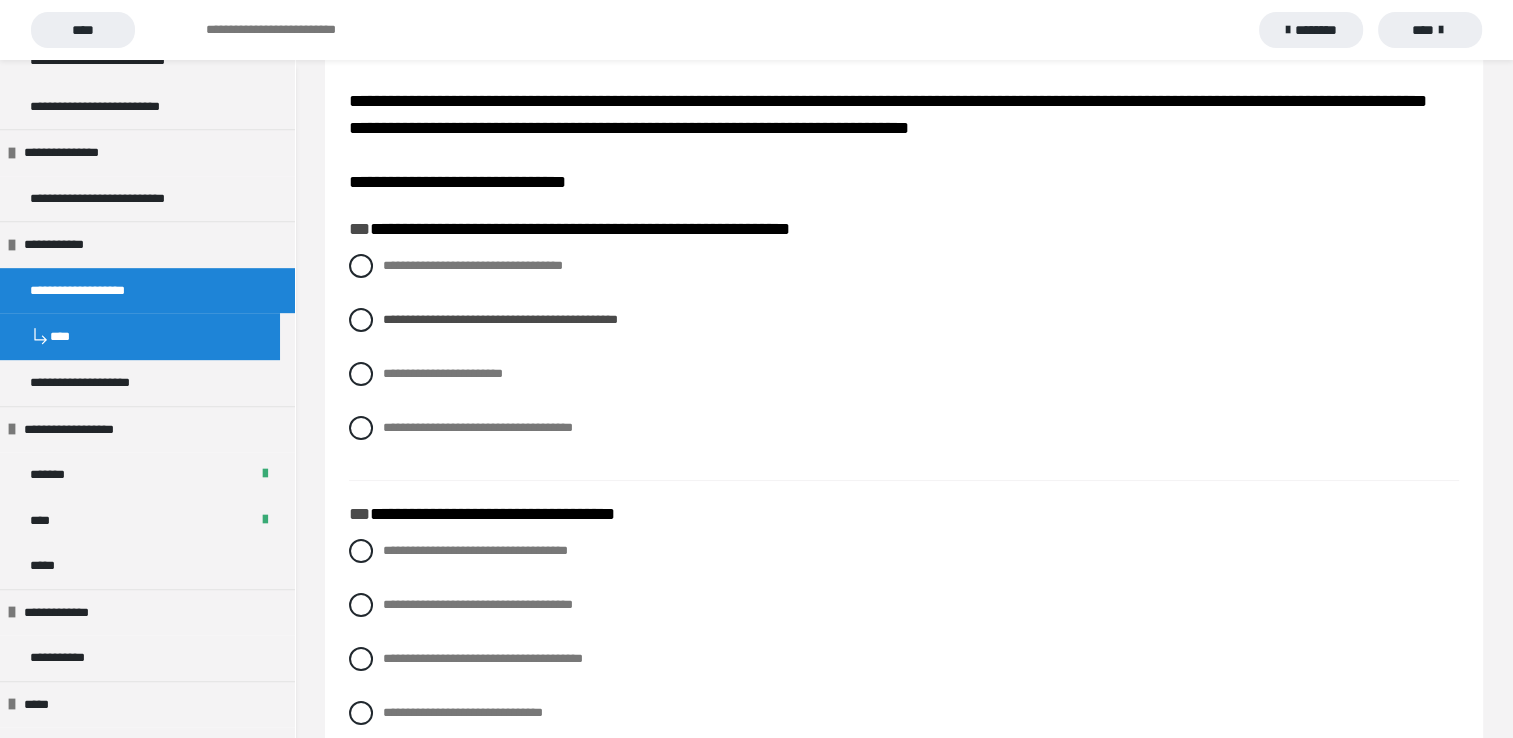 scroll, scrollTop: 200, scrollLeft: 0, axis: vertical 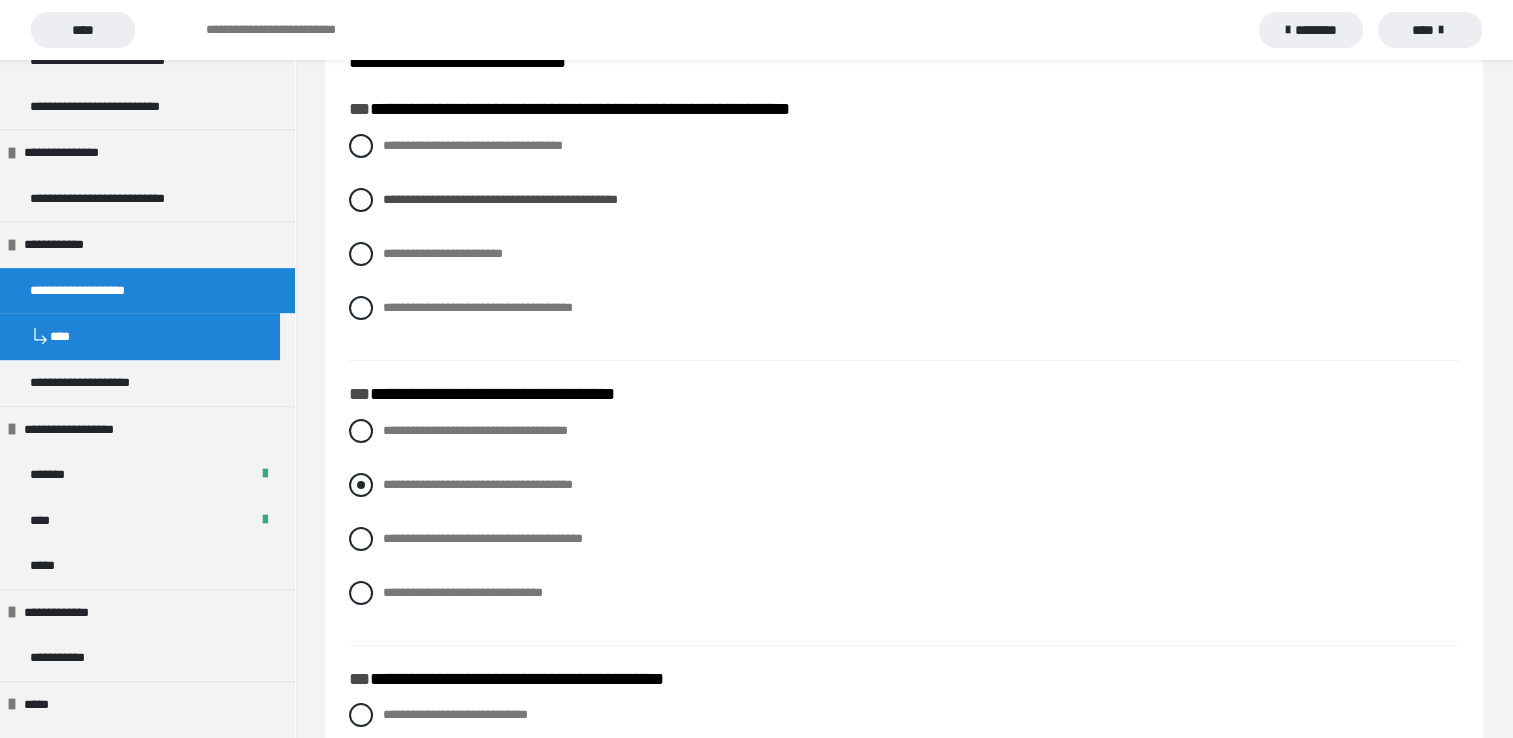 click at bounding box center (361, 485) 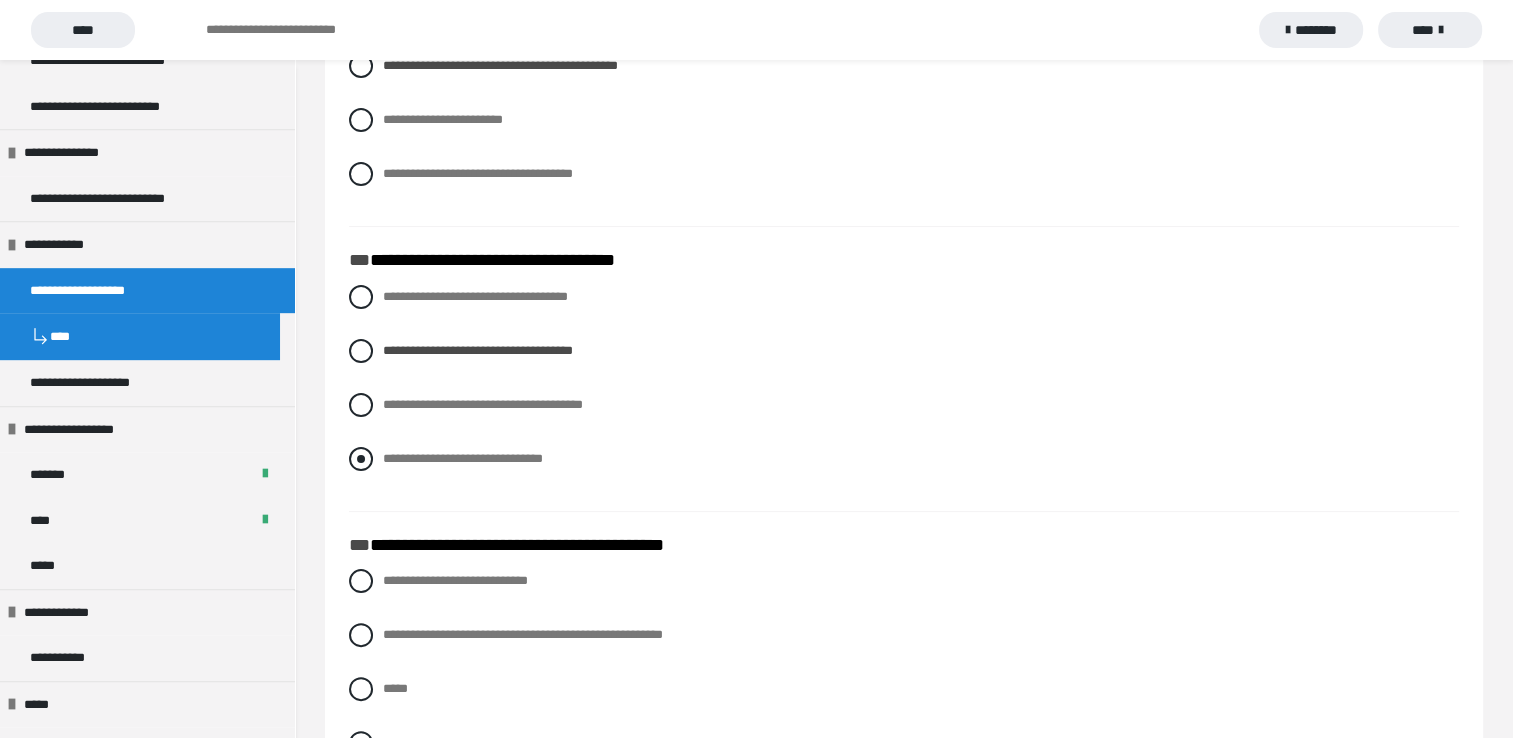 scroll, scrollTop: 500, scrollLeft: 0, axis: vertical 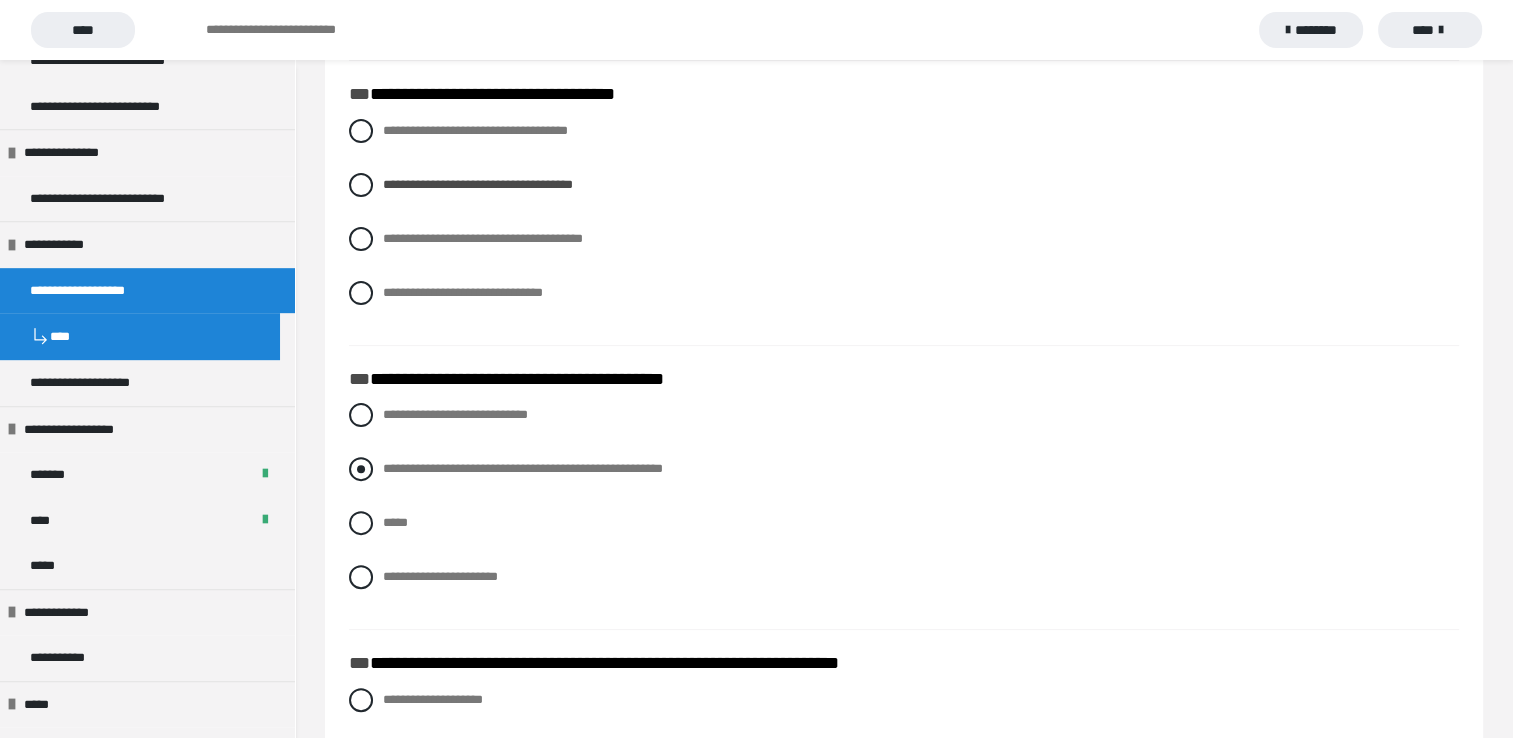 click at bounding box center [361, 469] 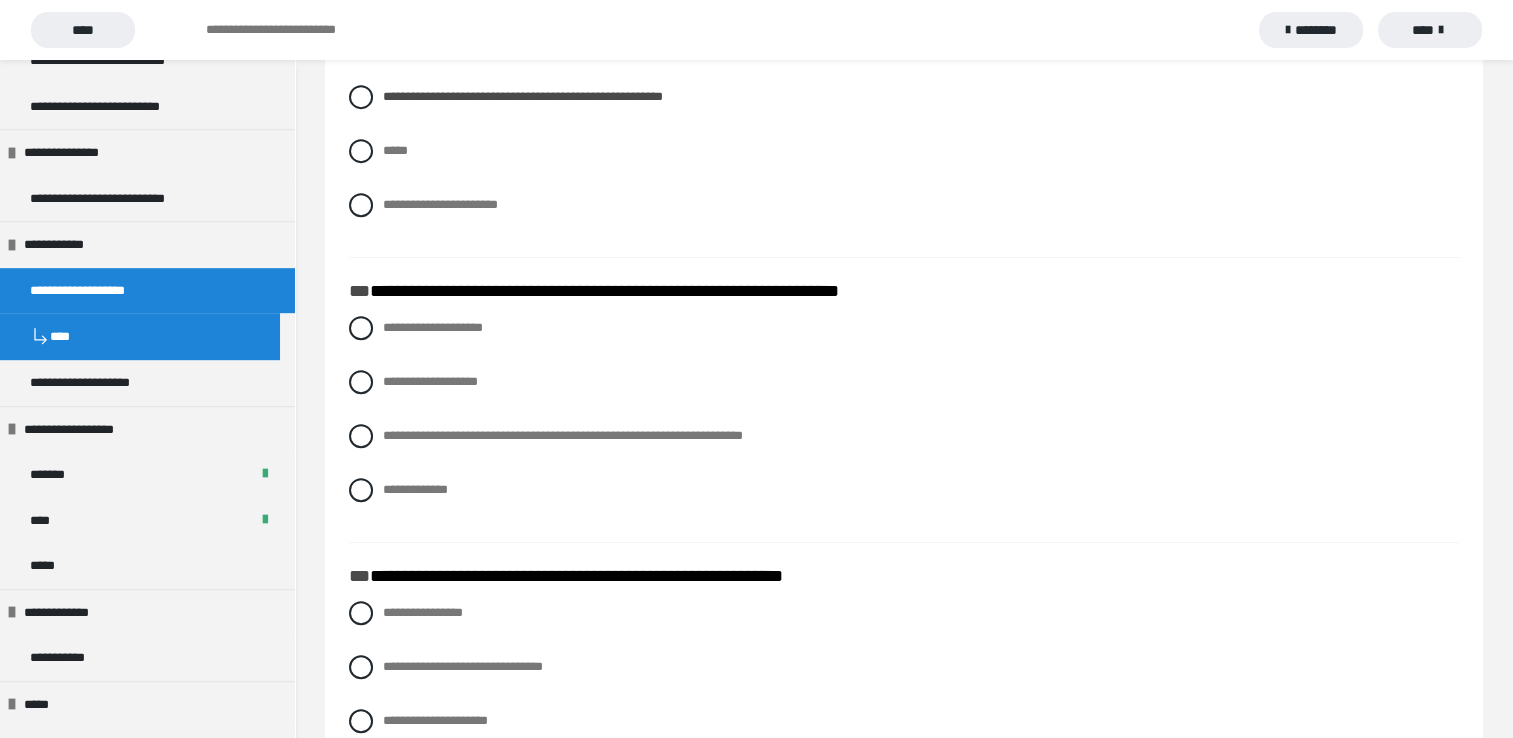 scroll, scrollTop: 900, scrollLeft: 0, axis: vertical 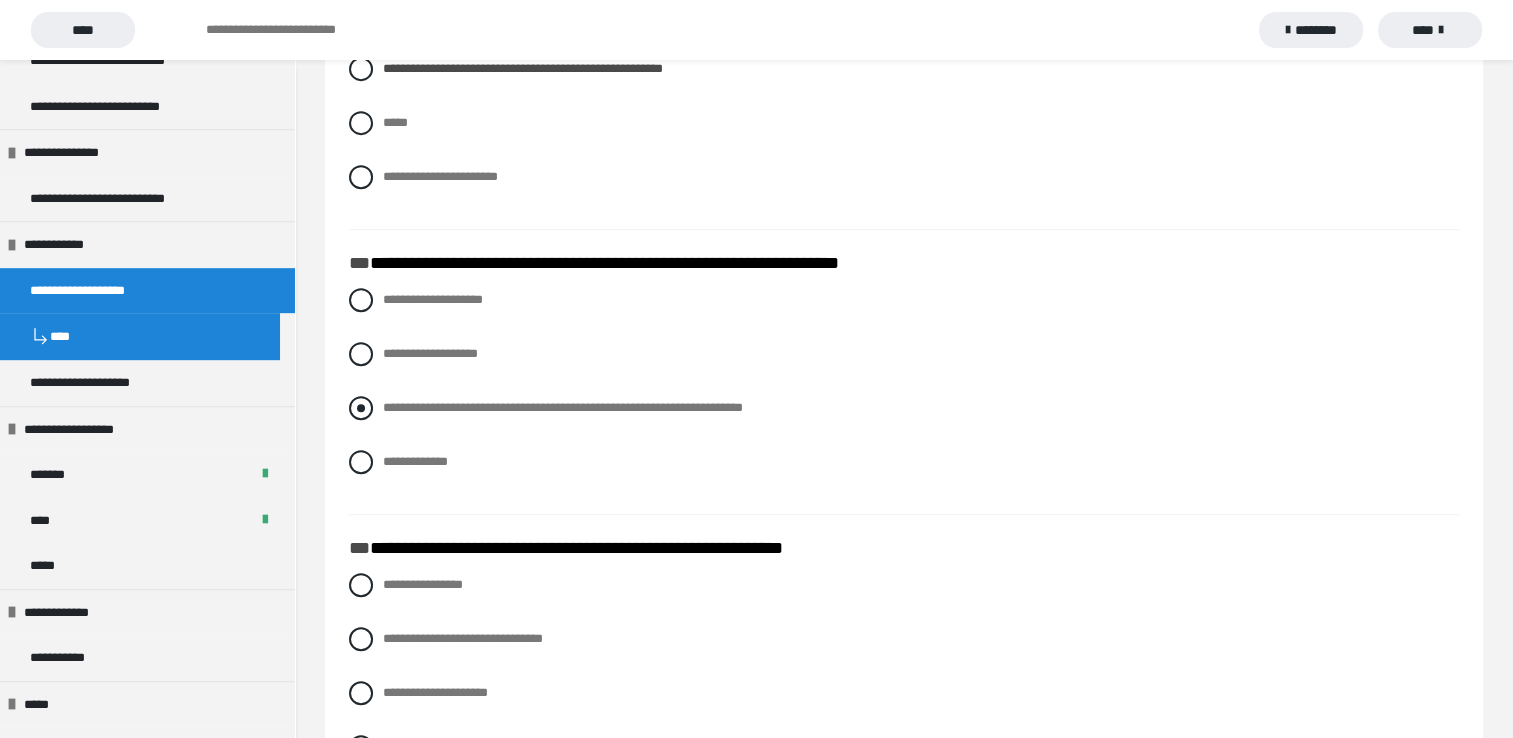 click at bounding box center [361, 408] 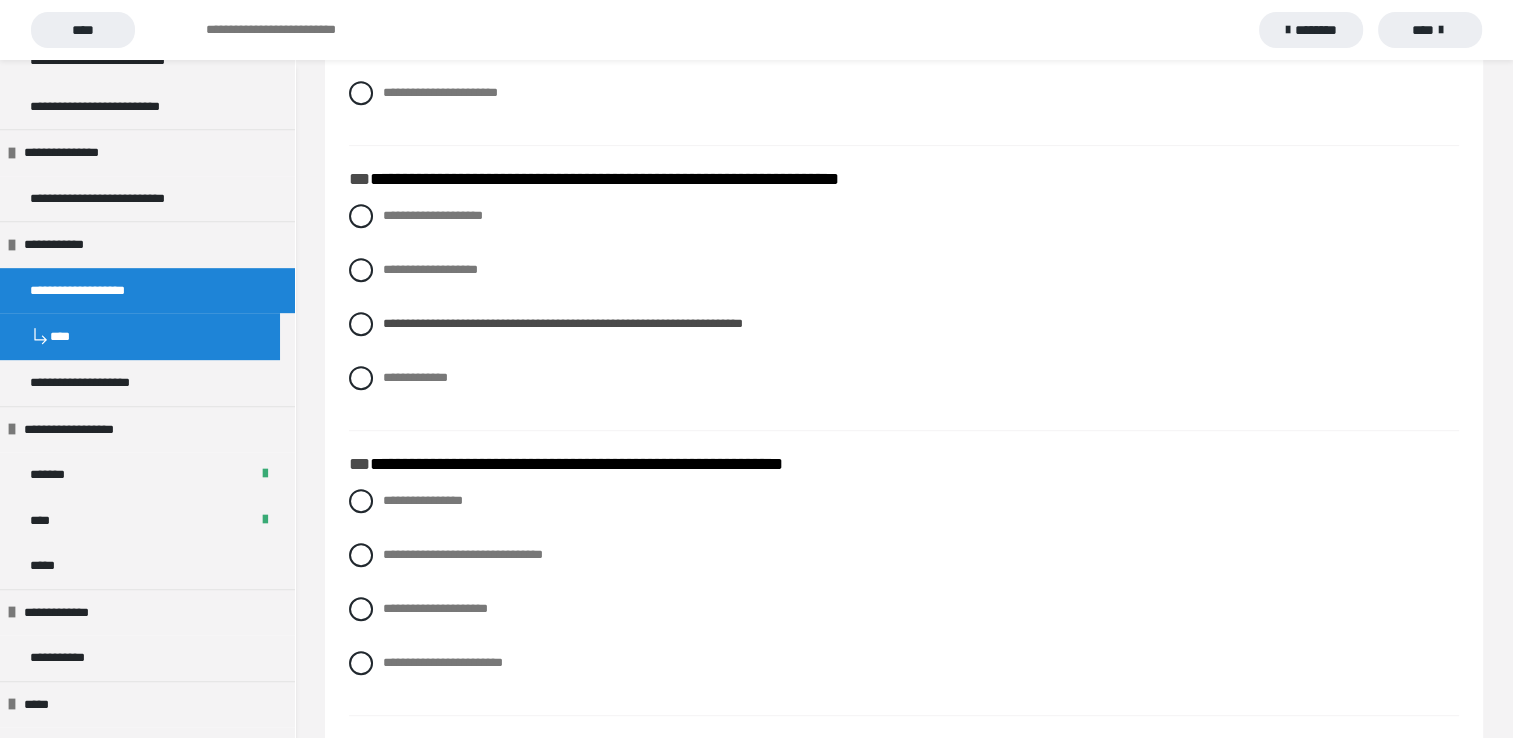 scroll, scrollTop: 1100, scrollLeft: 0, axis: vertical 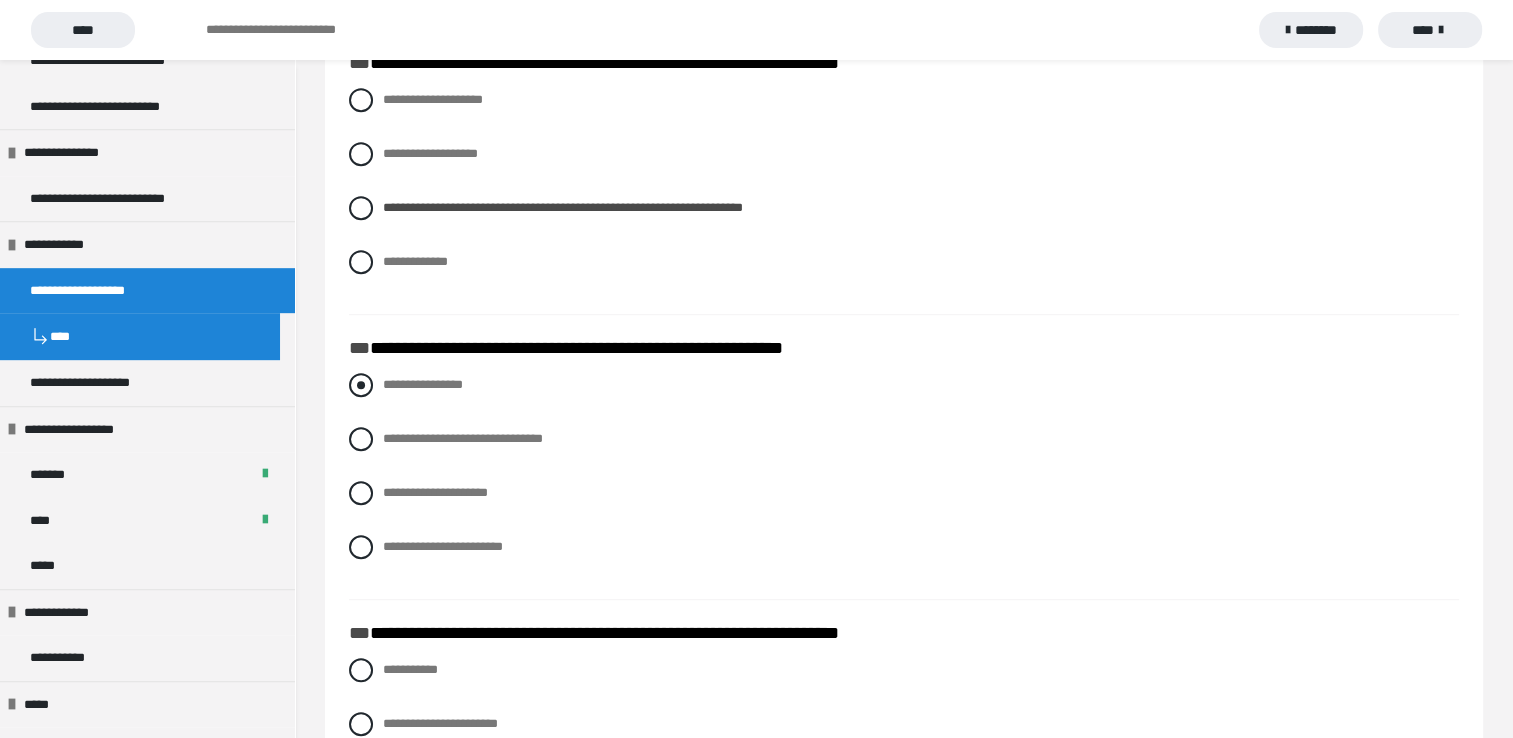 click at bounding box center [361, 385] 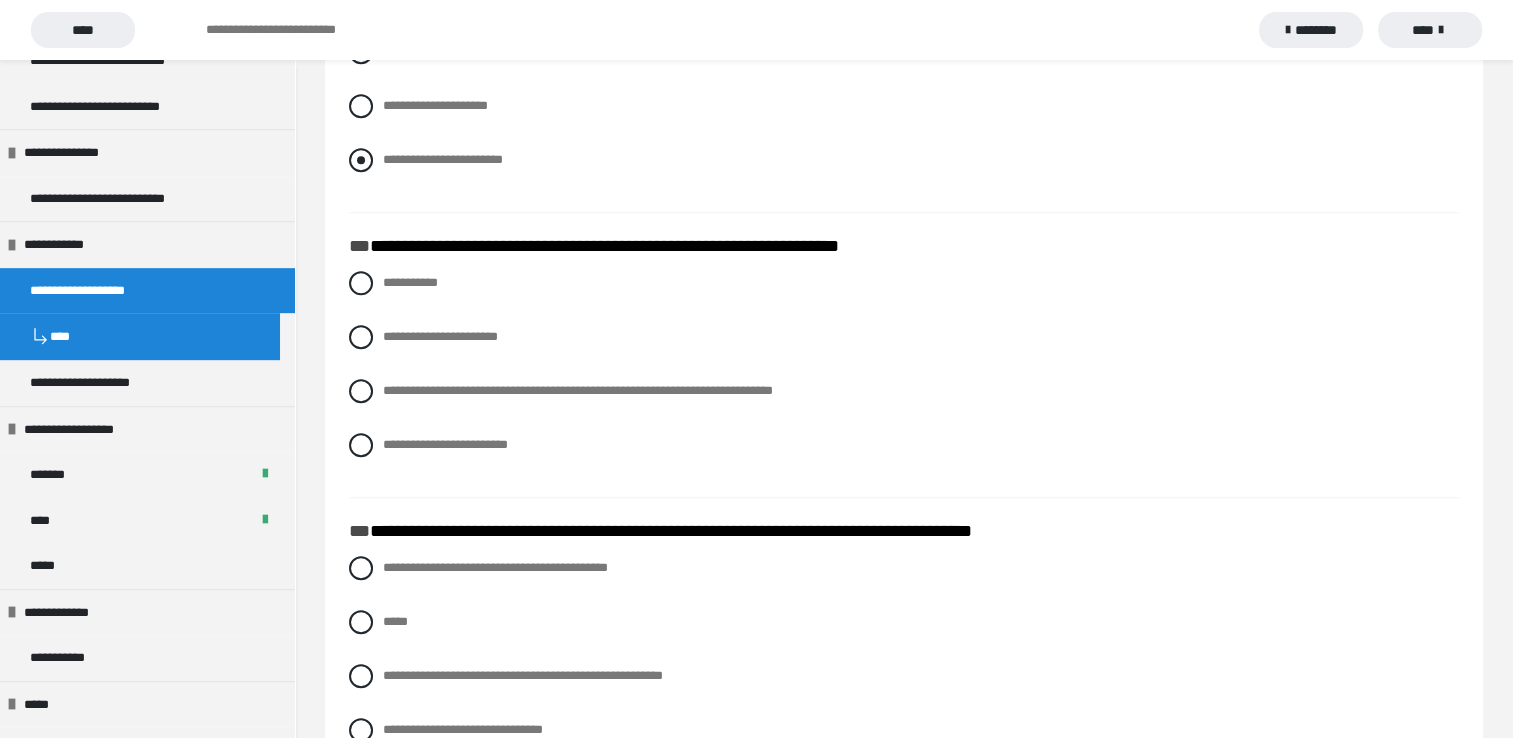 scroll, scrollTop: 1500, scrollLeft: 0, axis: vertical 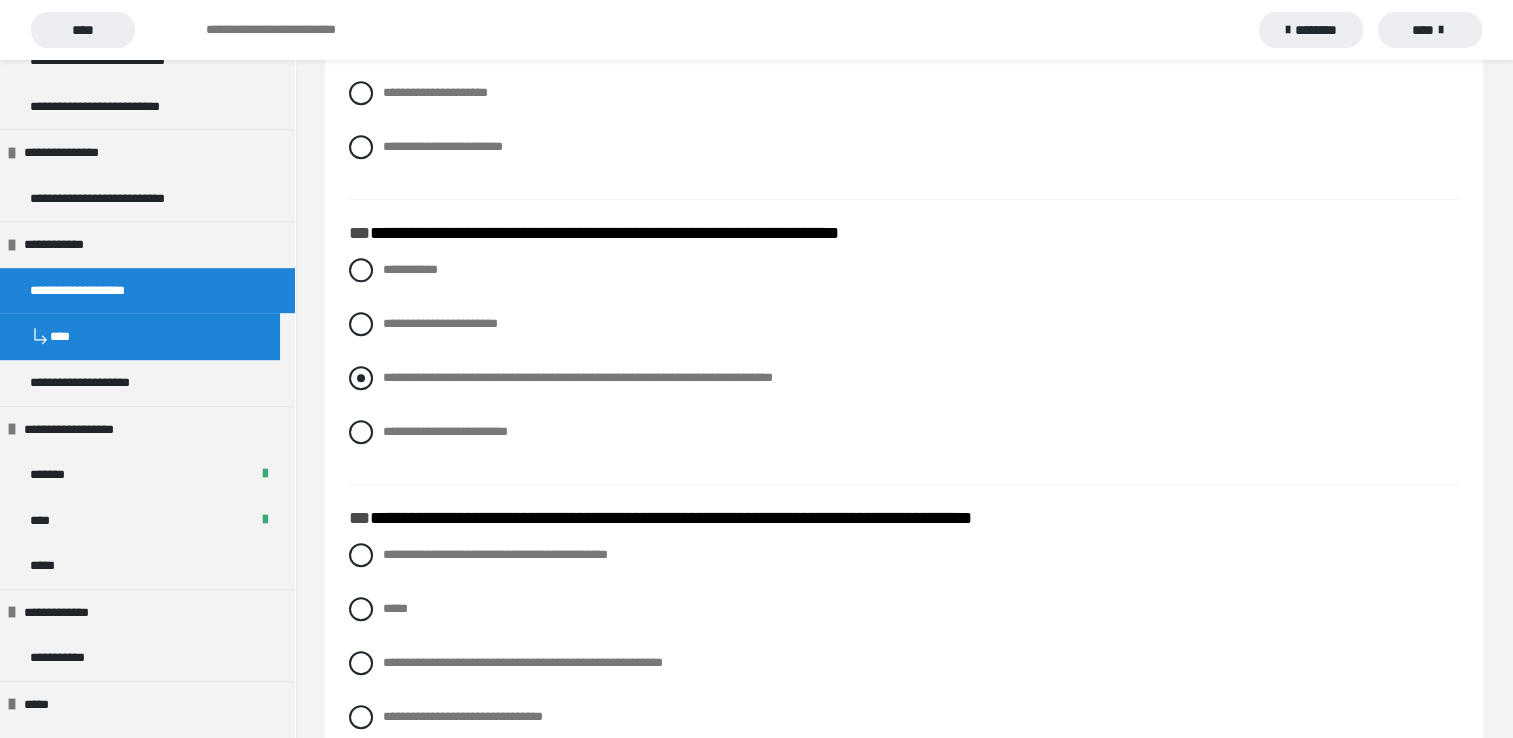 click at bounding box center (361, 378) 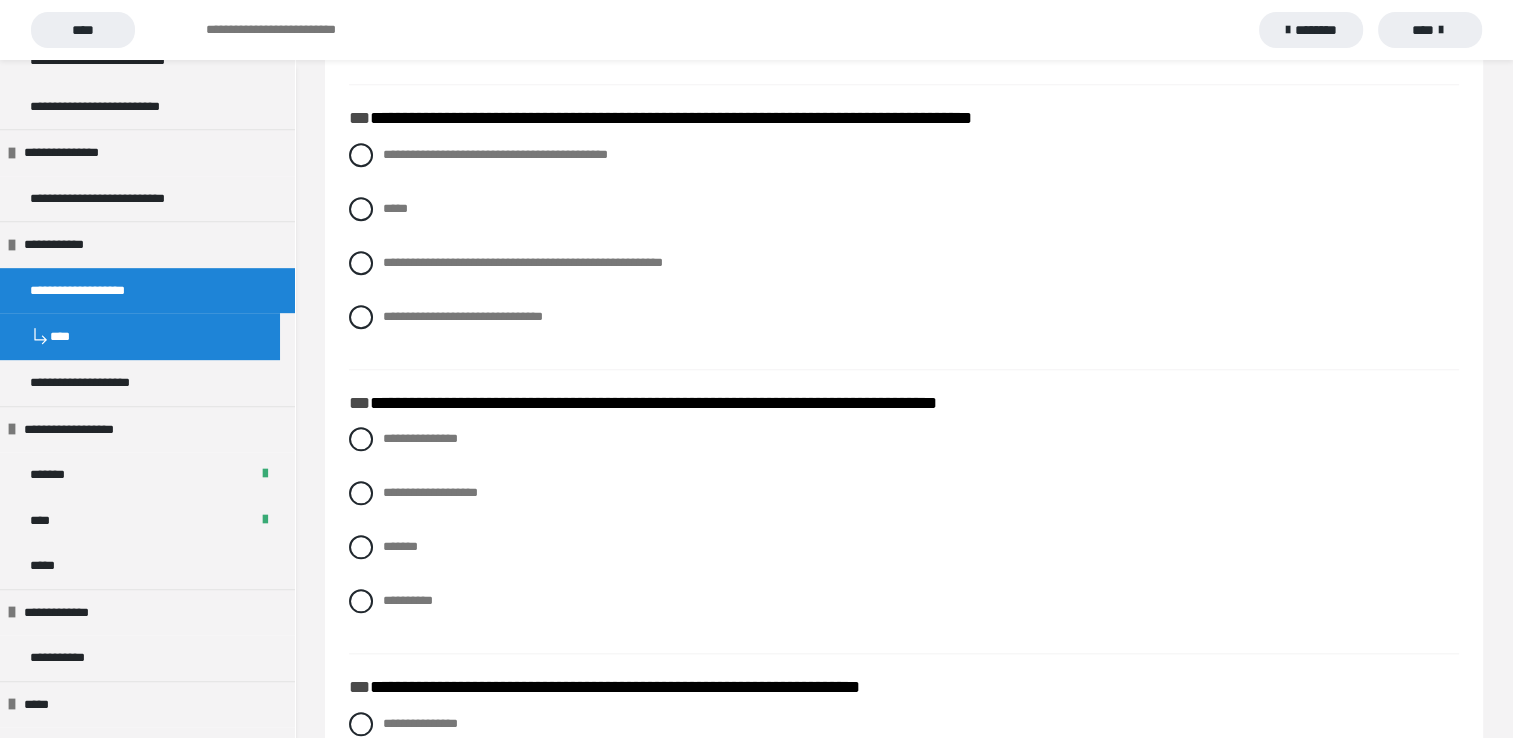 scroll, scrollTop: 1800, scrollLeft: 0, axis: vertical 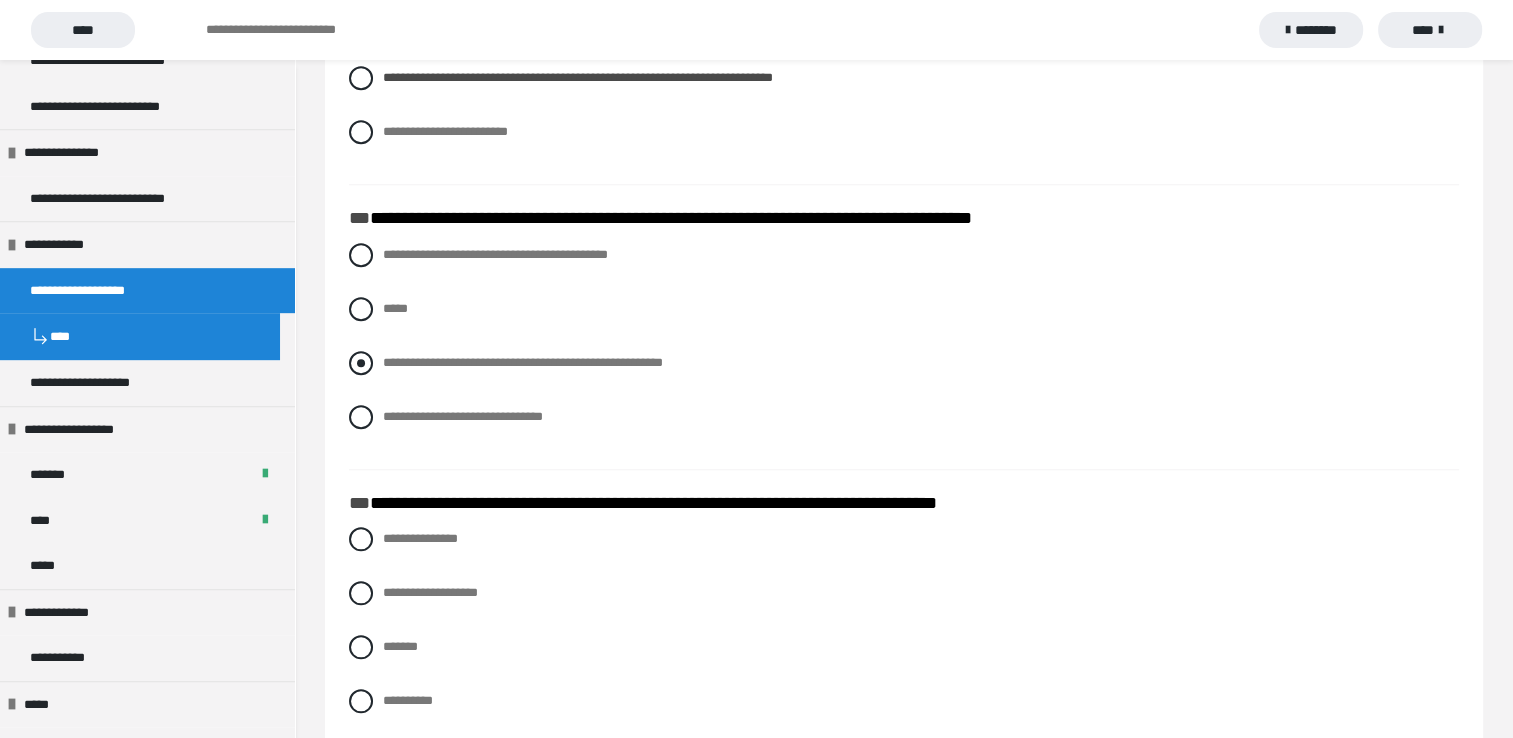 click at bounding box center (361, 363) 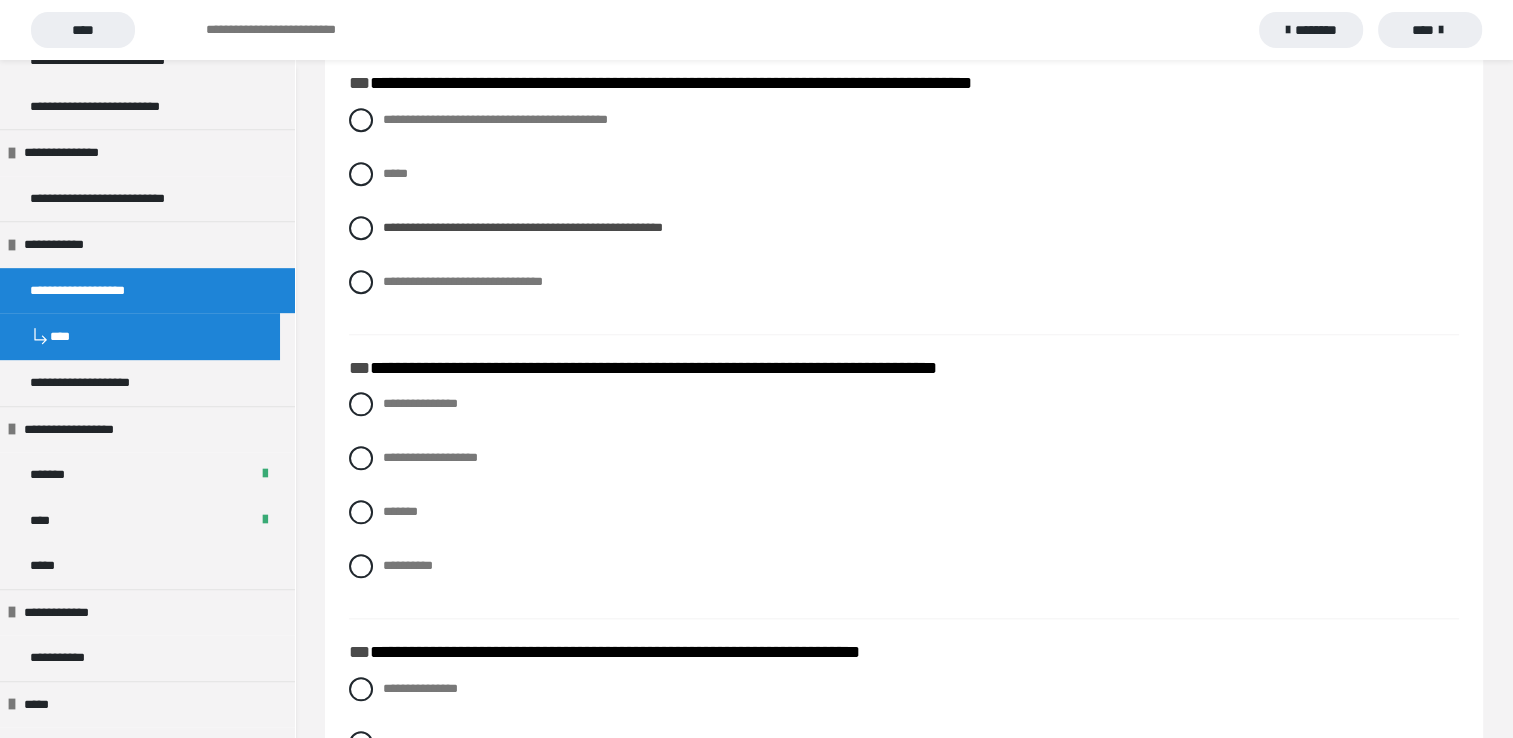 scroll, scrollTop: 2000, scrollLeft: 0, axis: vertical 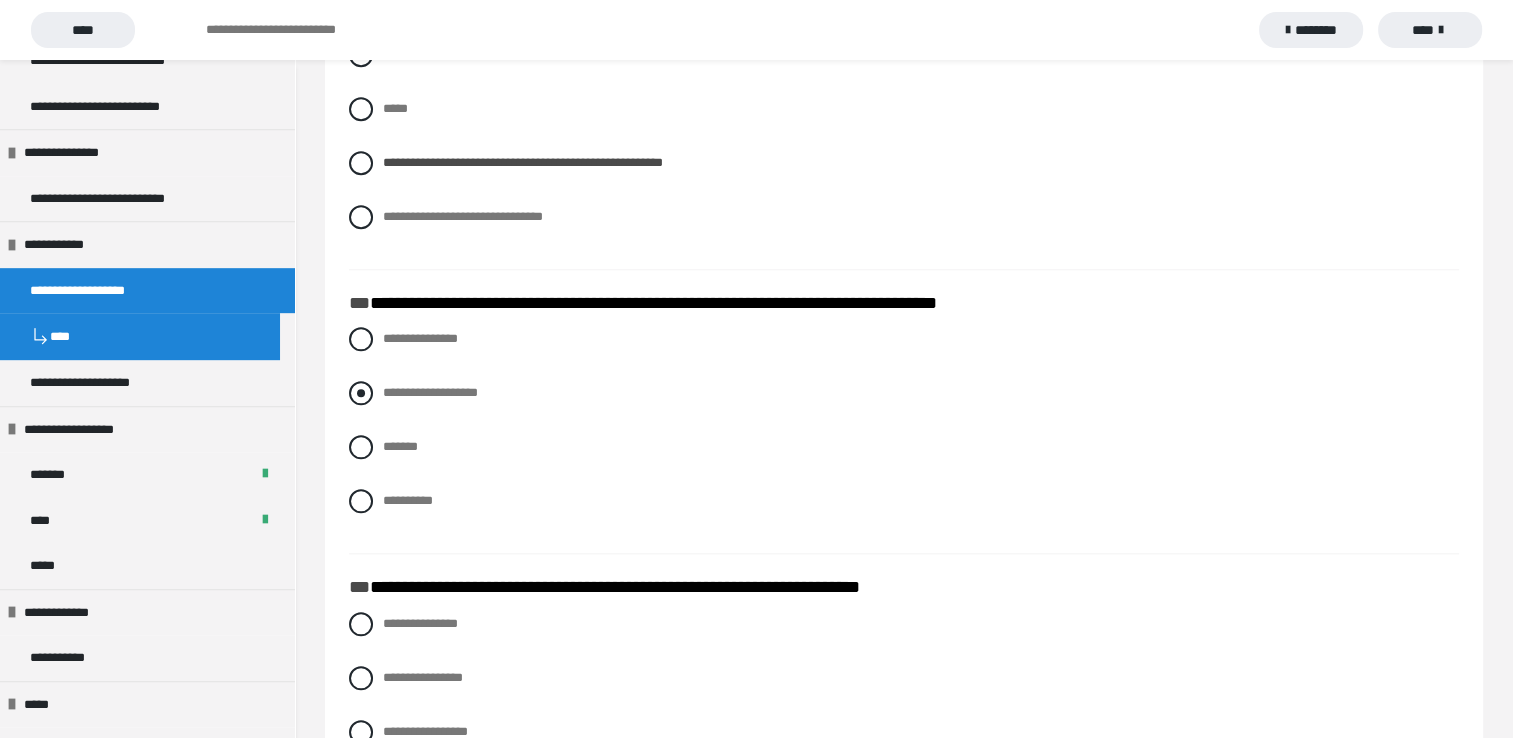 click at bounding box center [361, 393] 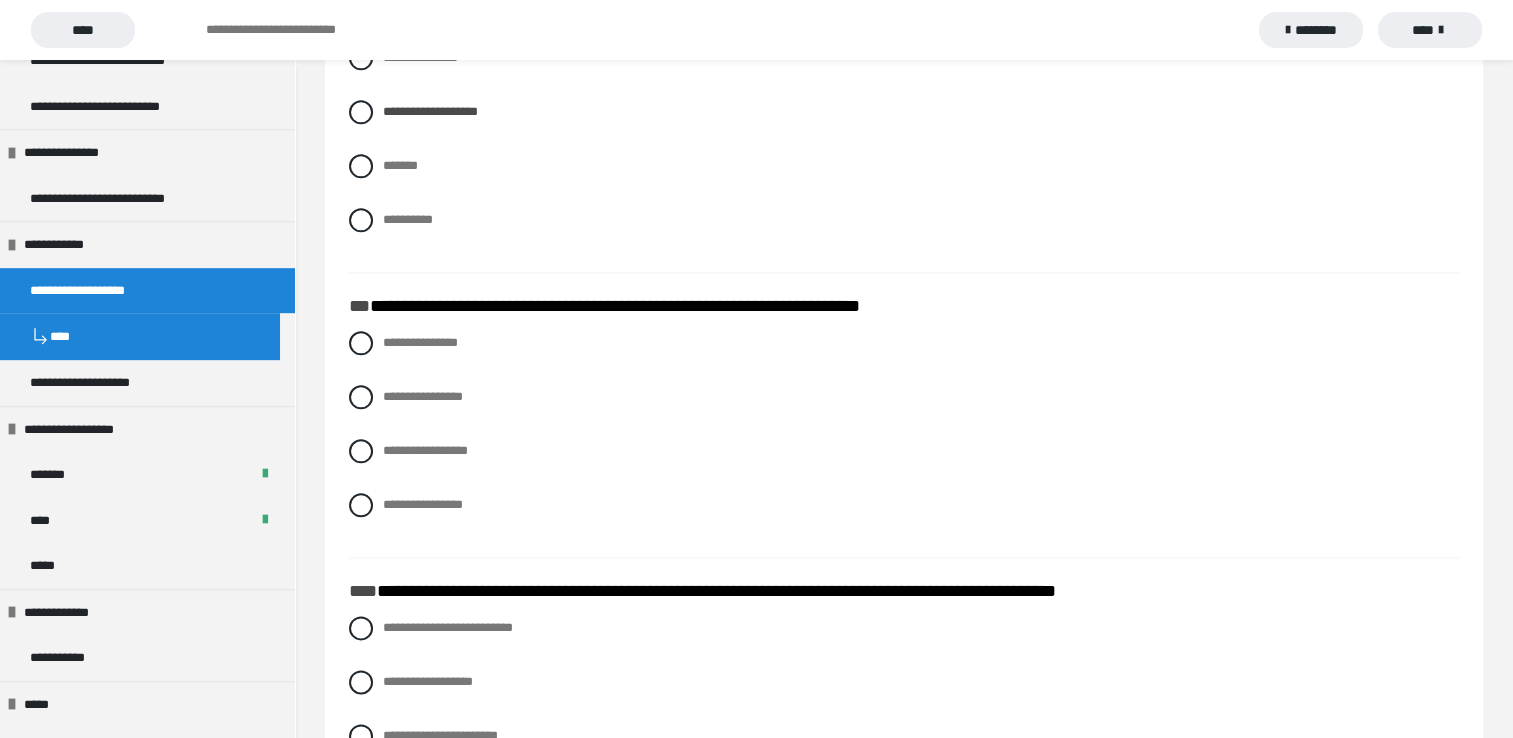 scroll, scrollTop: 2300, scrollLeft: 0, axis: vertical 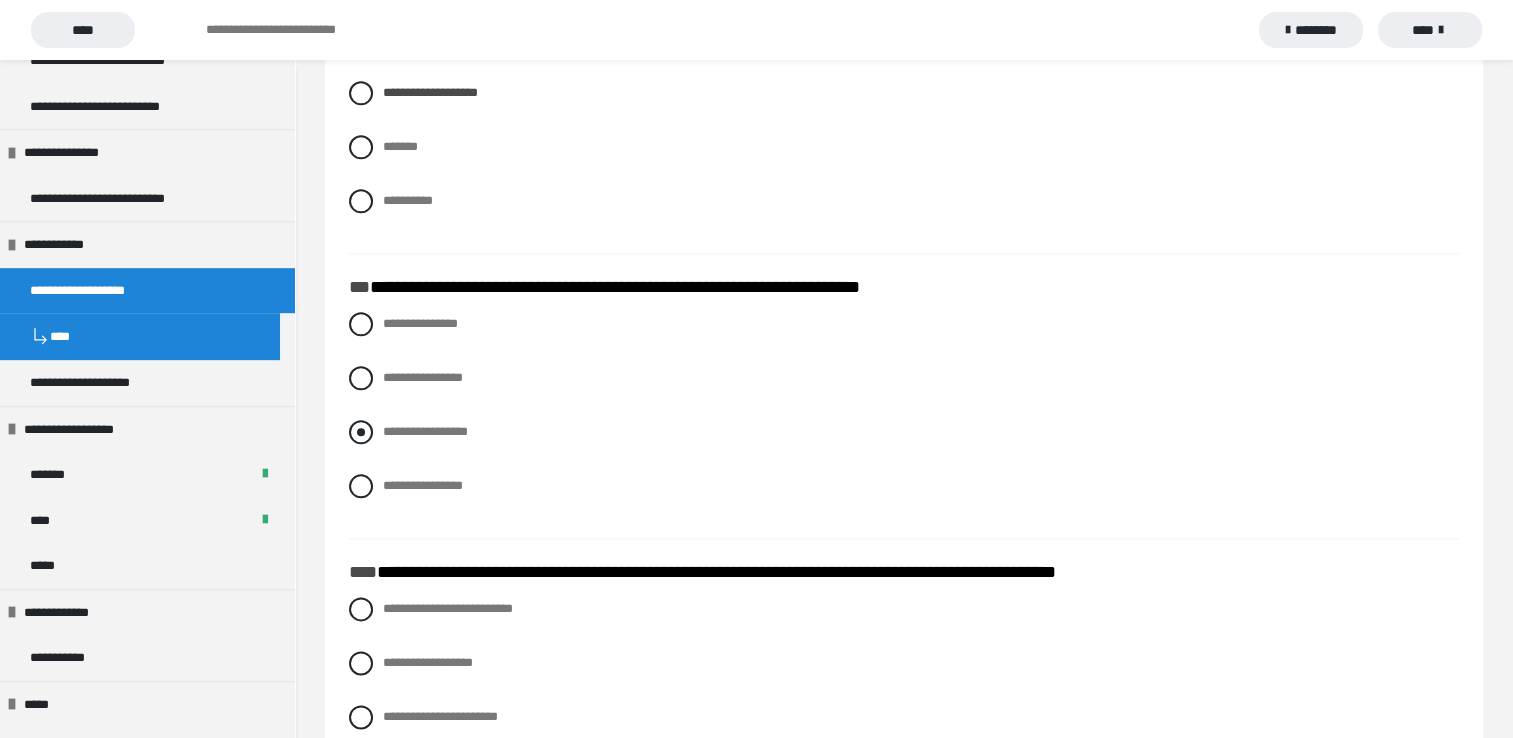 click at bounding box center [361, 432] 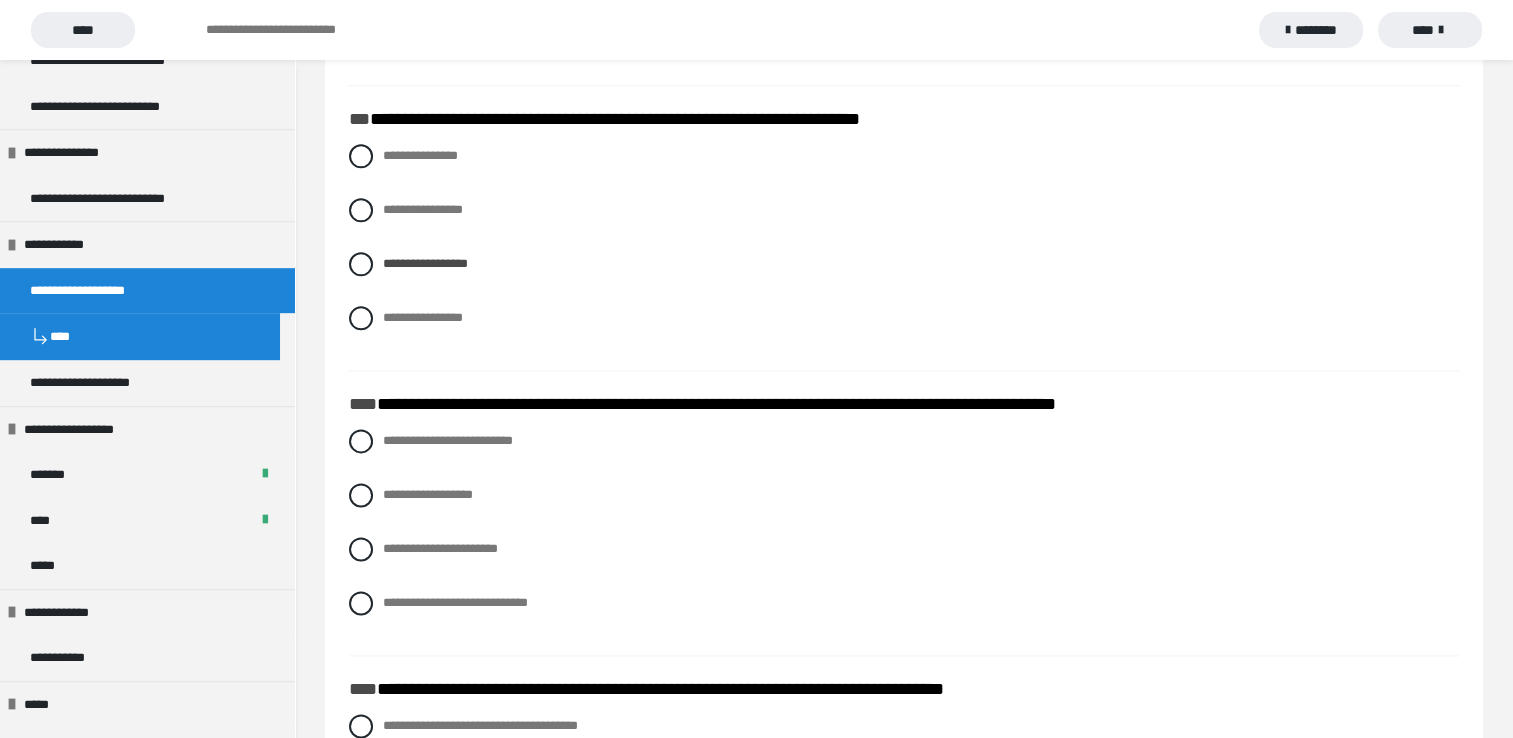 scroll, scrollTop: 2500, scrollLeft: 0, axis: vertical 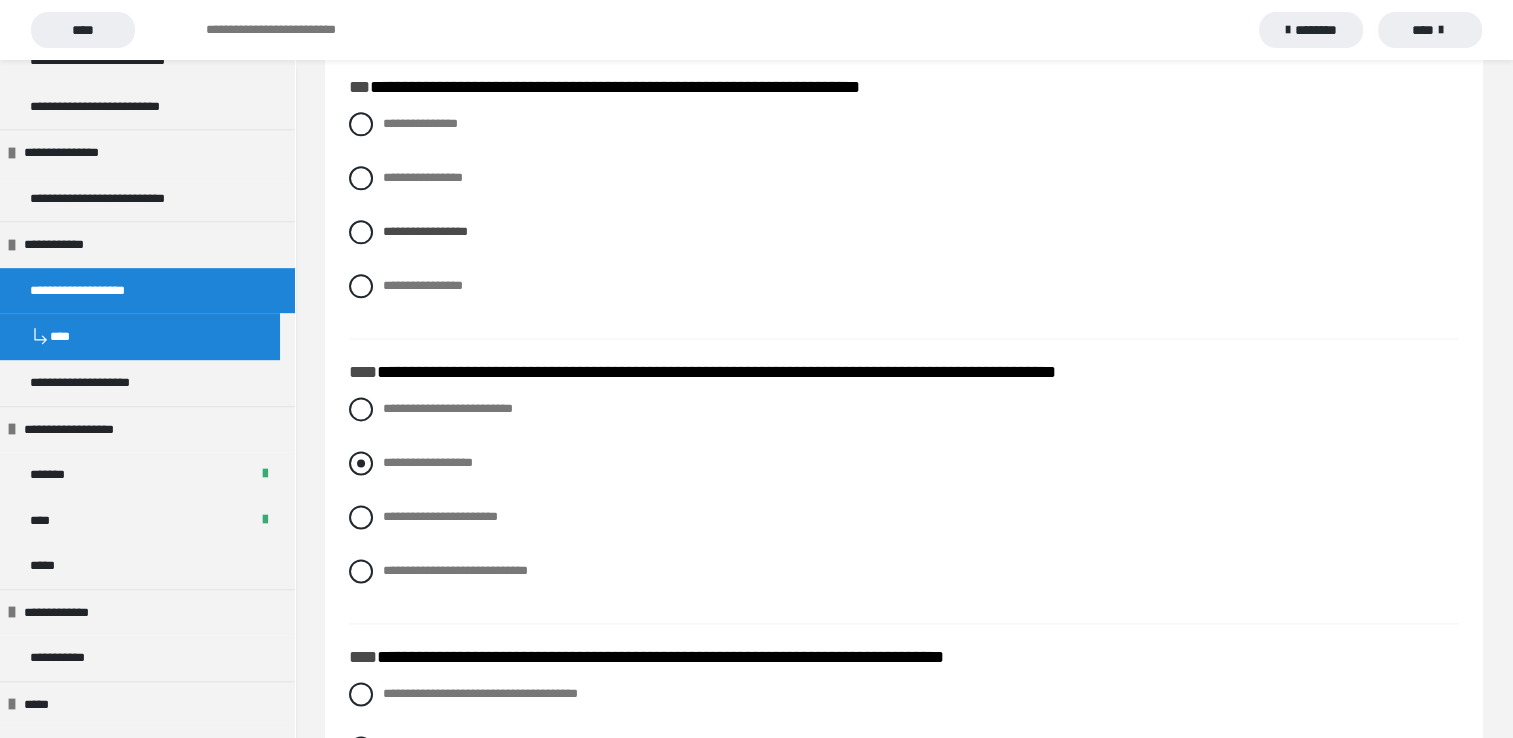 click at bounding box center [361, 463] 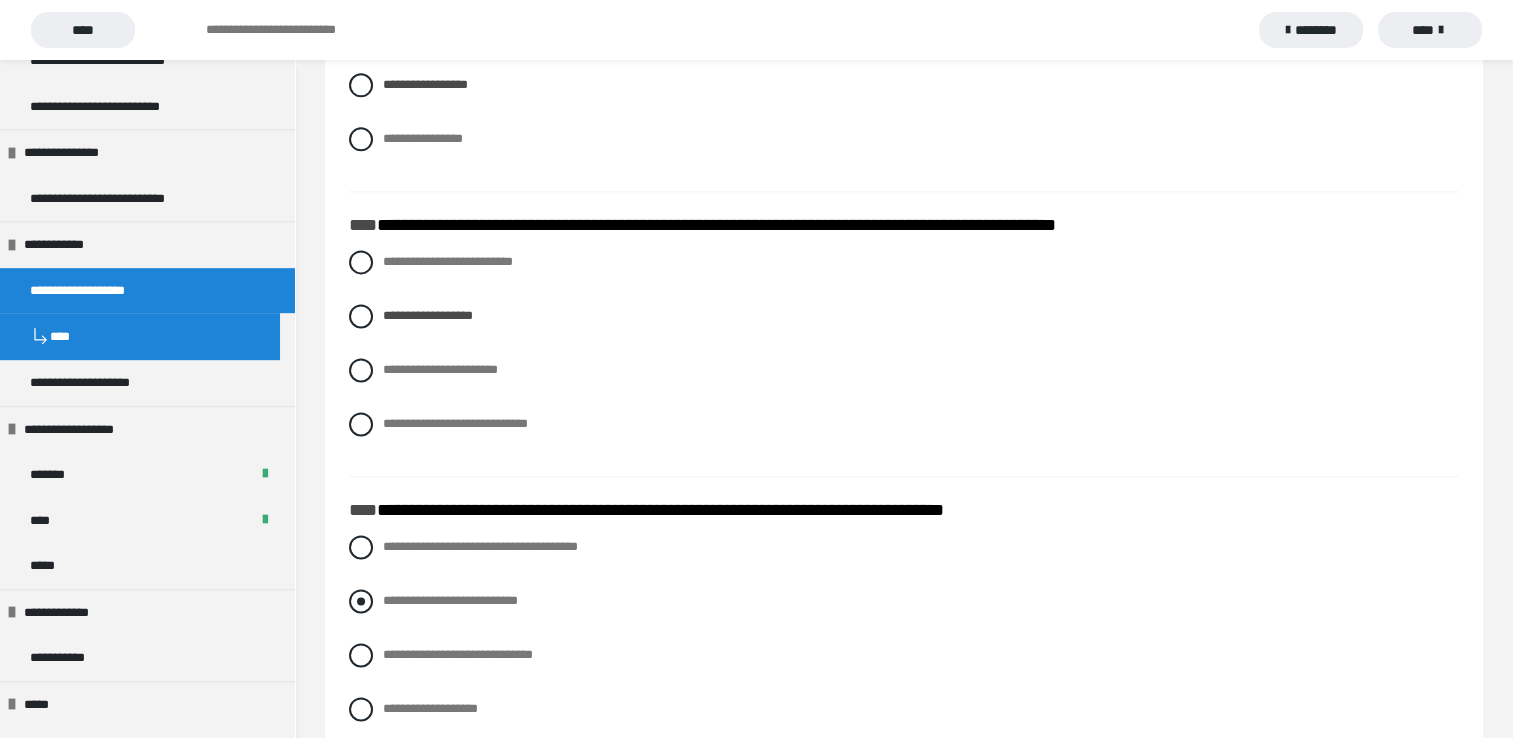 scroll, scrollTop: 2700, scrollLeft: 0, axis: vertical 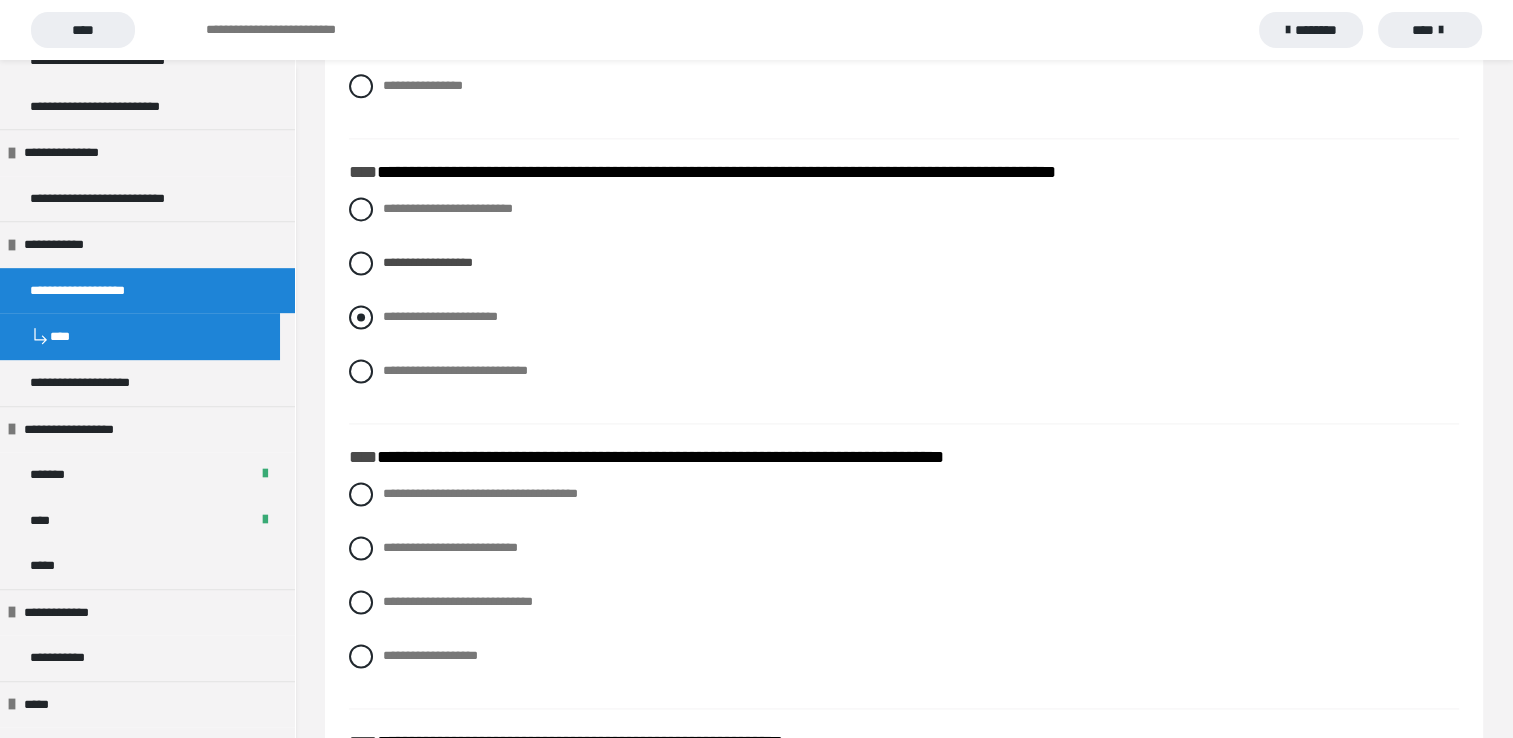 click at bounding box center (361, 317) 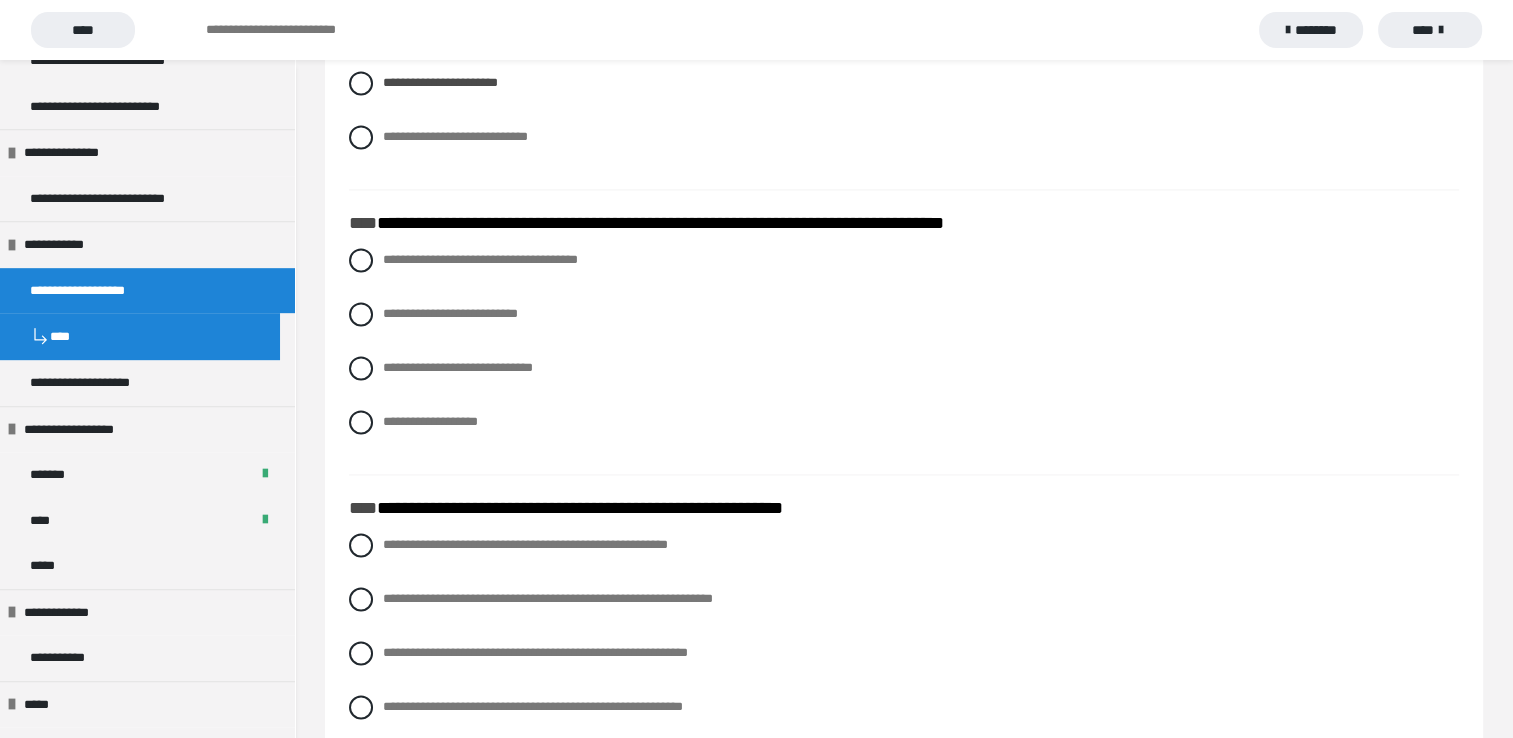 scroll, scrollTop: 2900, scrollLeft: 0, axis: vertical 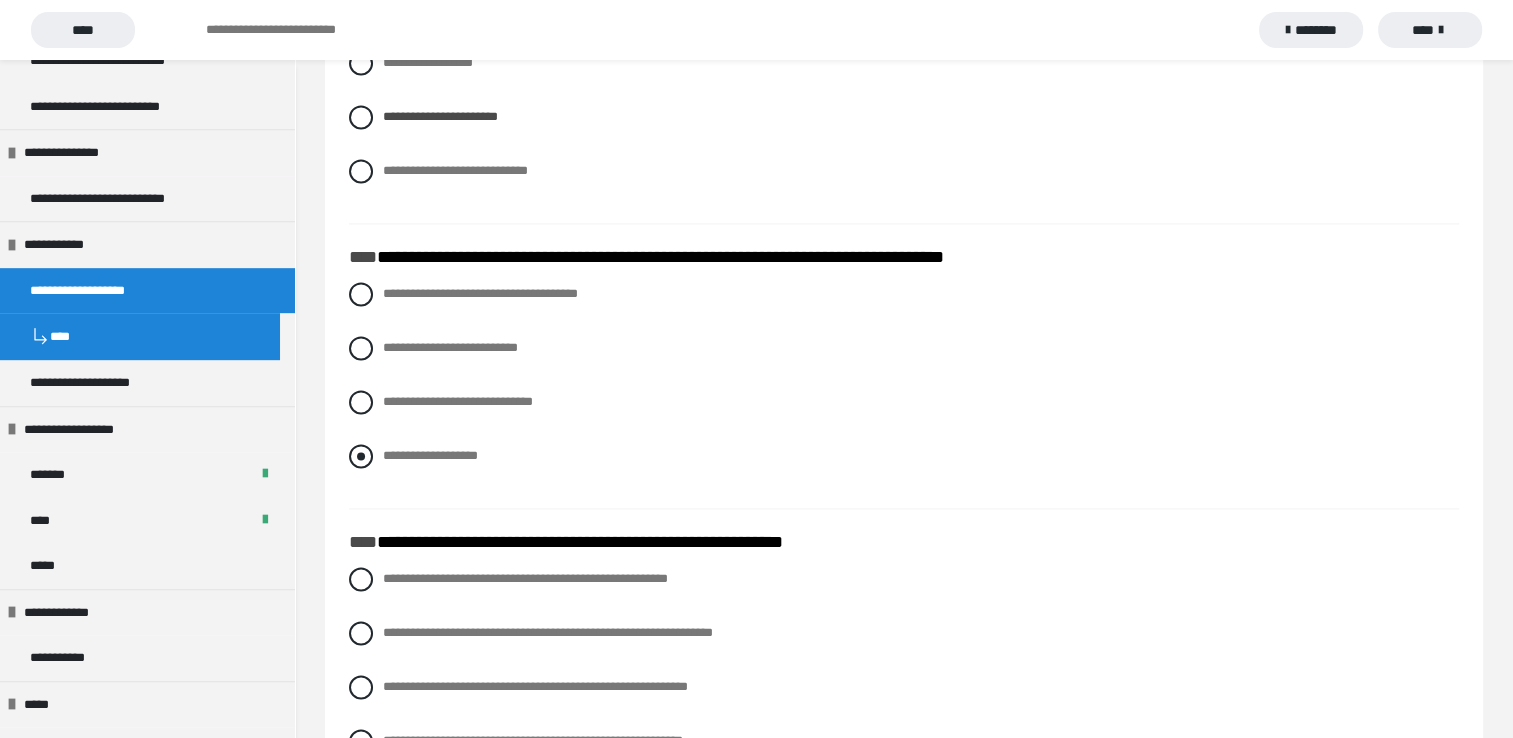 click at bounding box center (361, 456) 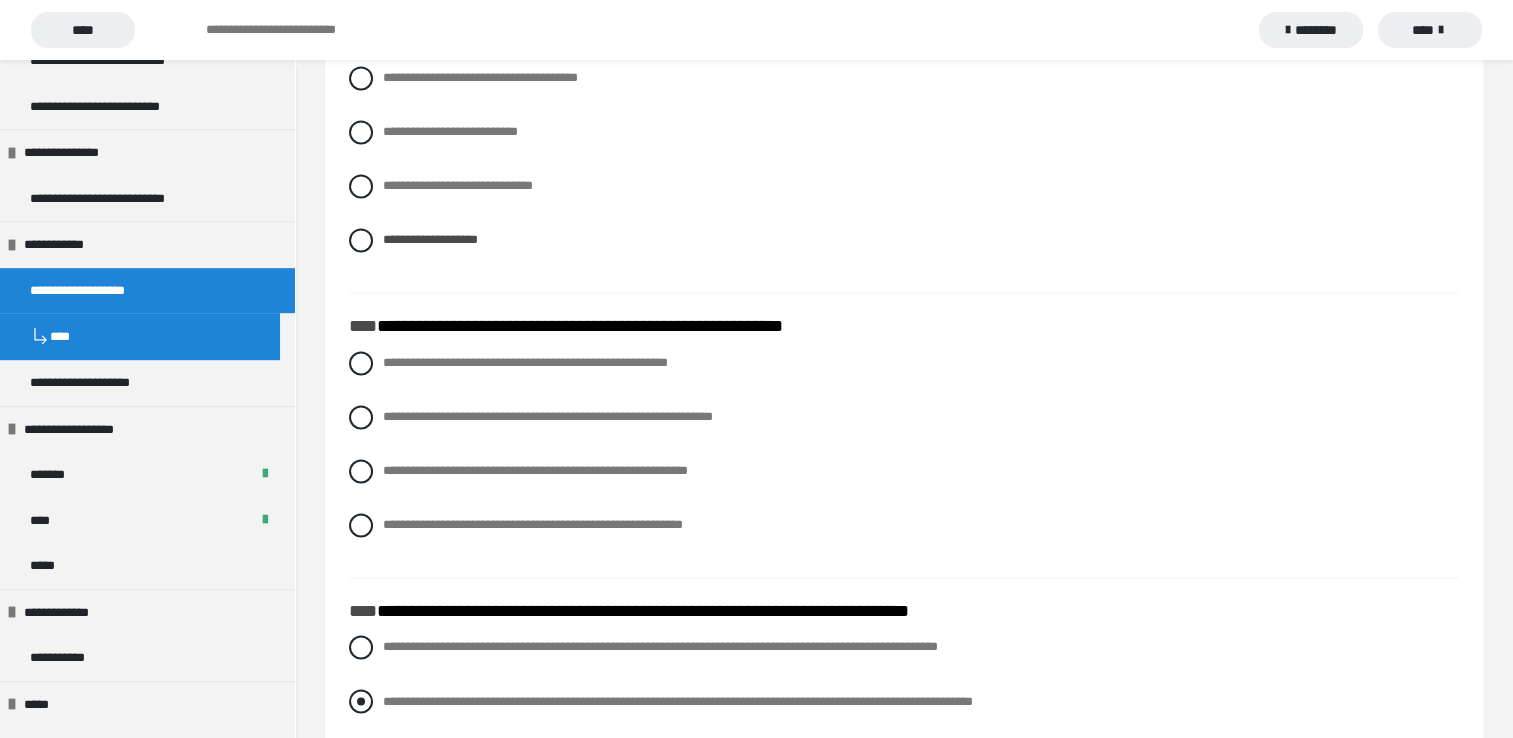 scroll, scrollTop: 3300, scrollLeft: 0, axis: vertical 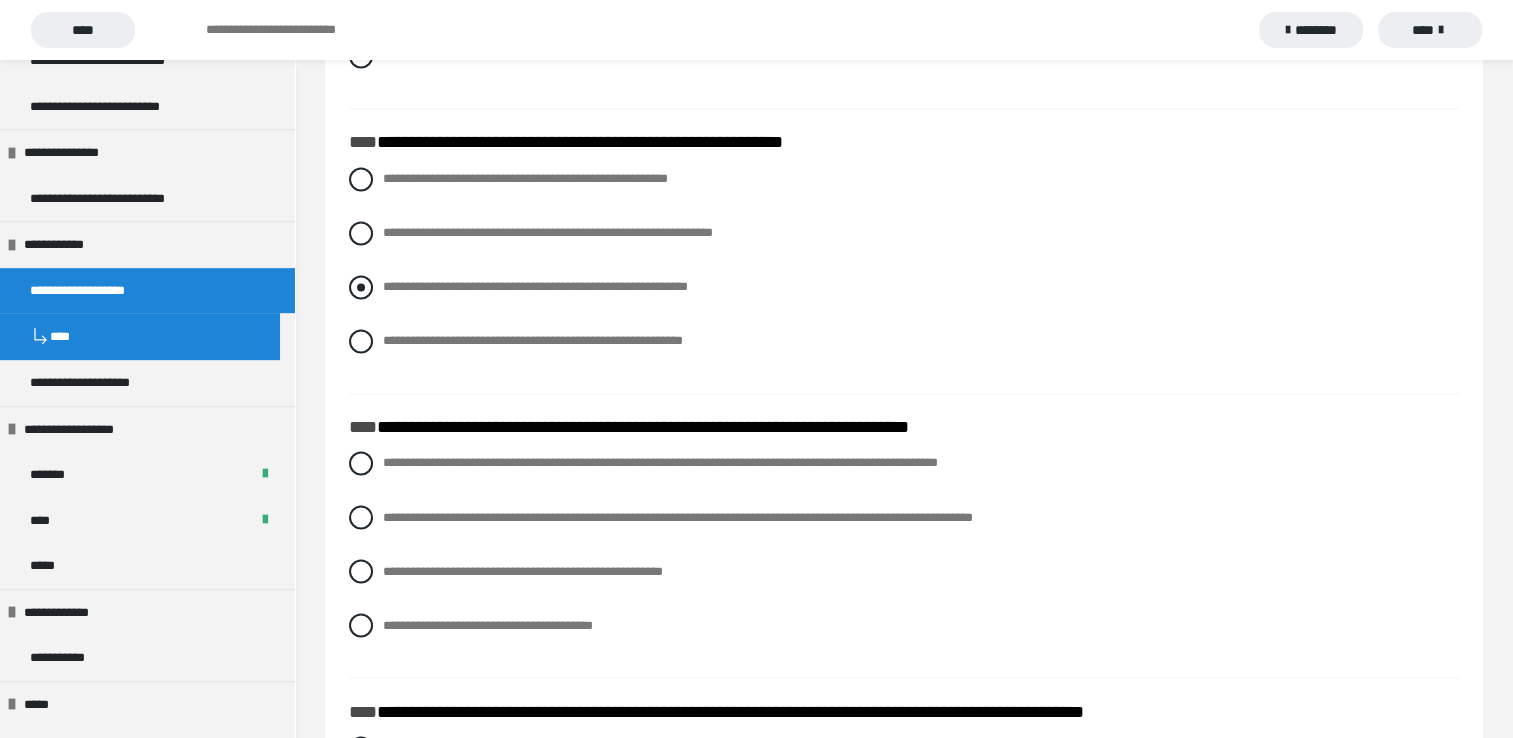 click at bounding box center [361, 287] 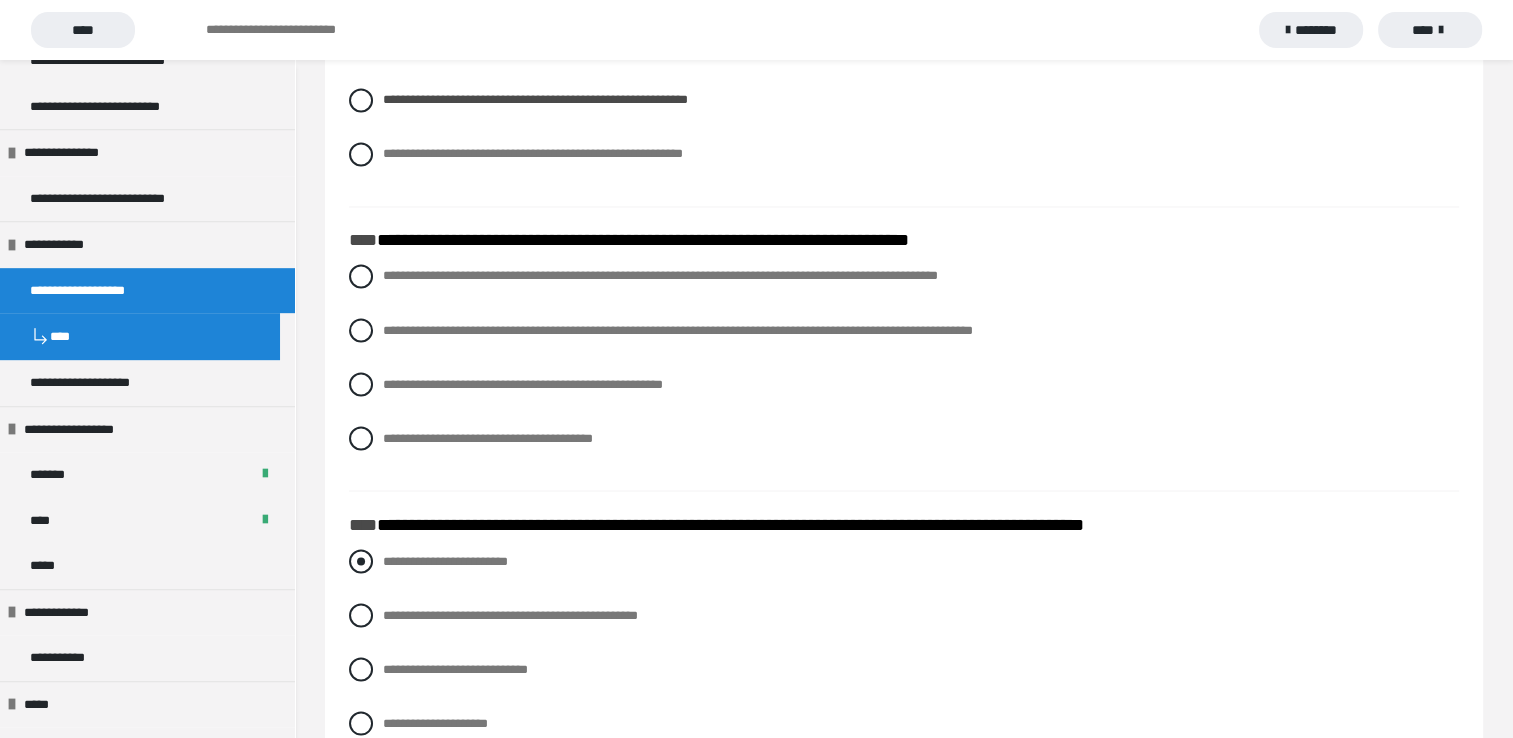 scroll, scrollTop: 3500, scrollLeft: 0, axis: vertical 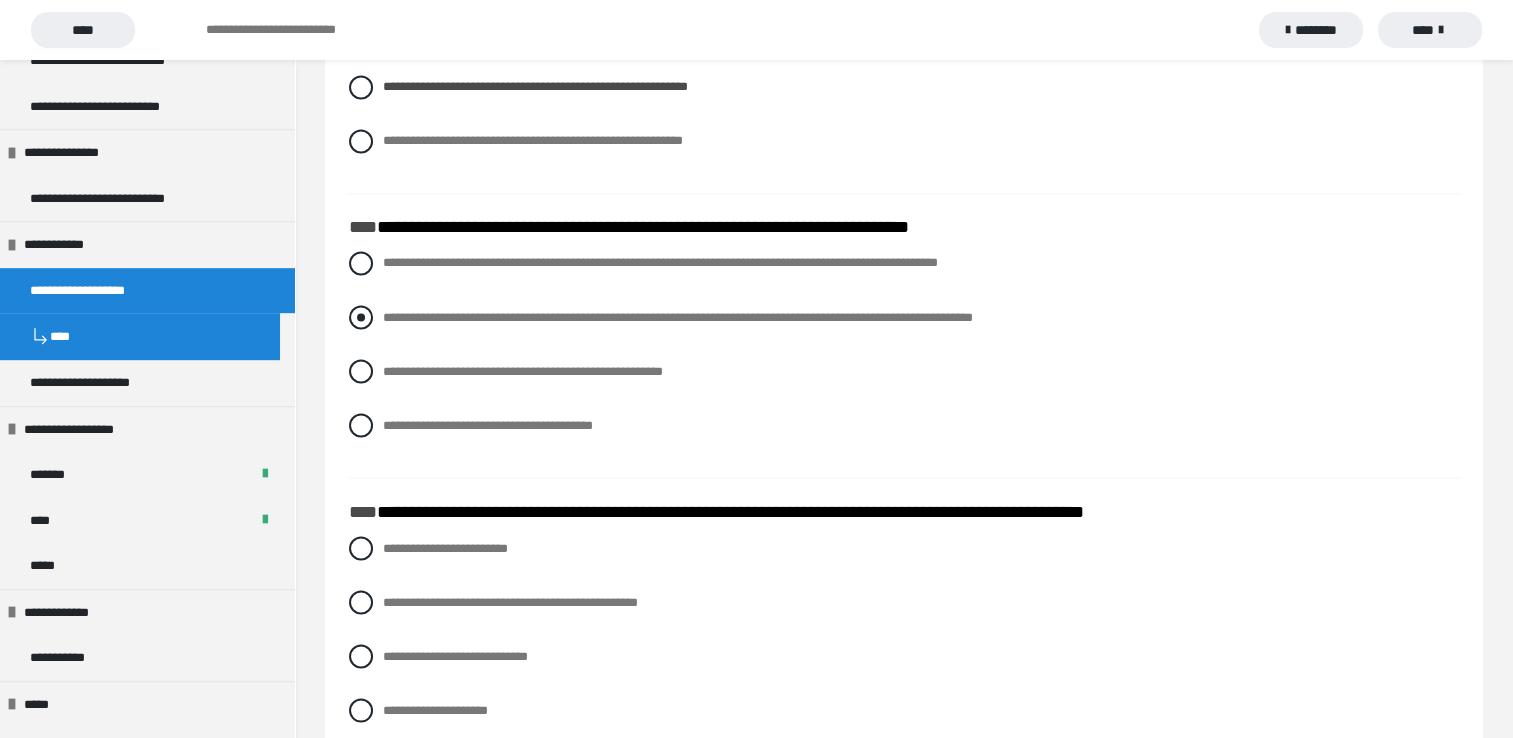 click at bounding box center [361, 317] 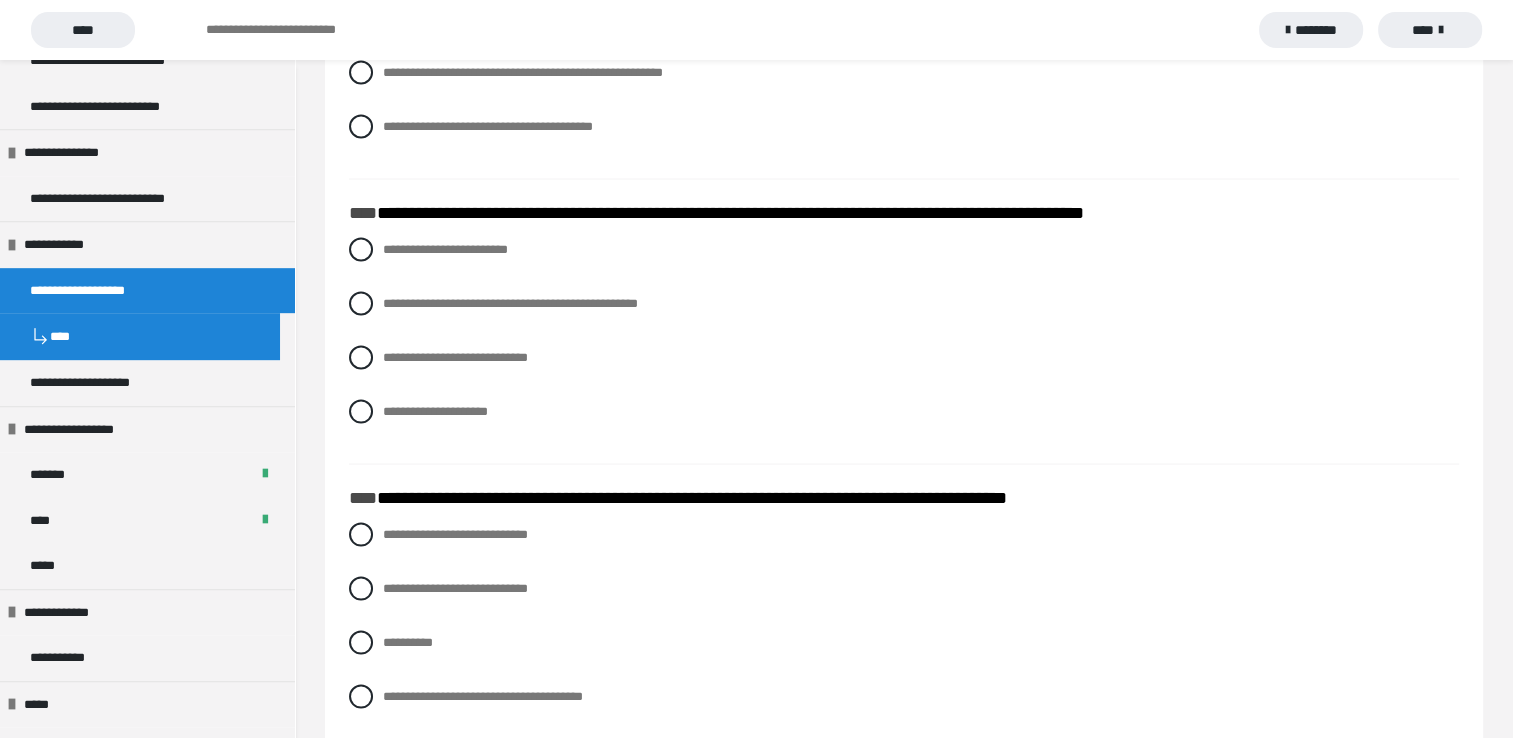 scroll, scrollTop: 3800, scrollLeft: 0, axis: vertical 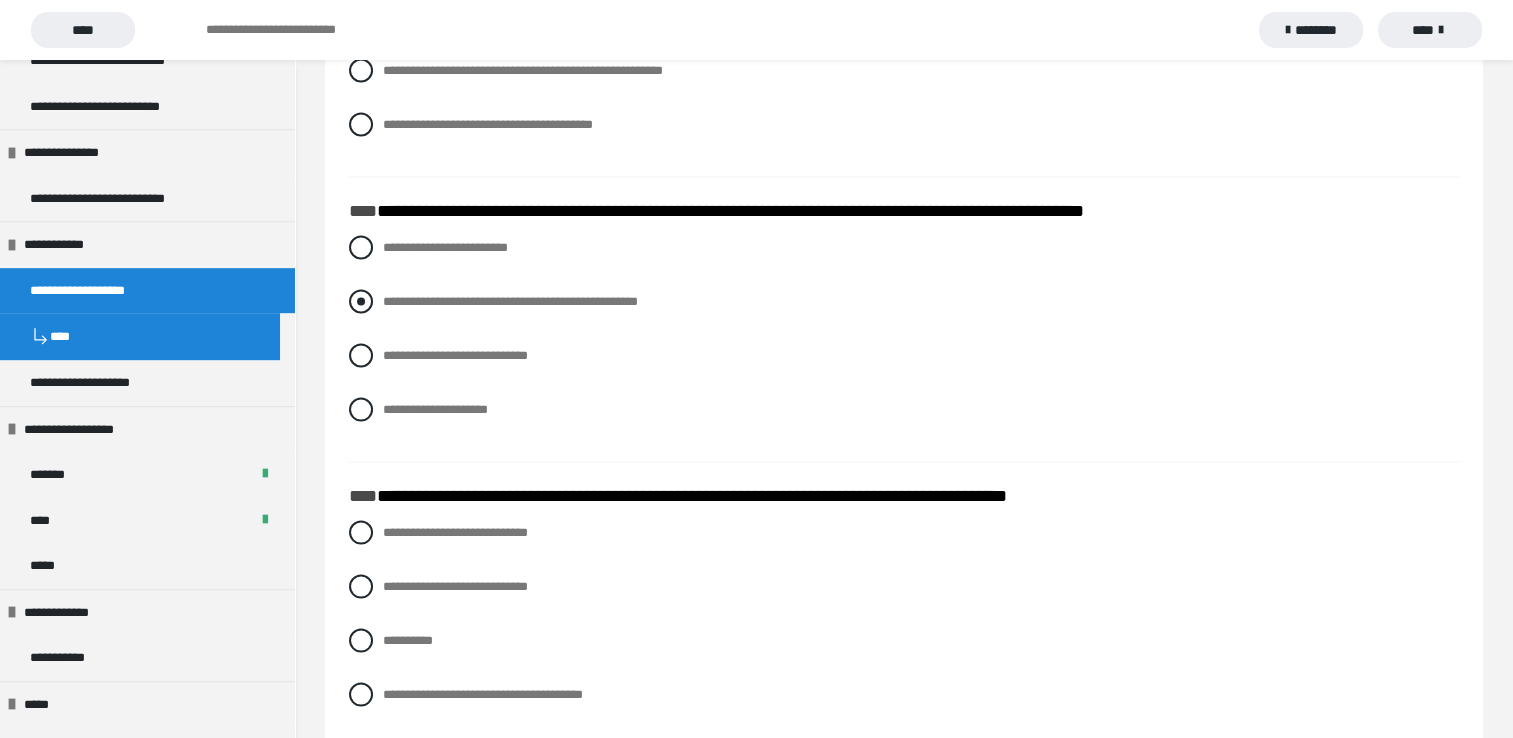 click at bounding box center [361, 302] 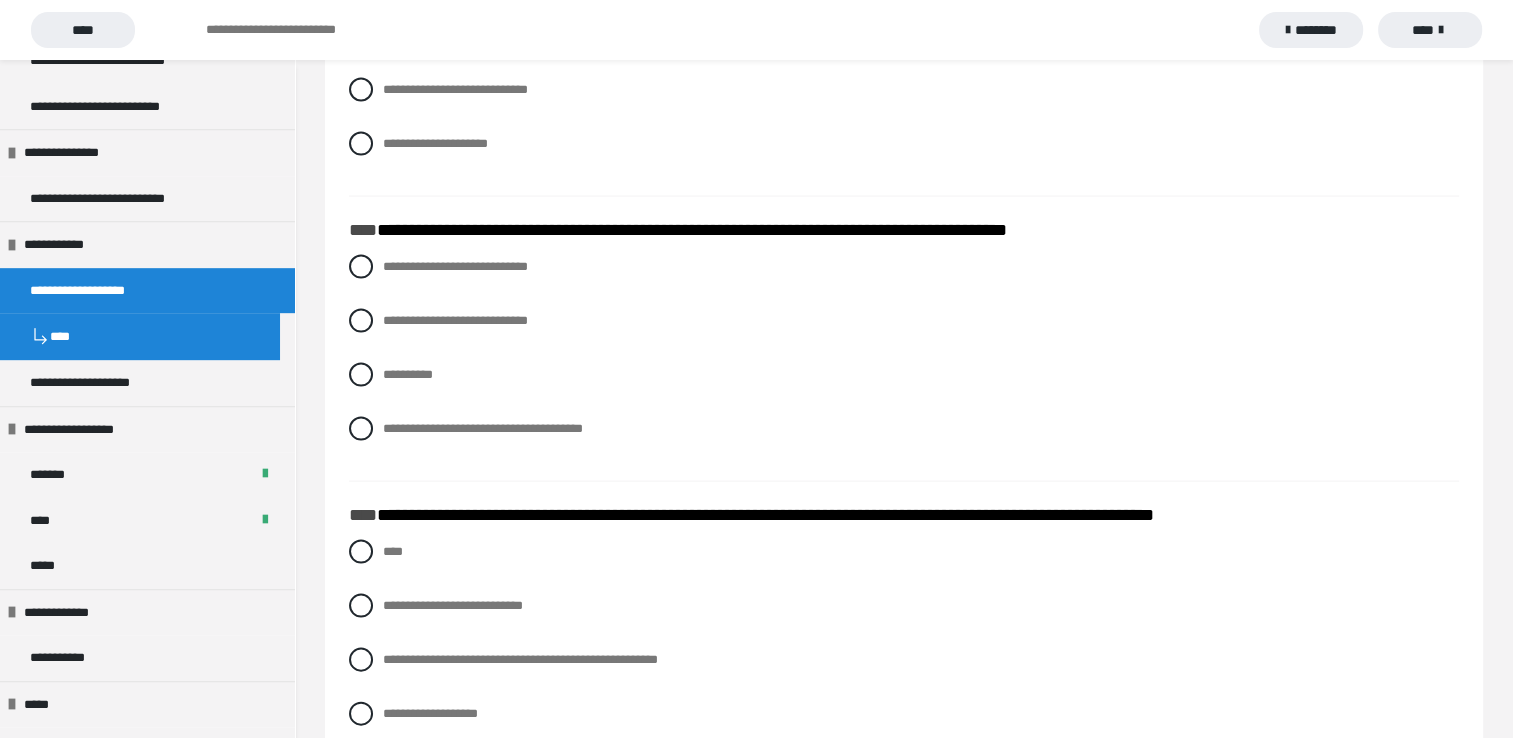 scroll, scrollTop: 4100, scrollLeft: 0, axis: vertical 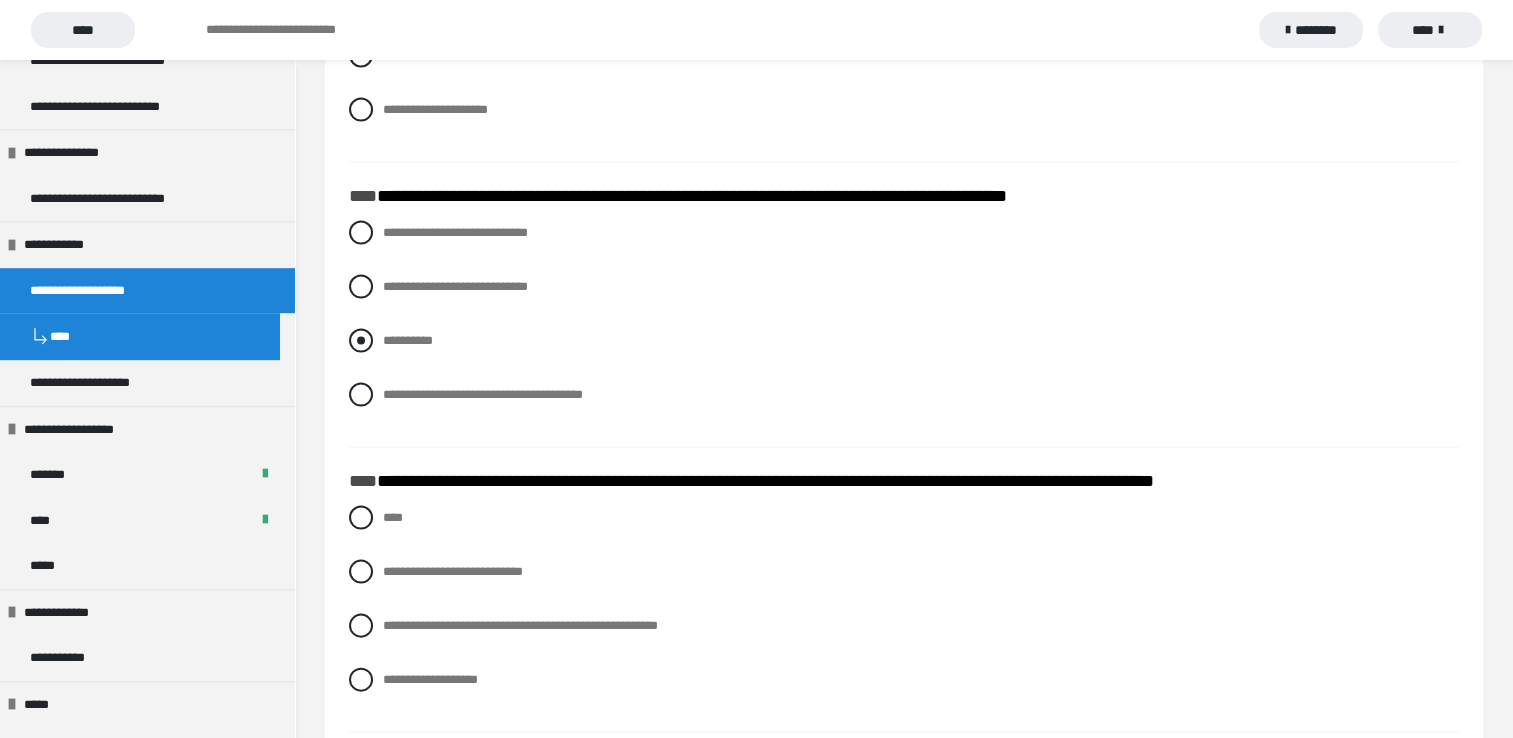 click at bounding box center [361, 341] 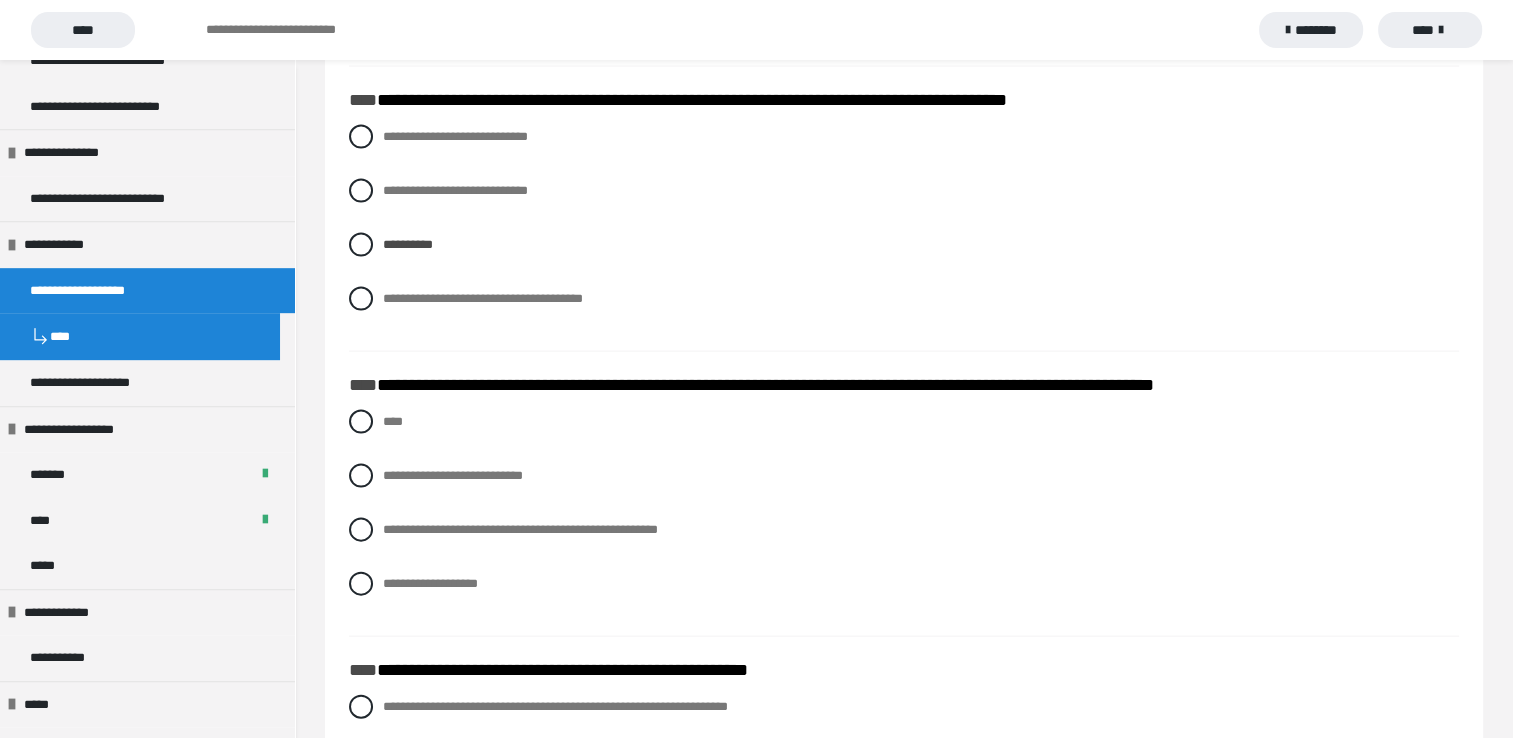 scroll, scrollTop: 4300, scrollLeft: 0, axis: vertical 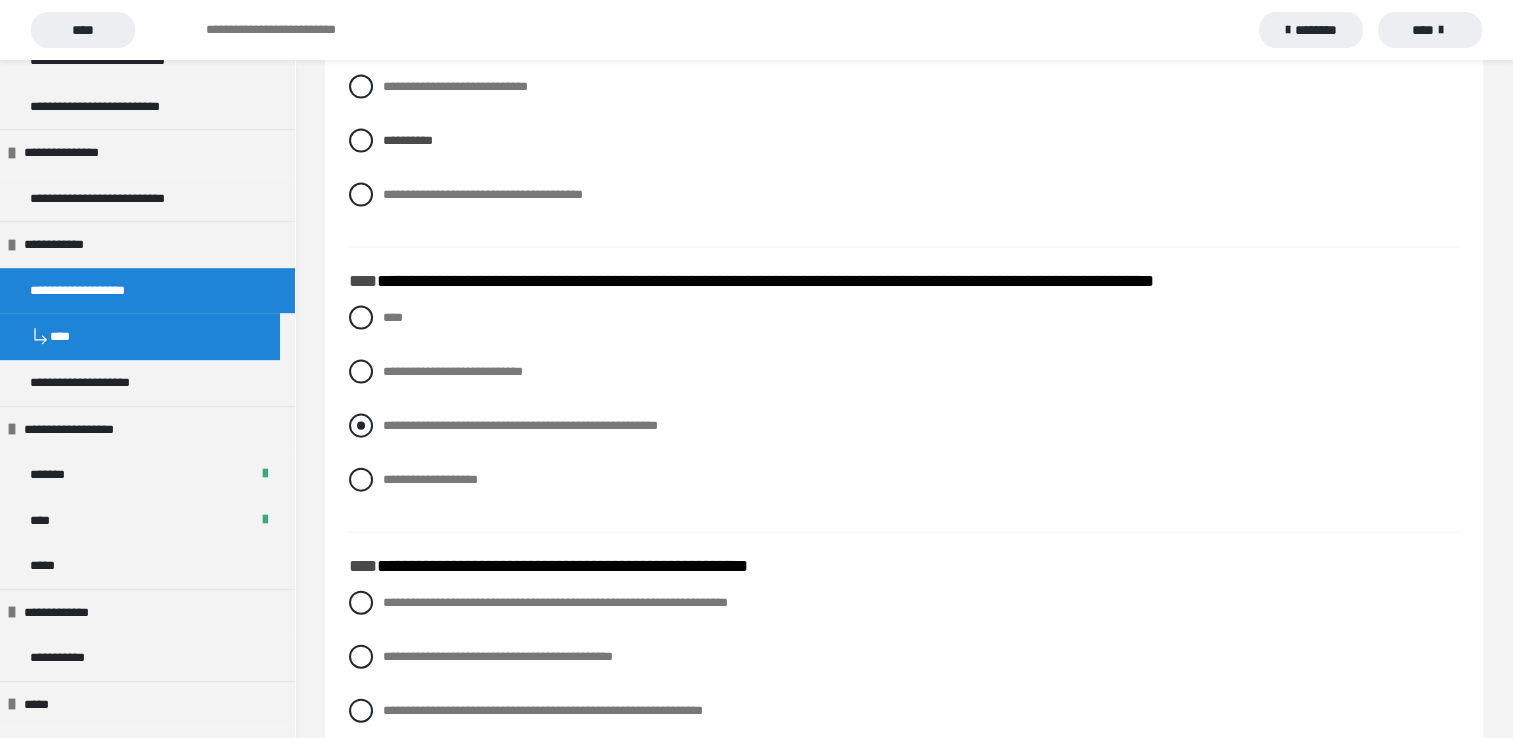 click at bounding box center [361, 426] 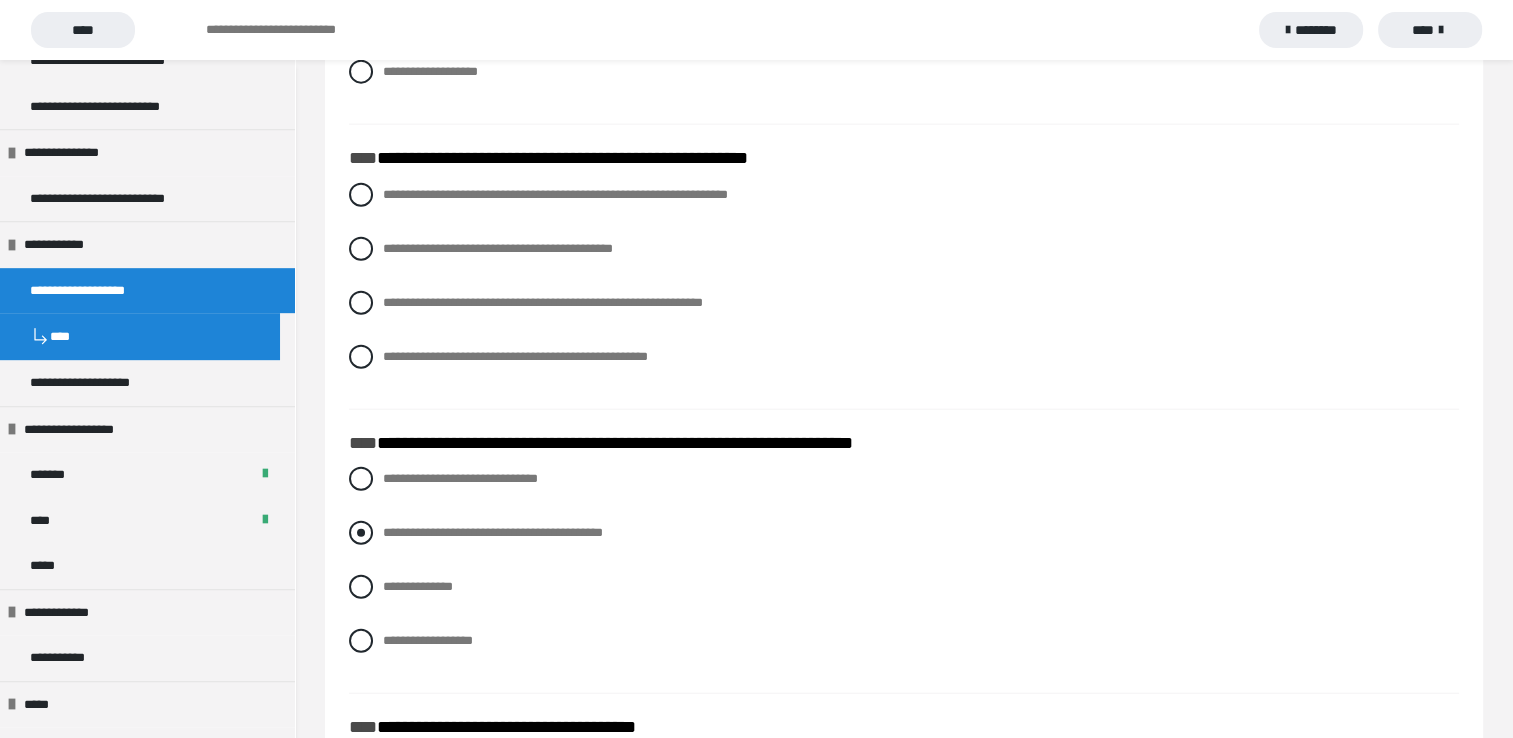 scroll, scrollTop: 4762, scrollLeft: 0, axis: vertical 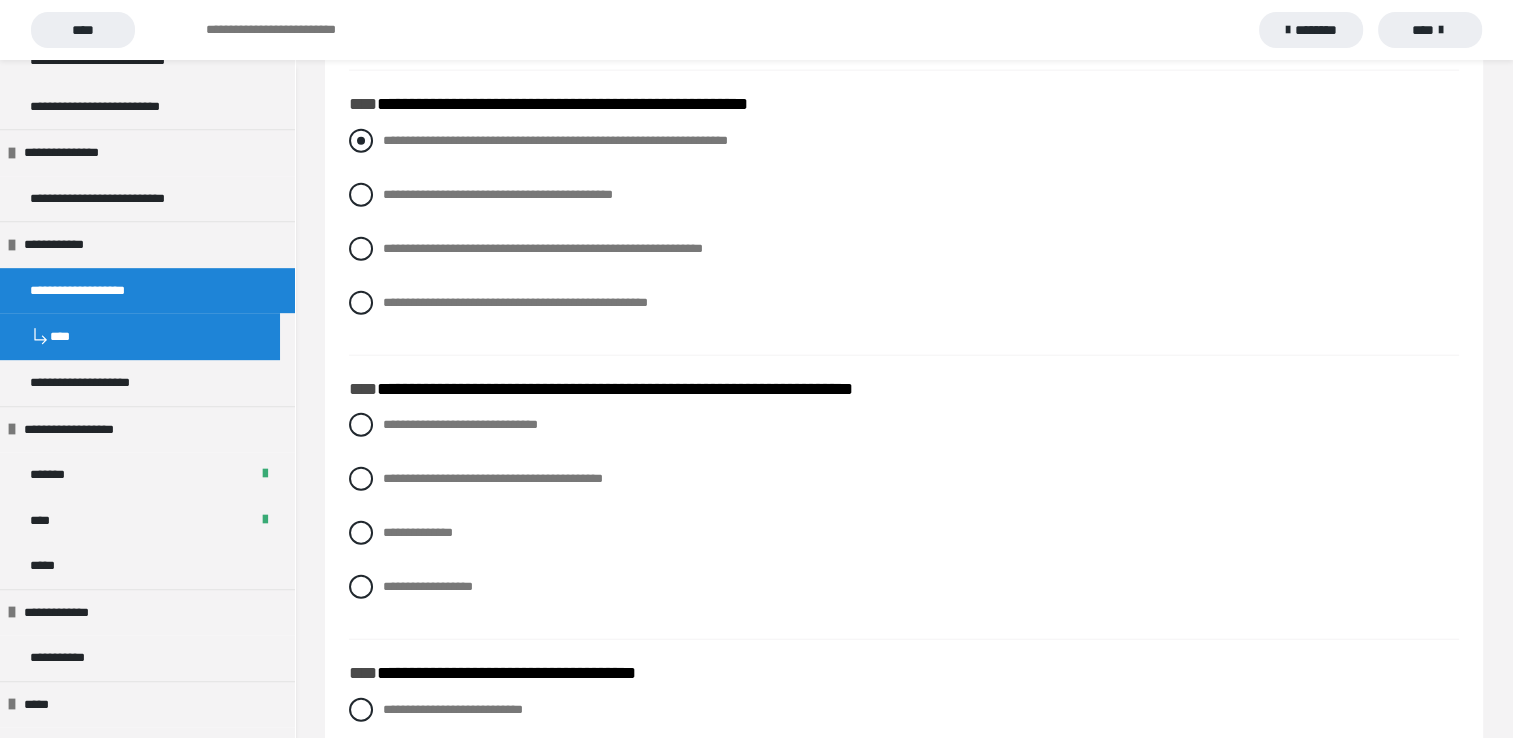click at bounding box center [361, 141] 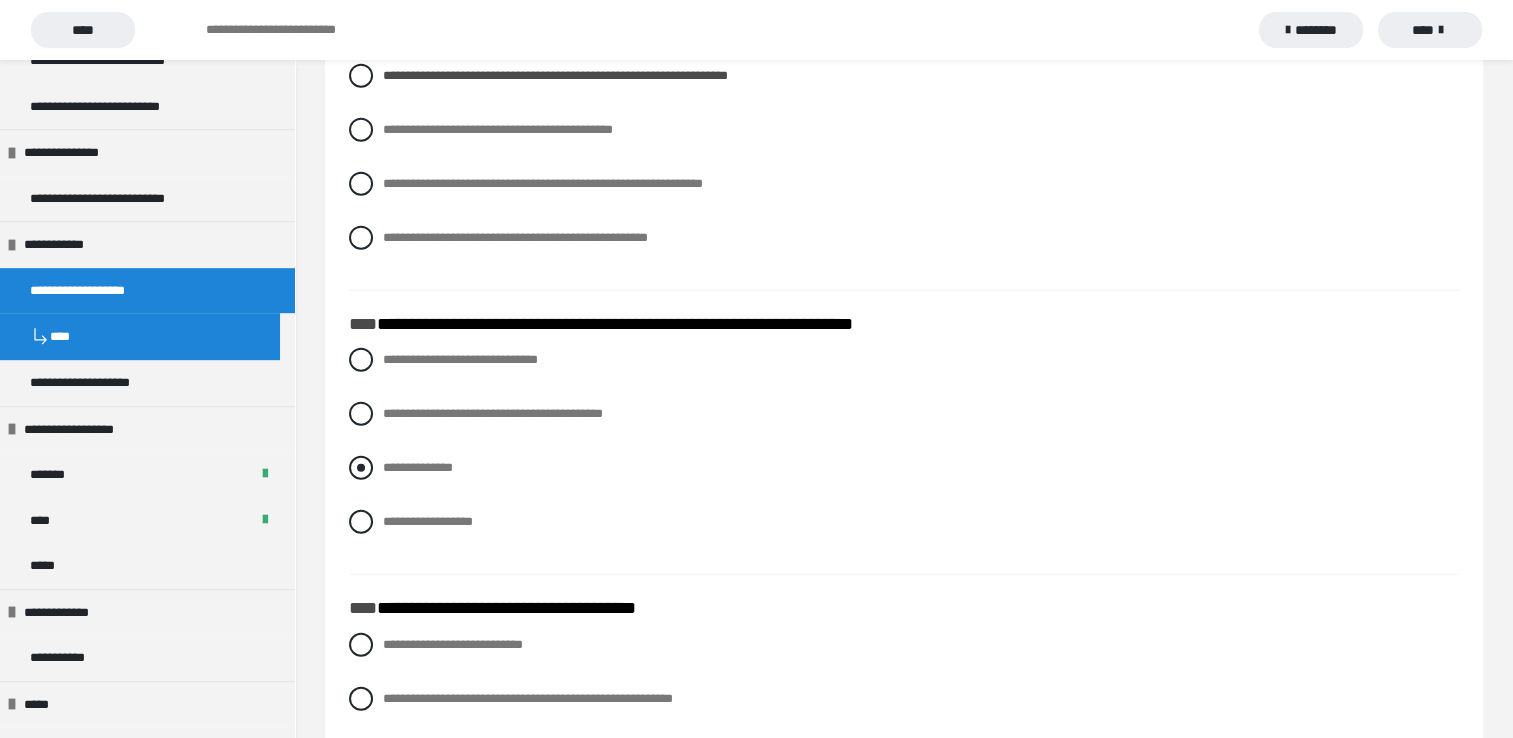 scroll, scrollTop: 4862, scrollLeft: 0, axis: vertical 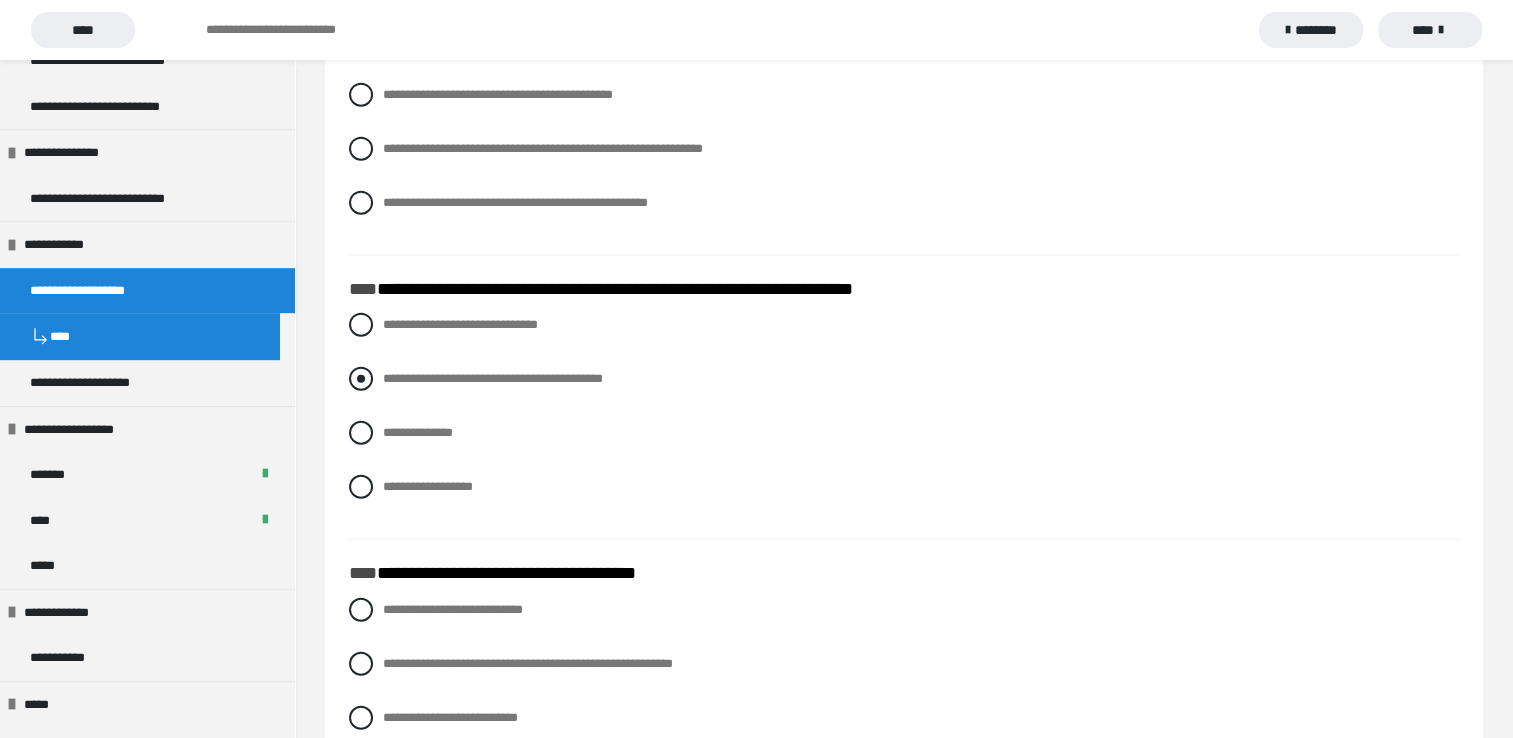 click at bounding box center [361, 379] 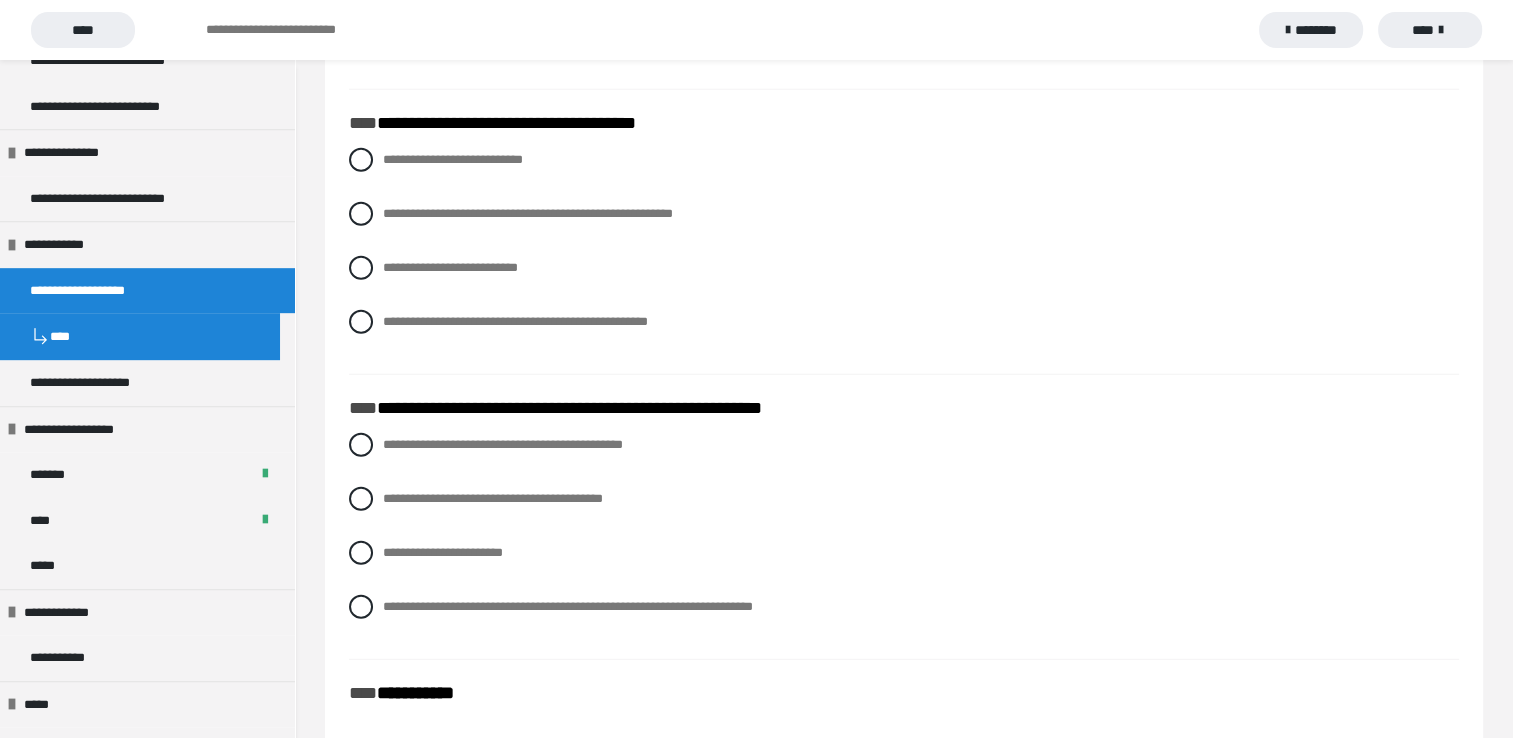 scroll, scrollTop: 5262, scrollLeft: 0, axis: vertical 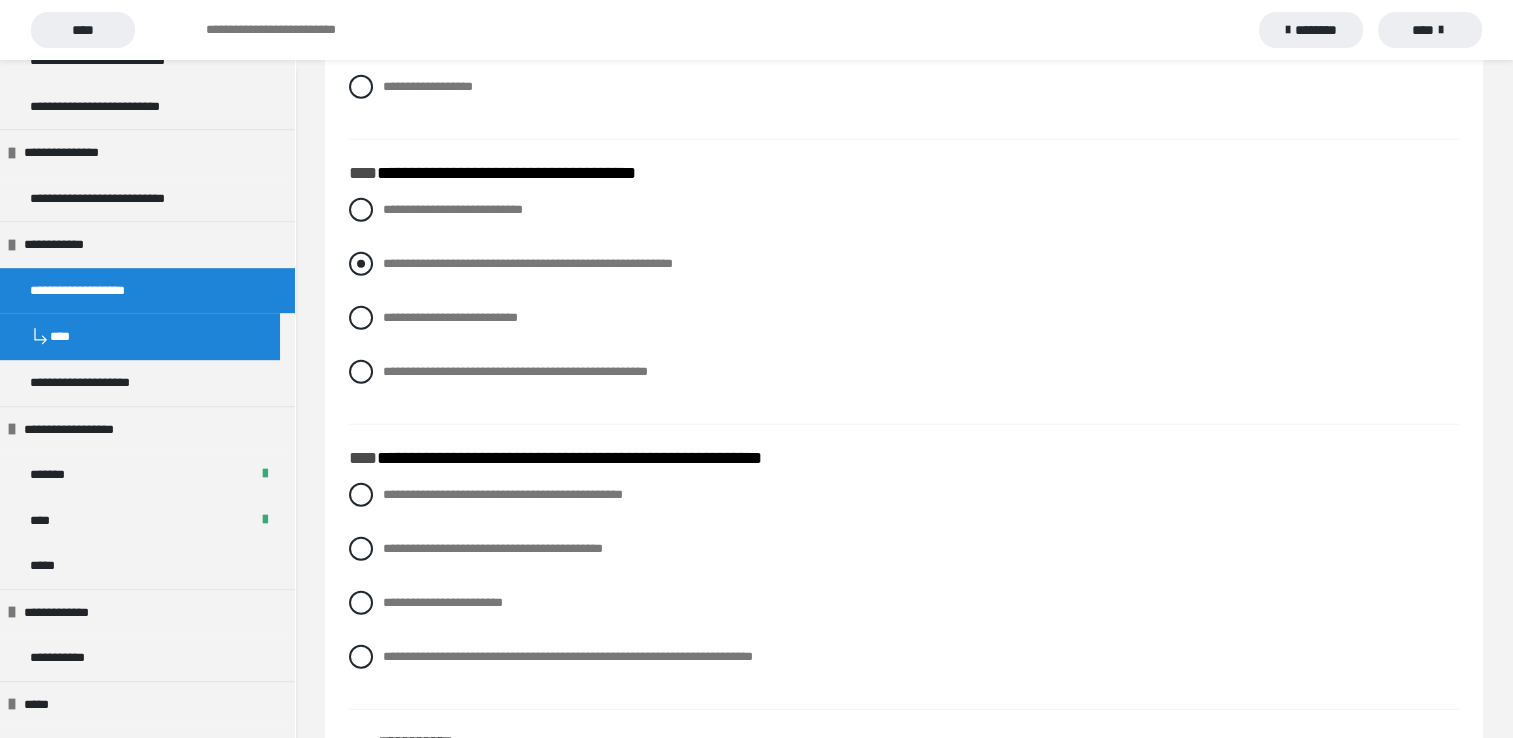 click at bounding box center (361, 264) 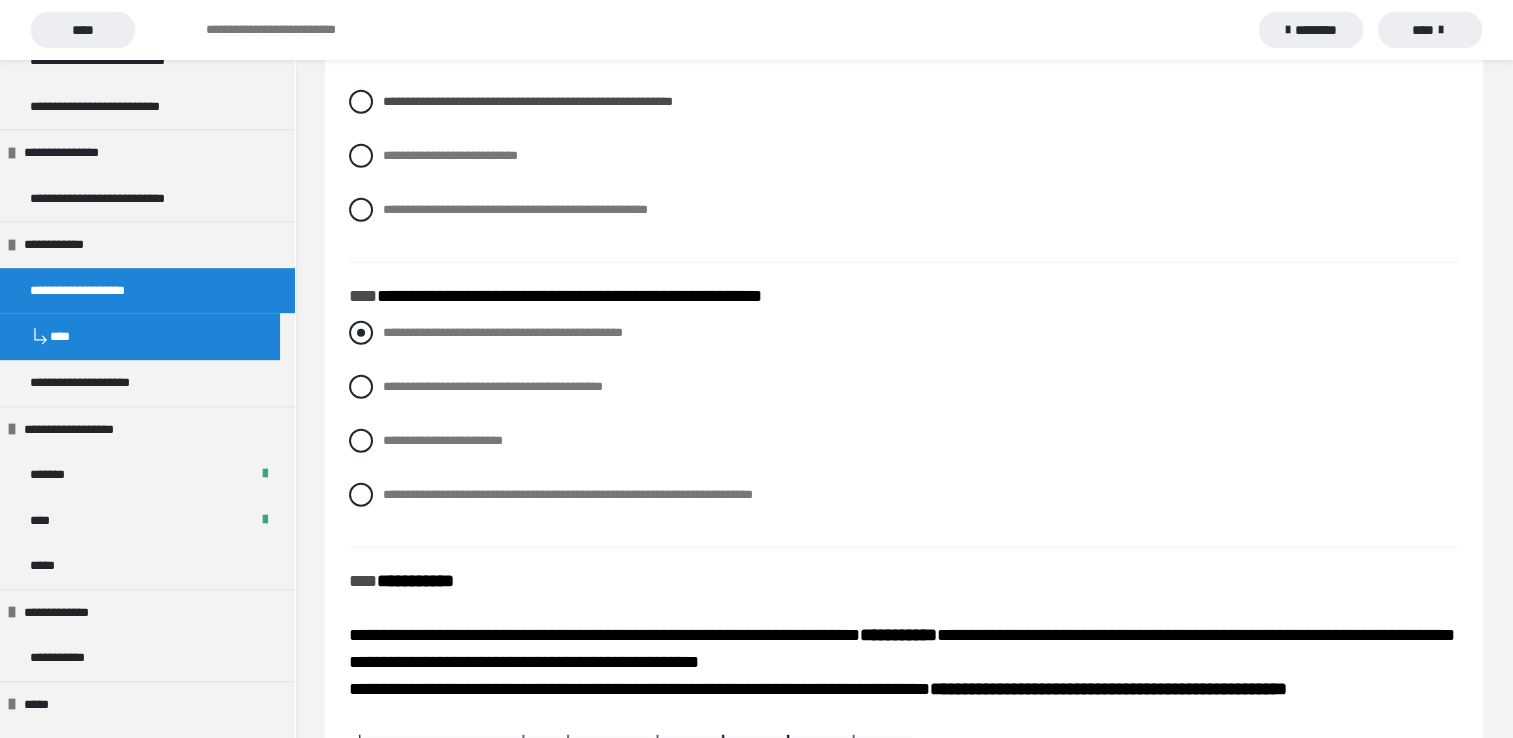 scroll, scrollTop: 5462, scrollLeft: 0, axis: vertical 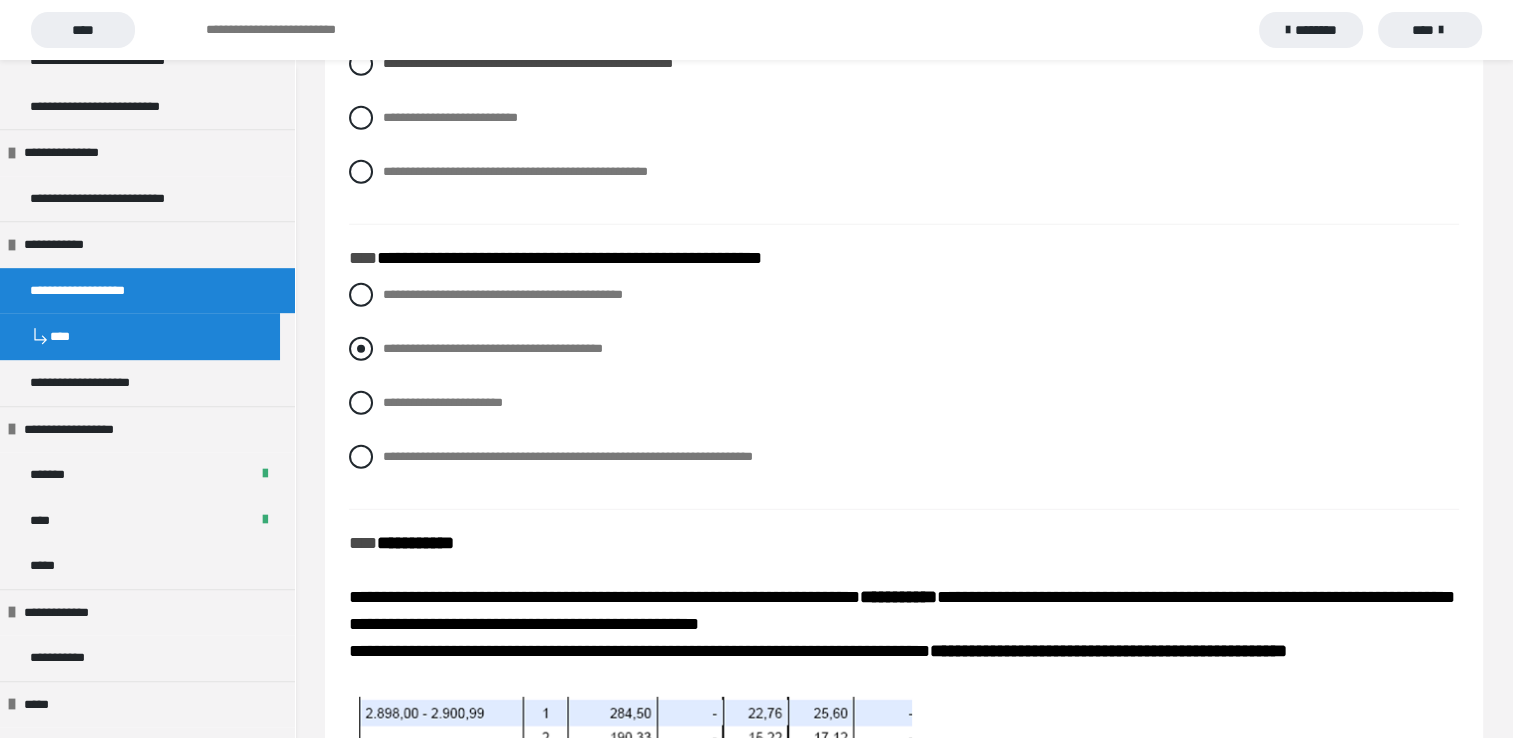 click at bounding box center [361, 349] 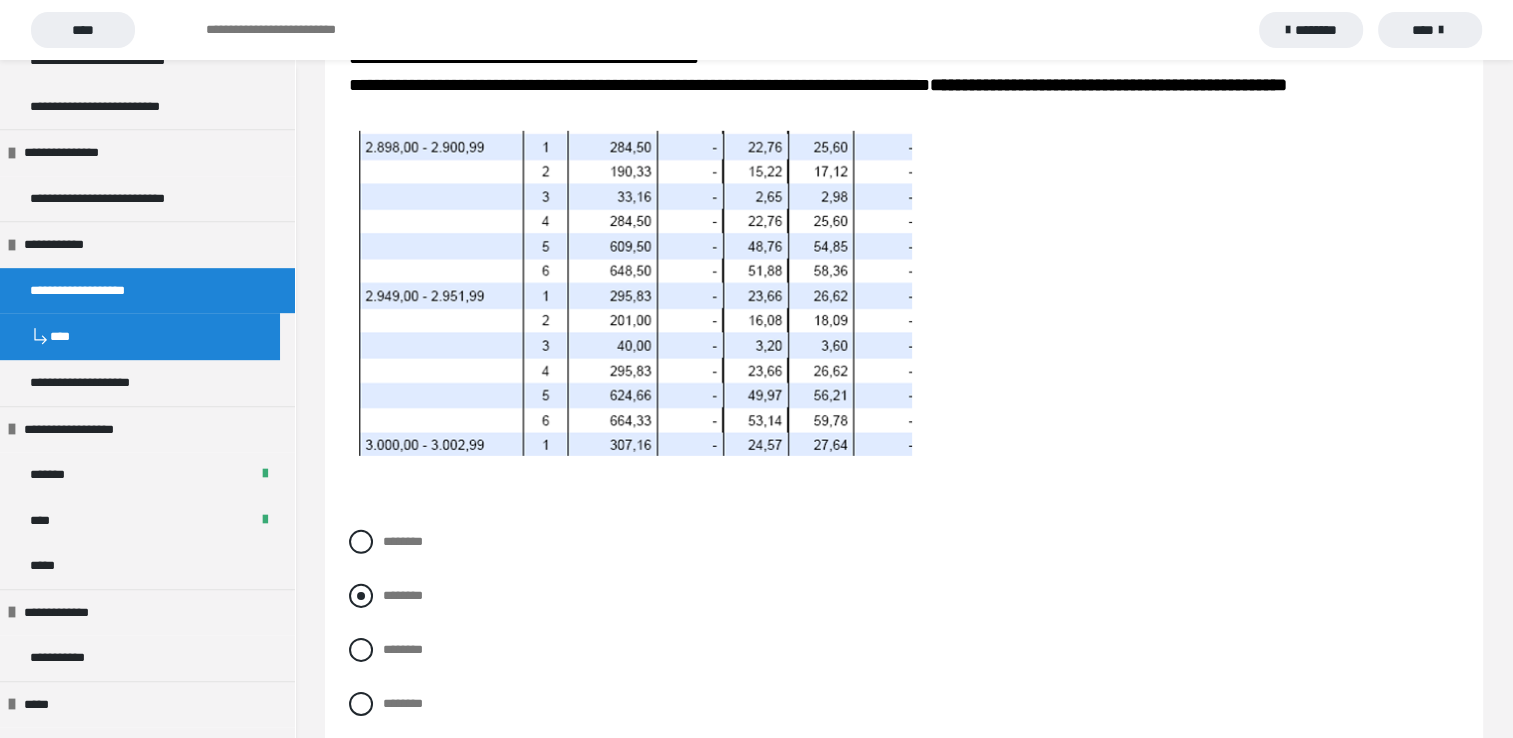 scroll, scrollTop: 6062, scrollLeft: 0, axis: vertical 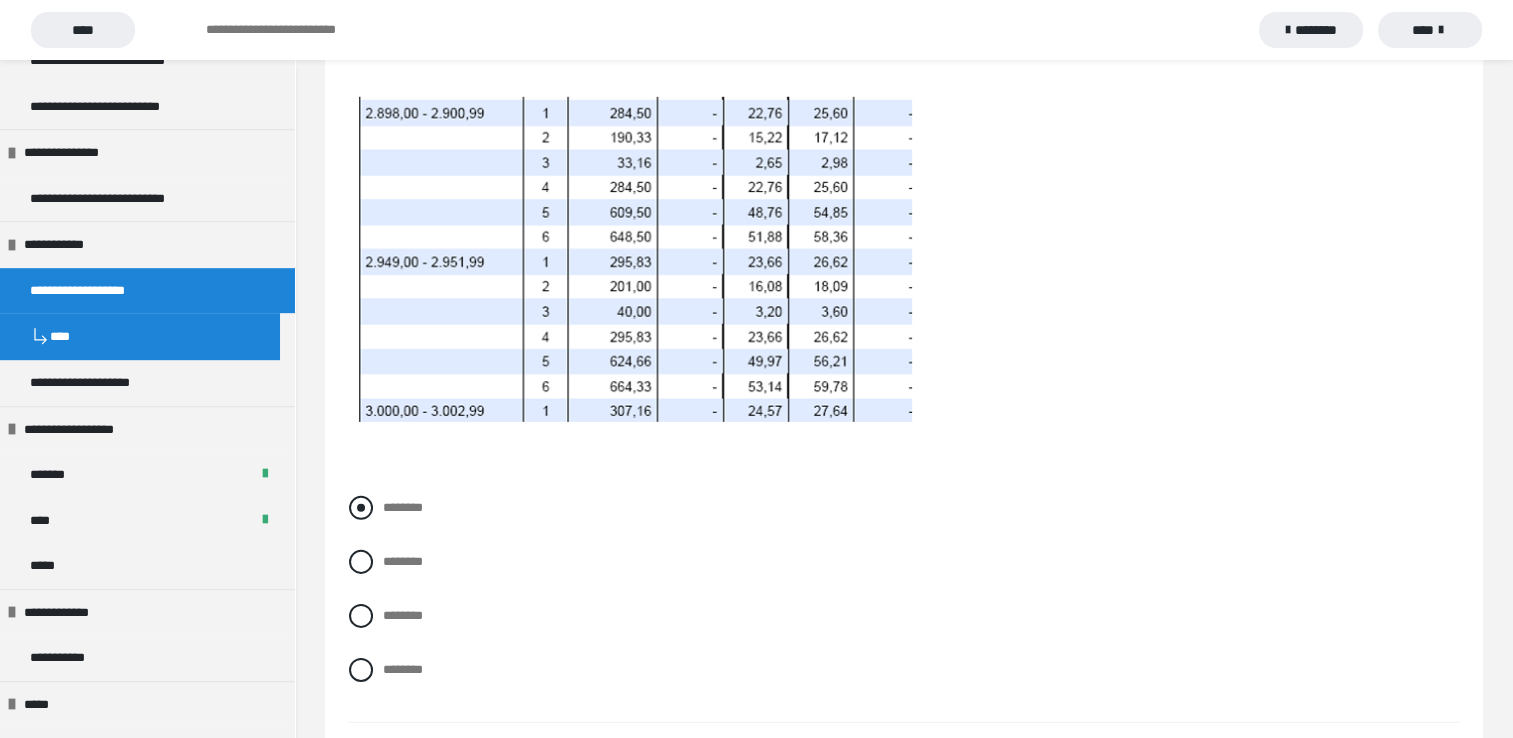 click at bounding box center [361, 508] 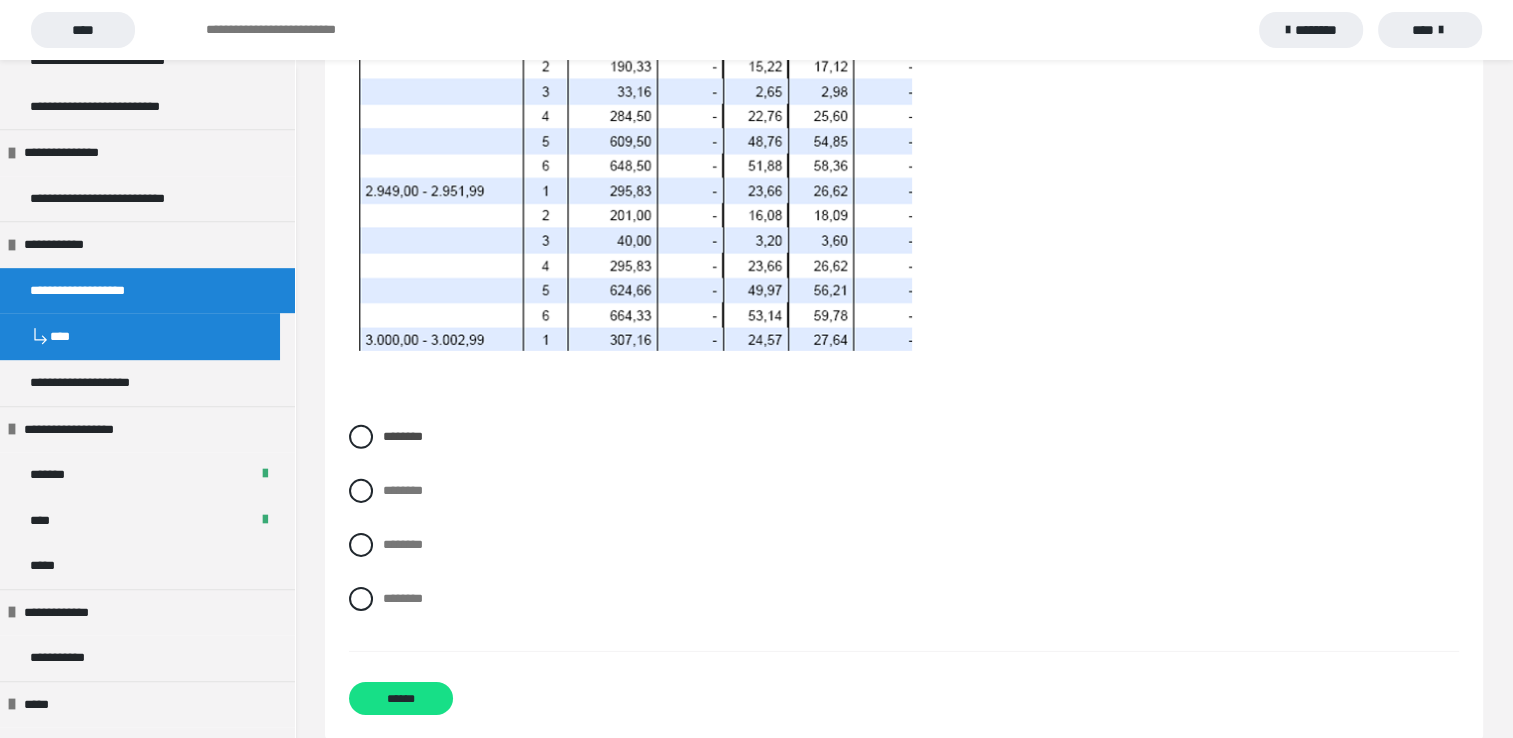 scroll, scrollTop: 6162, scrollLeft: 0, axis: vertical 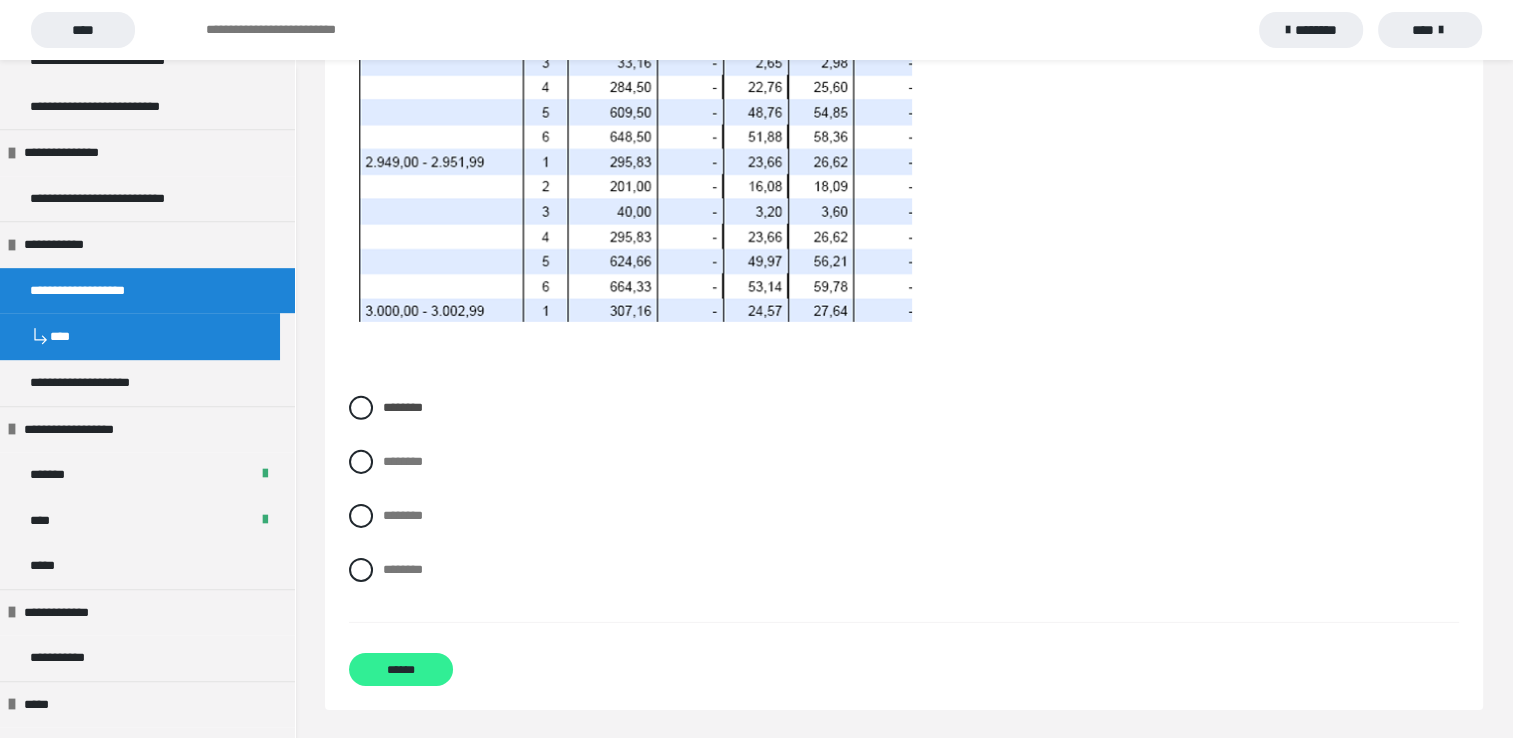 click on "******" at bounding box center [401, 669] 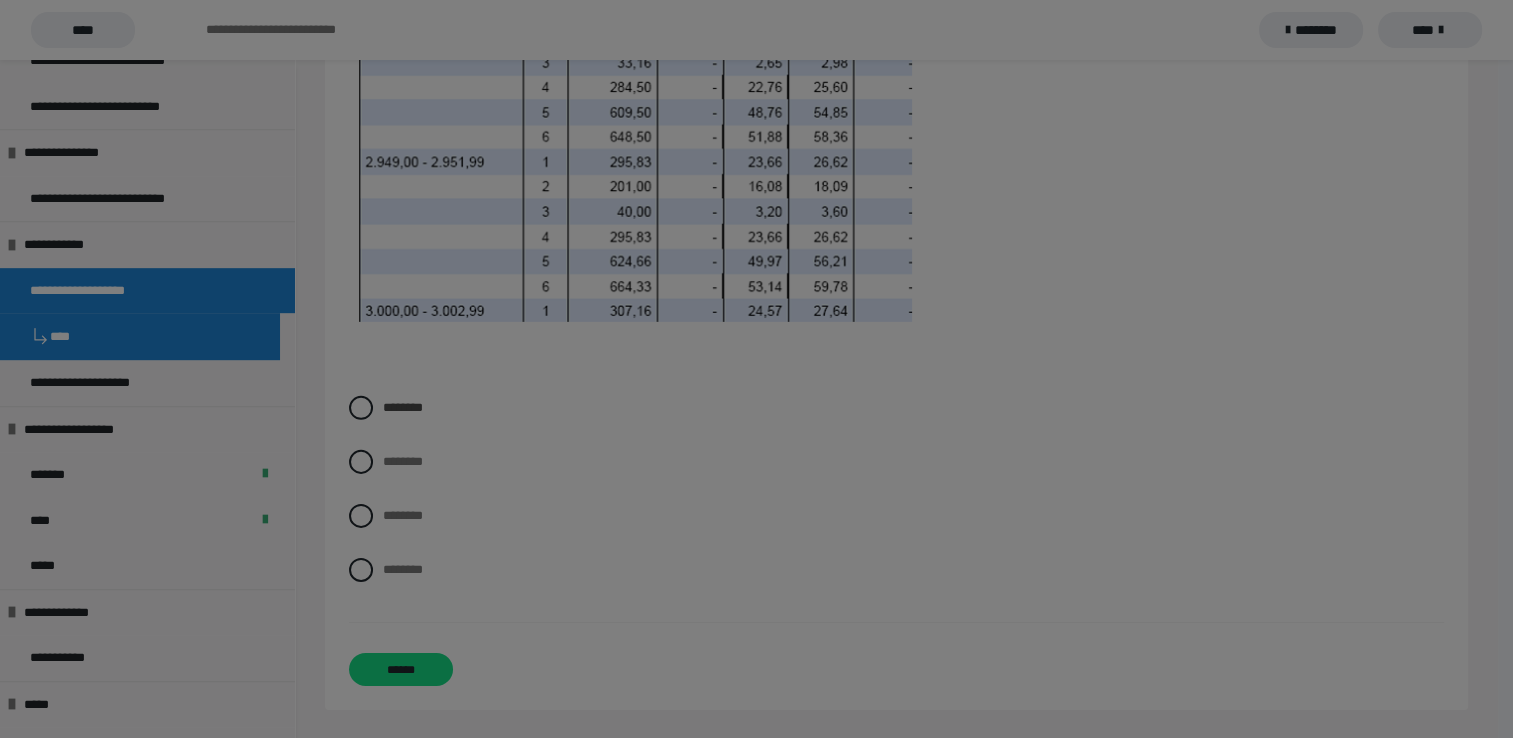 scroll, scrollTop: 464, scrollLeft: 0, axis: vertical 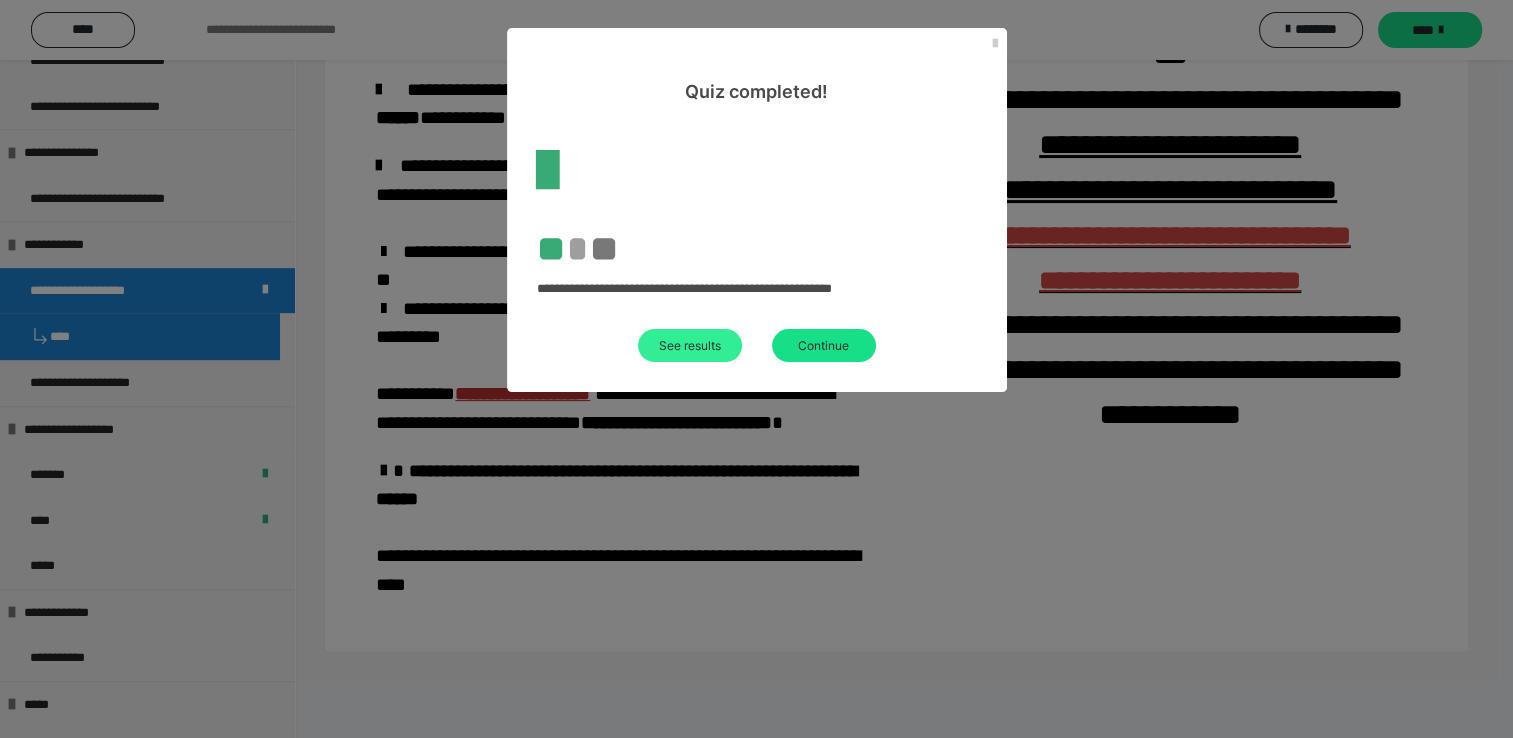 click on "See results" at bounding box center [690, 345] 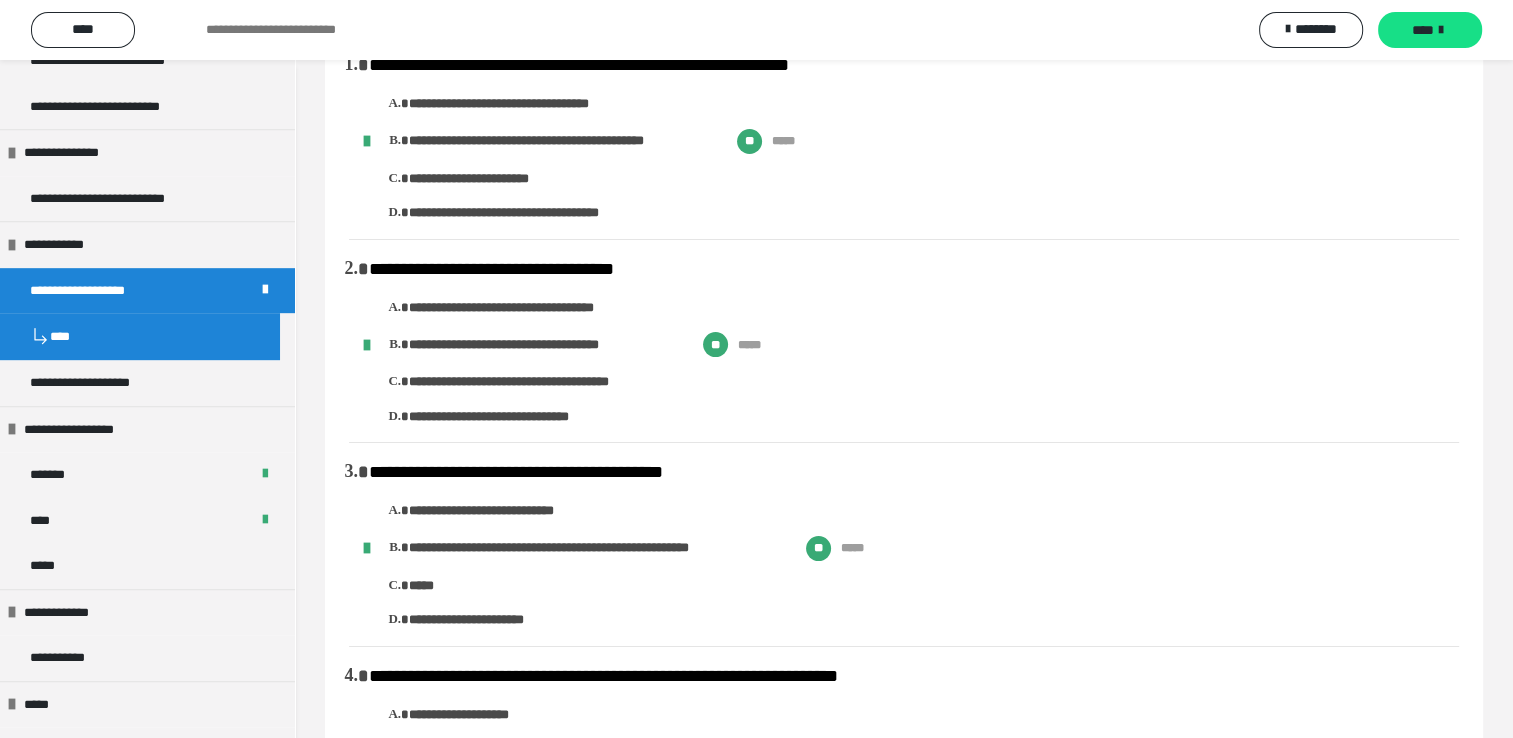 scroll, scrollTop: 0, scrollLeft: 0, axis: both 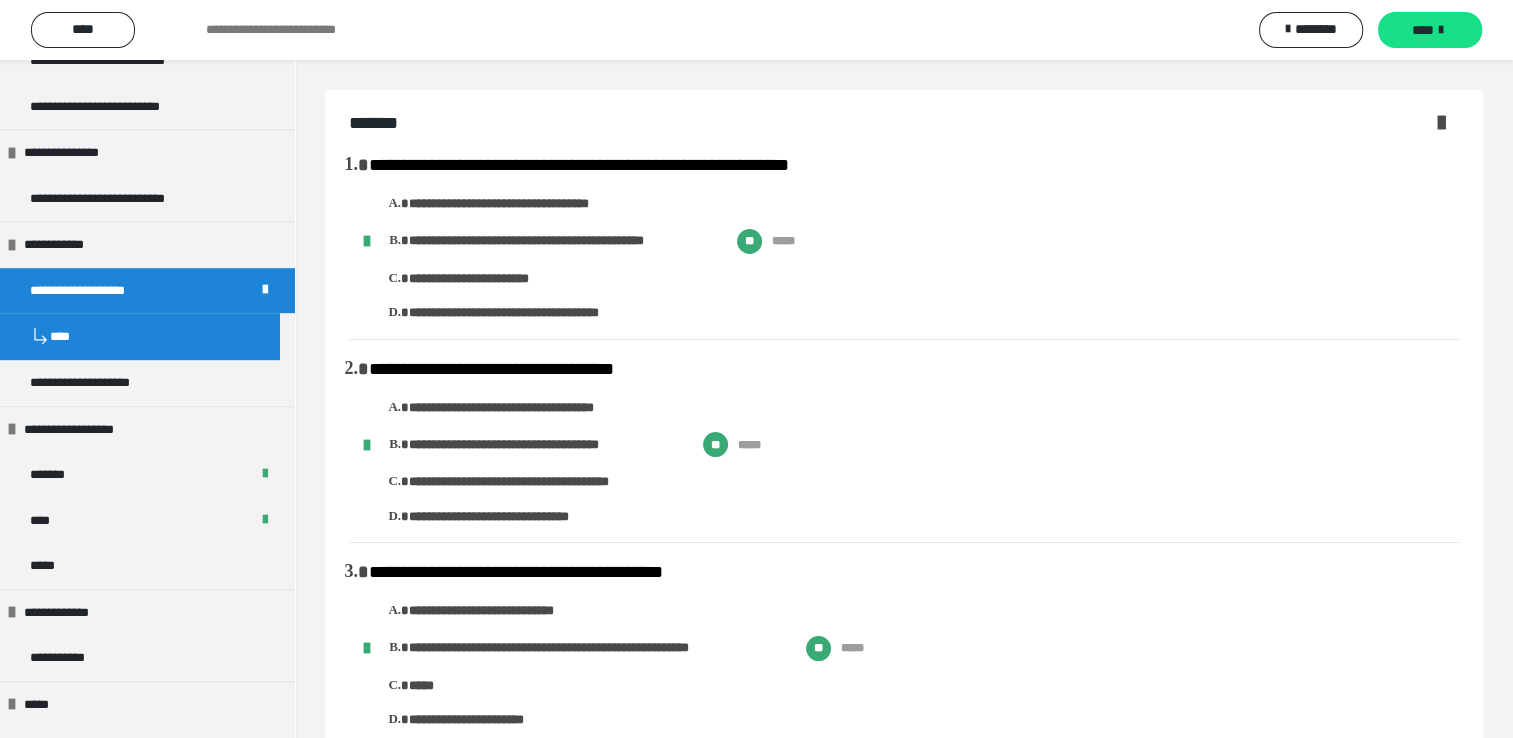click at bounding box center [1441, 122] 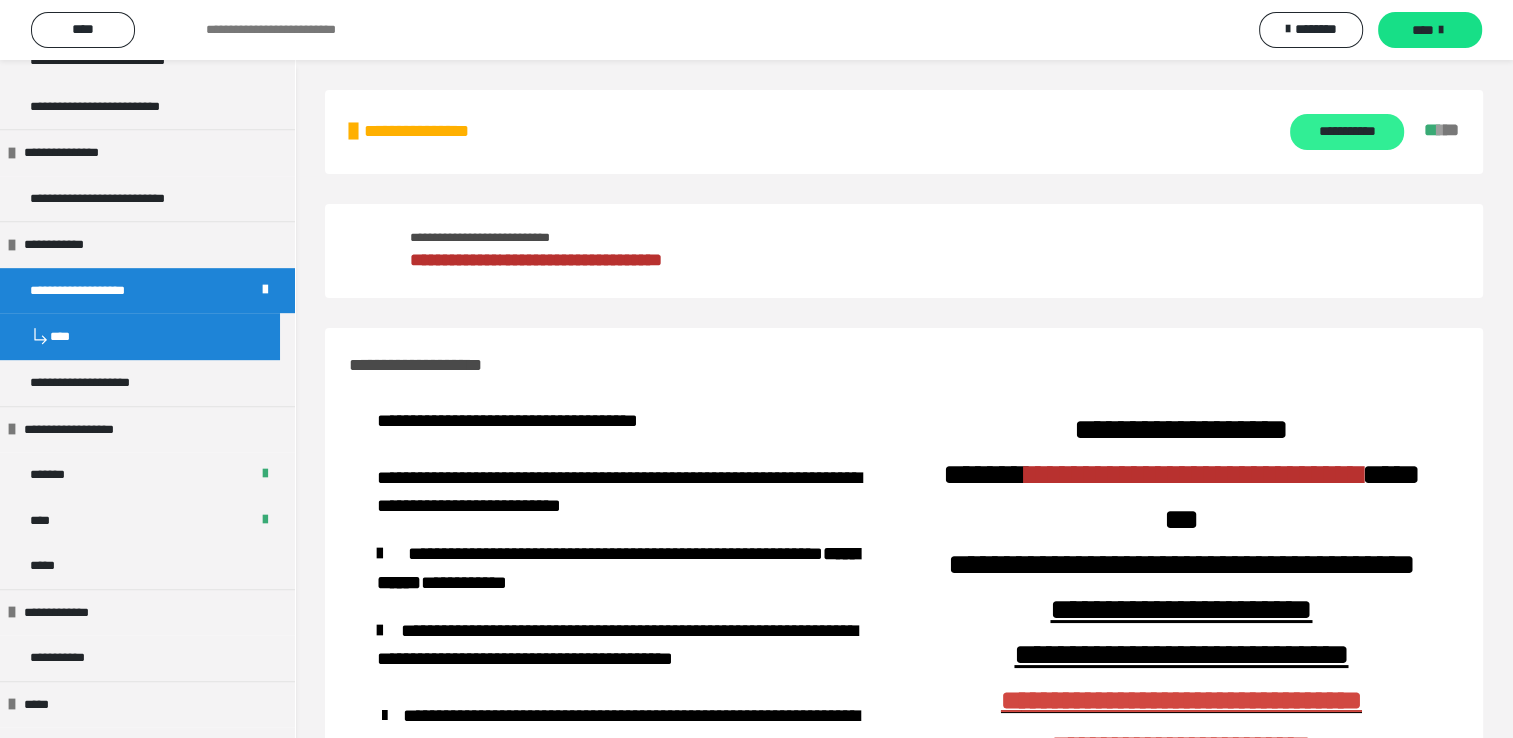 click on "**********" at bounding box center (1346, 132) 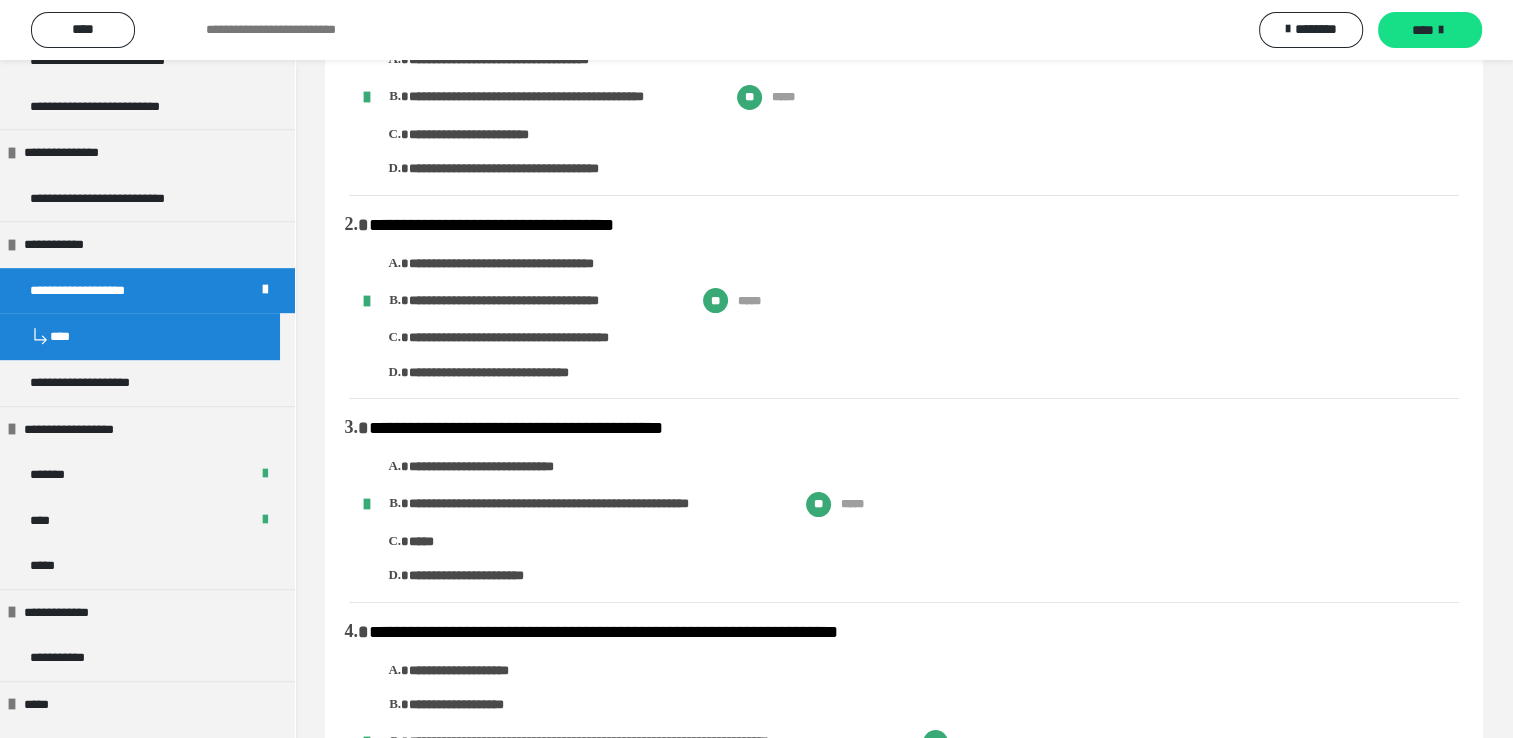 scroll, scrollTop: 0, scrollLeft: 0, axis: both 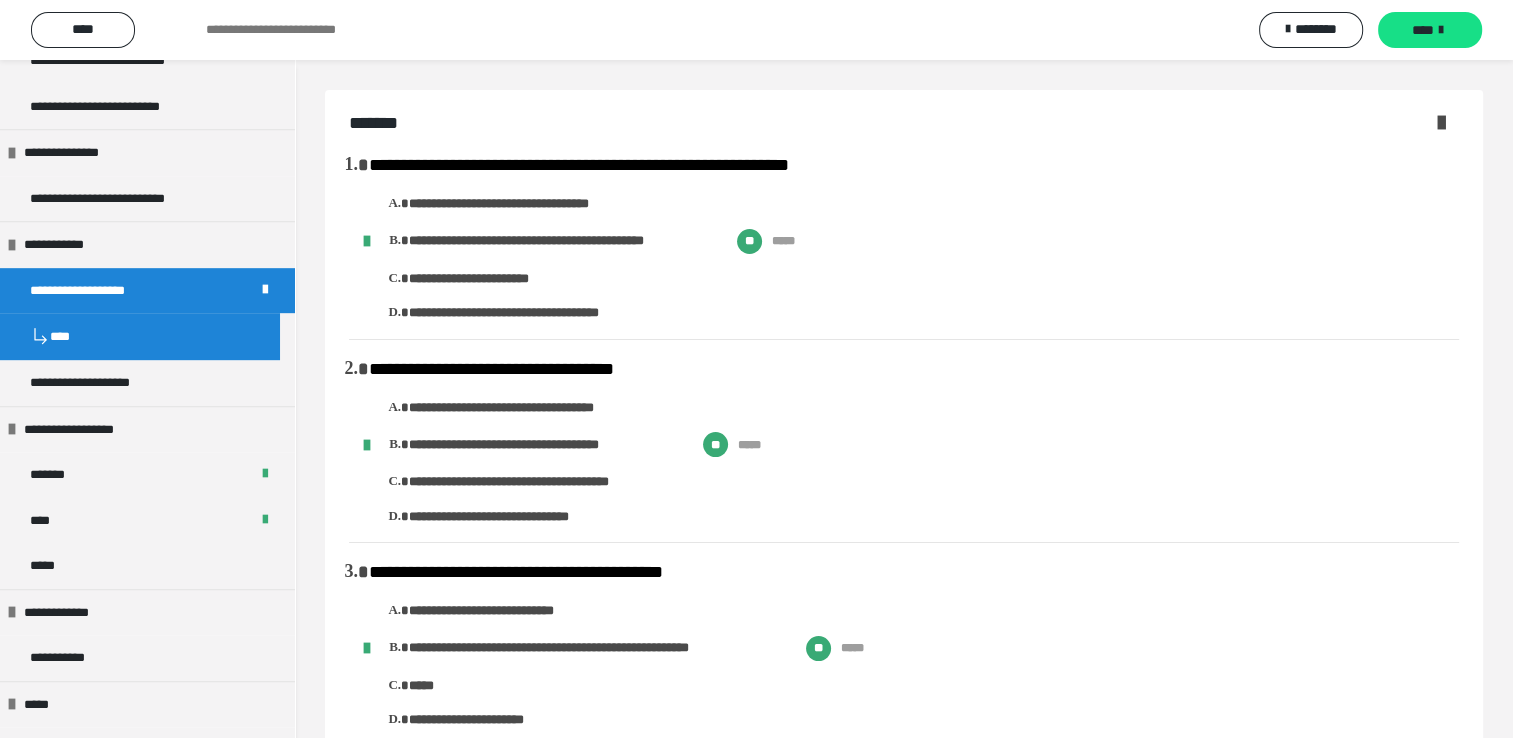 click at bounding box center (1441, 122) 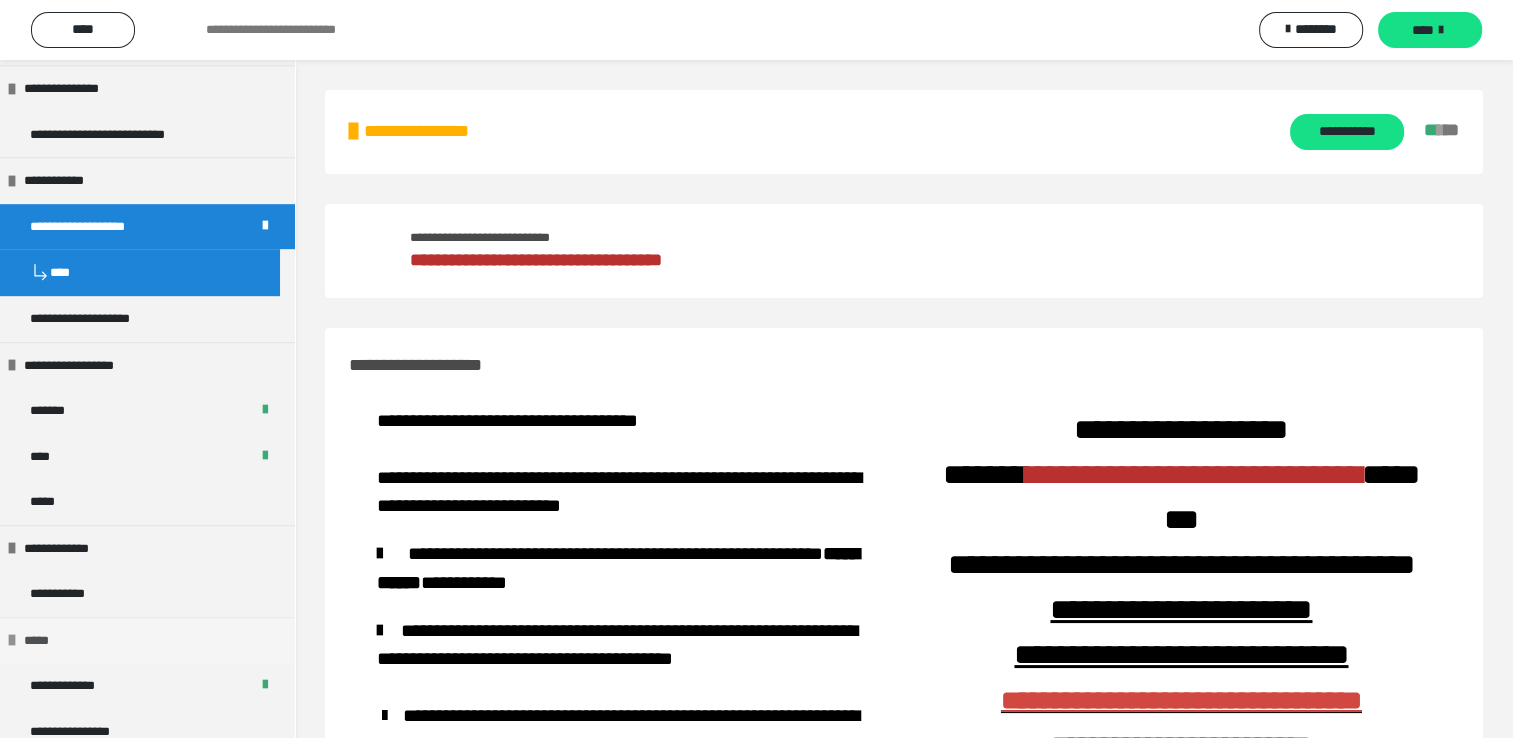 scroll, scrollTop: 1181, scrollLeft: 0, axis: vertical 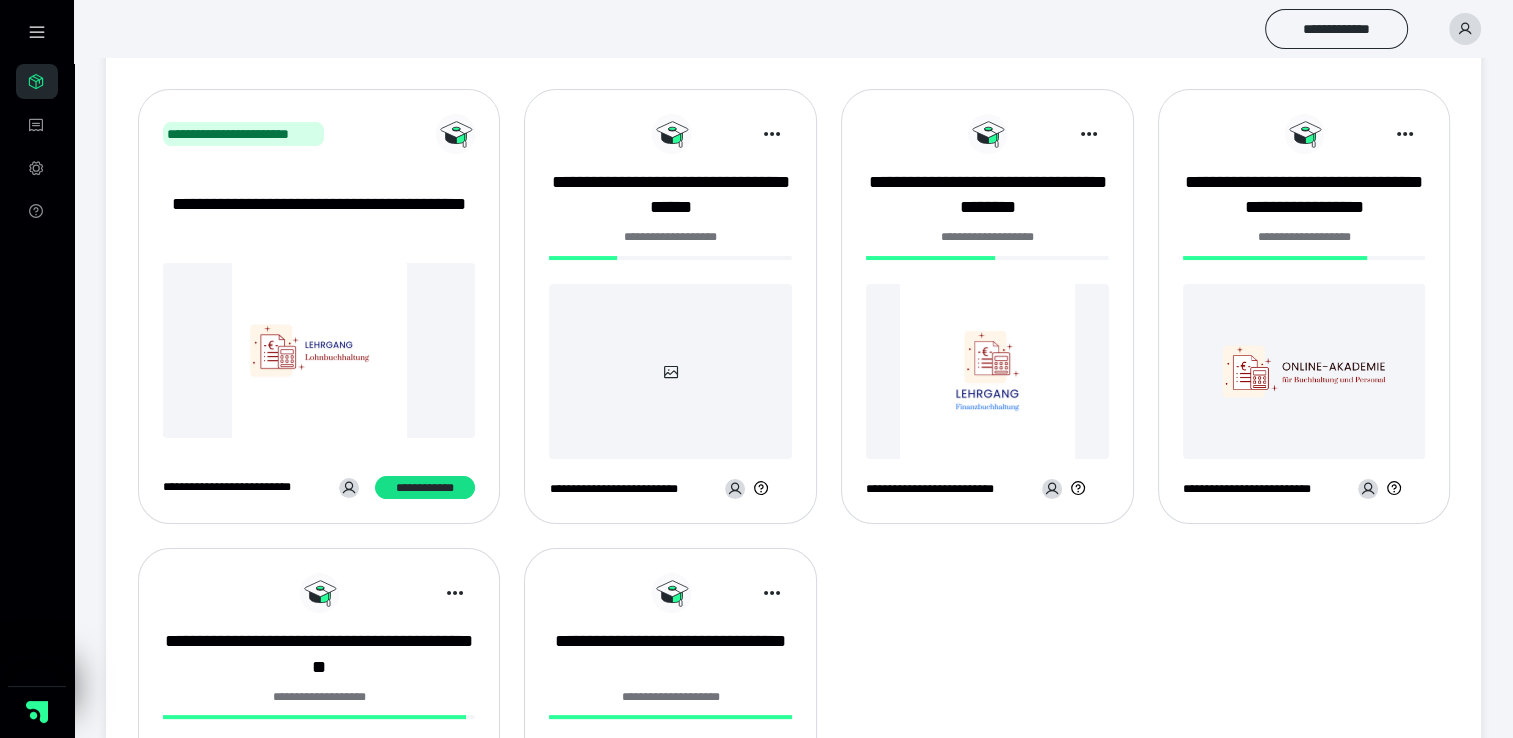 click at bounding box center (987, 371) 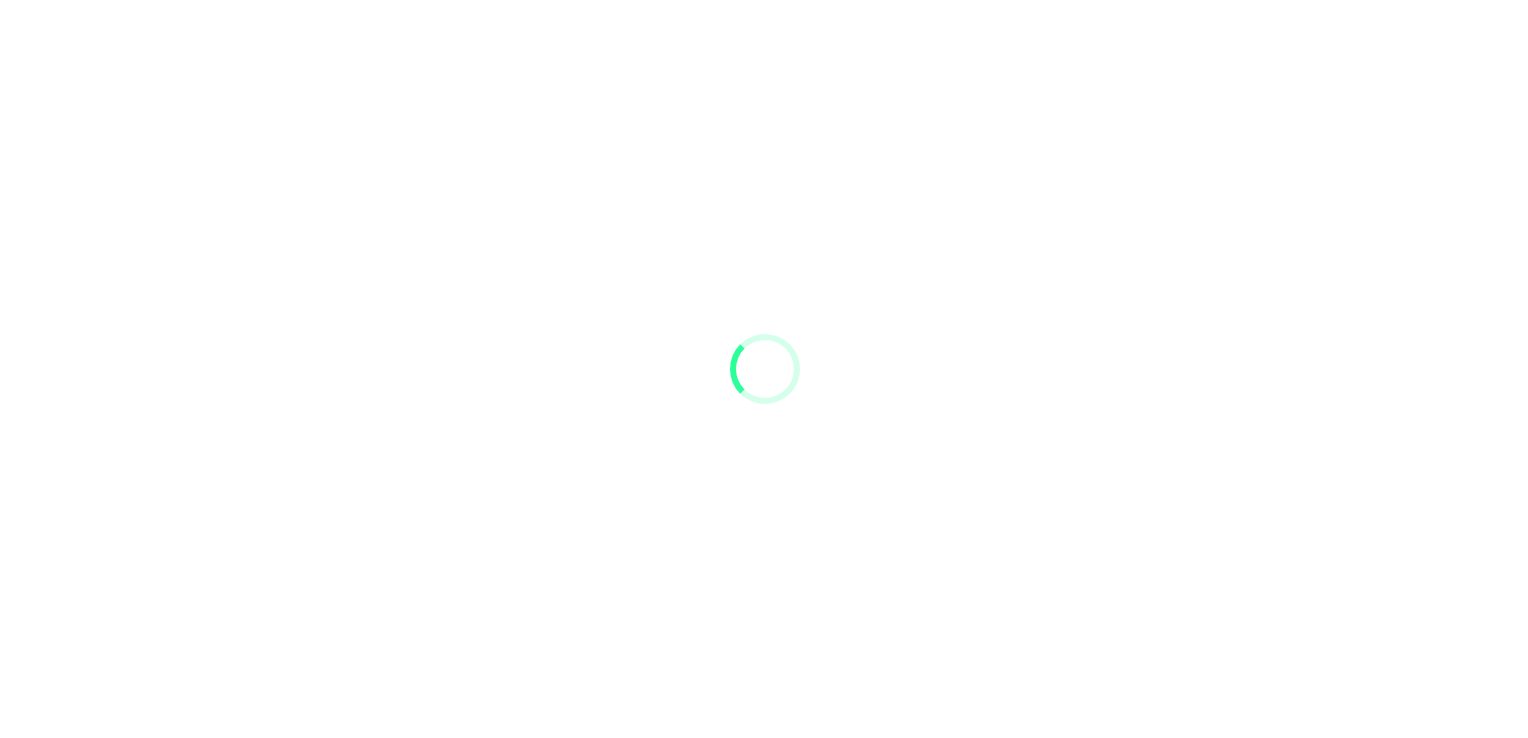 scroll, scrollTop: 0, scrollLeft: 0, axis: both 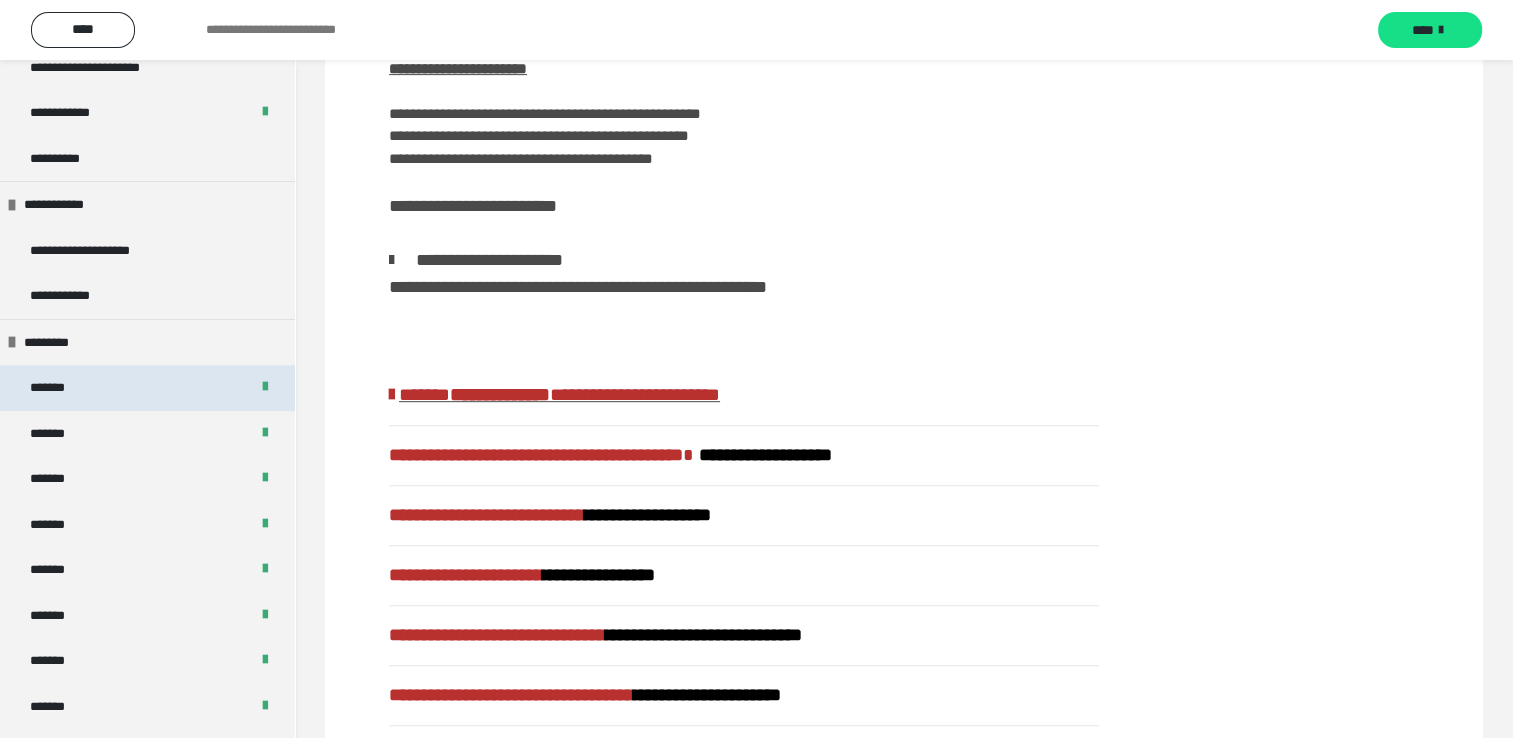 click on "*******" at bounding box center (147, 388) 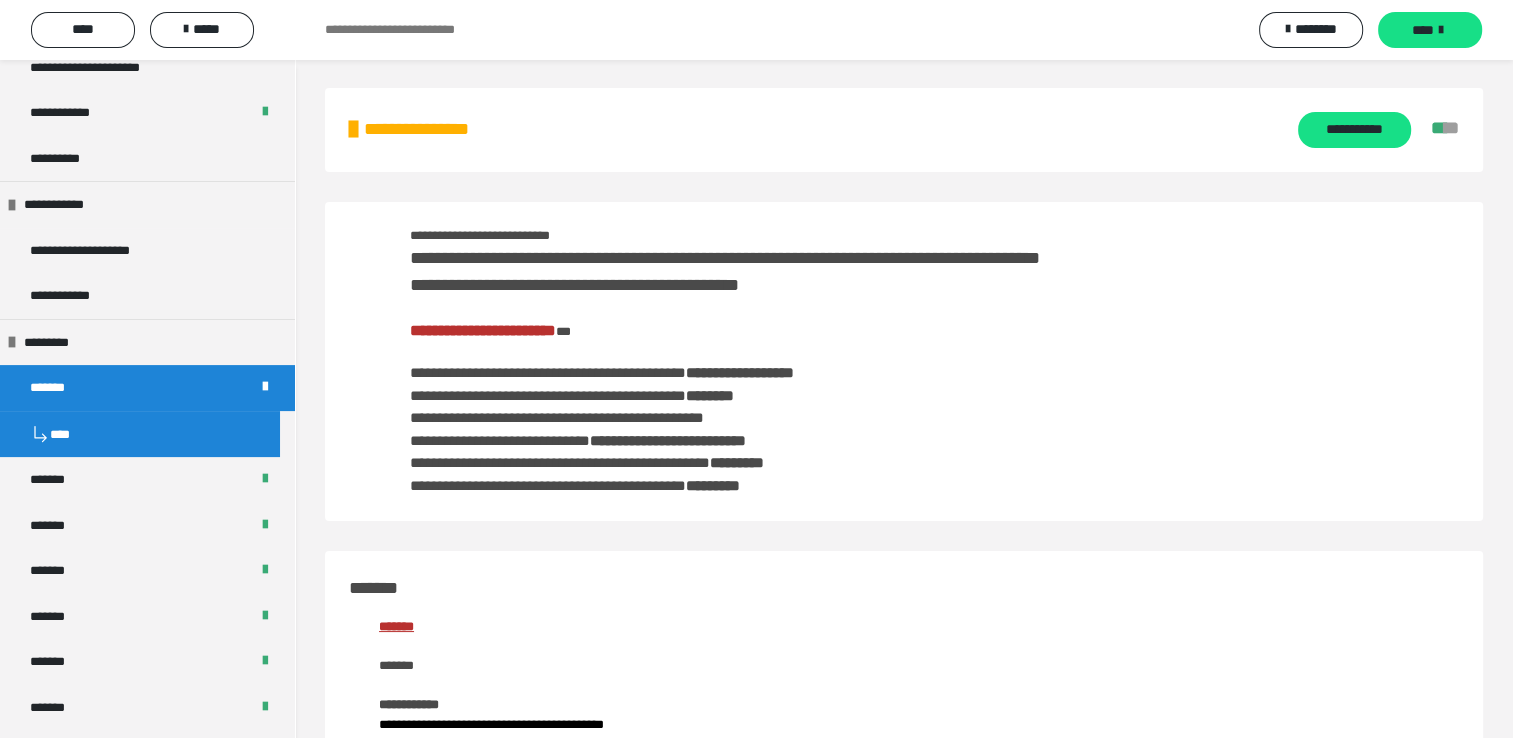 scroll, scrollTop: 0, scrollLeft: 0, axis: both 